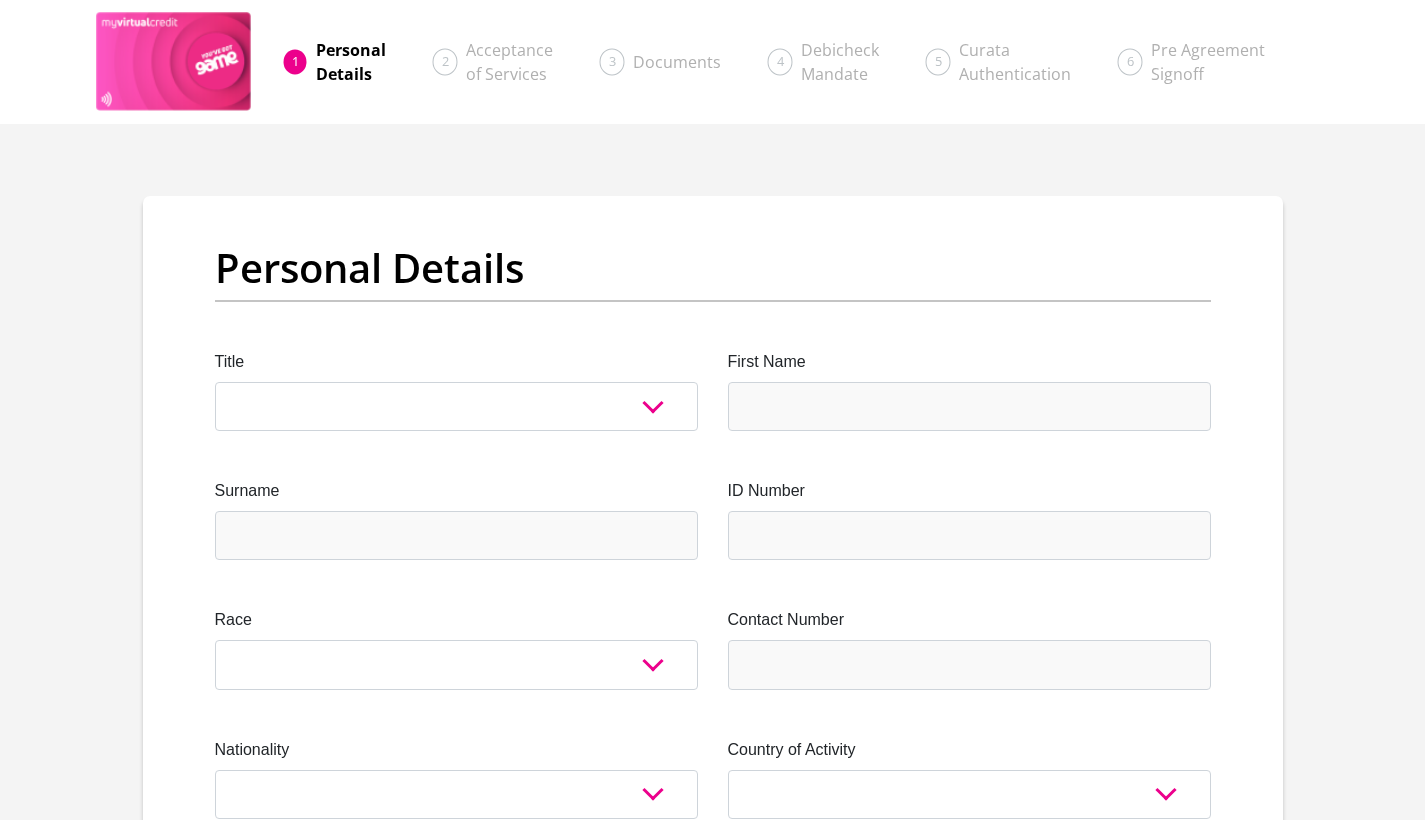 scroll, scrollTop: 0, scrollLeft: 0, axis: both 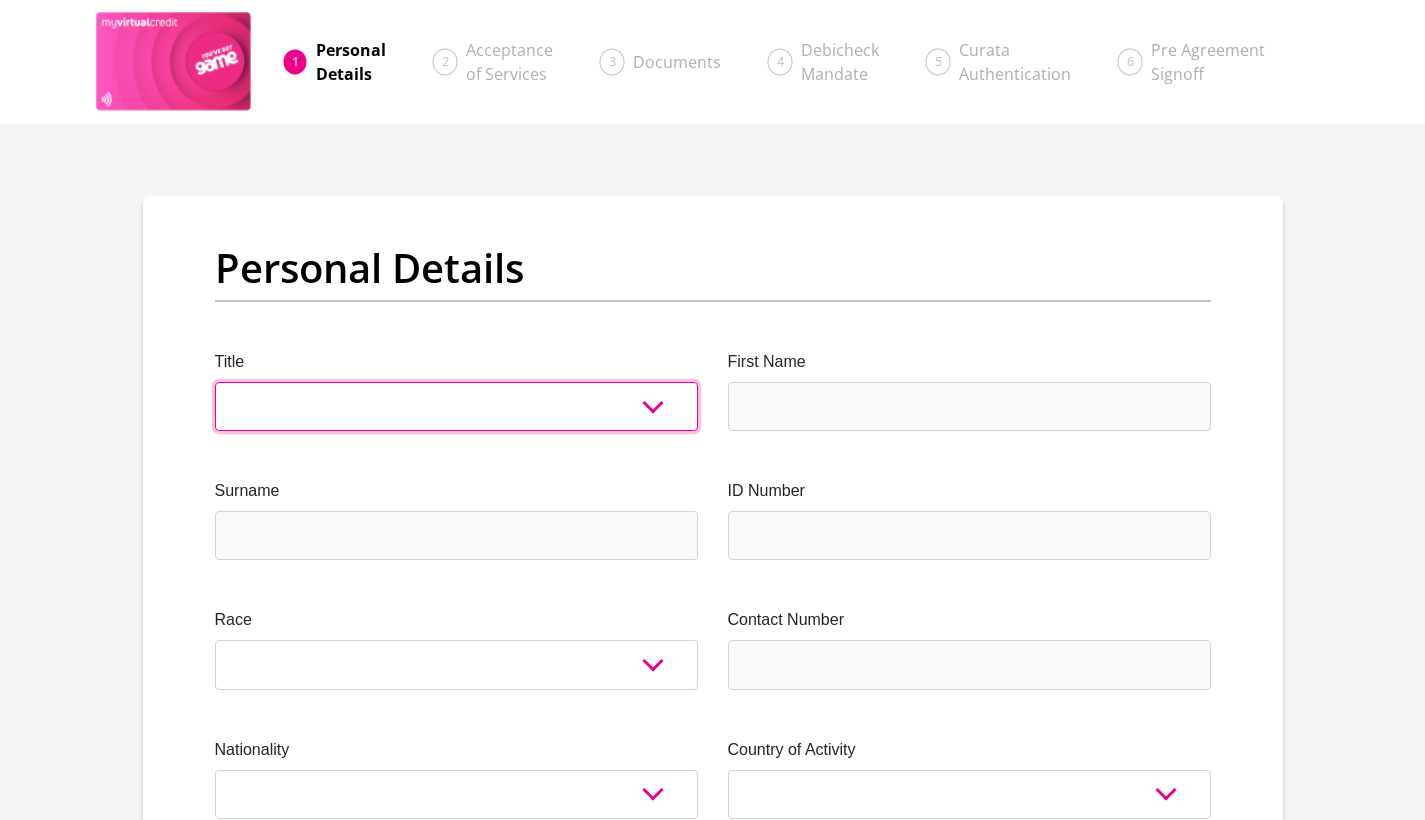 select on "Ms" 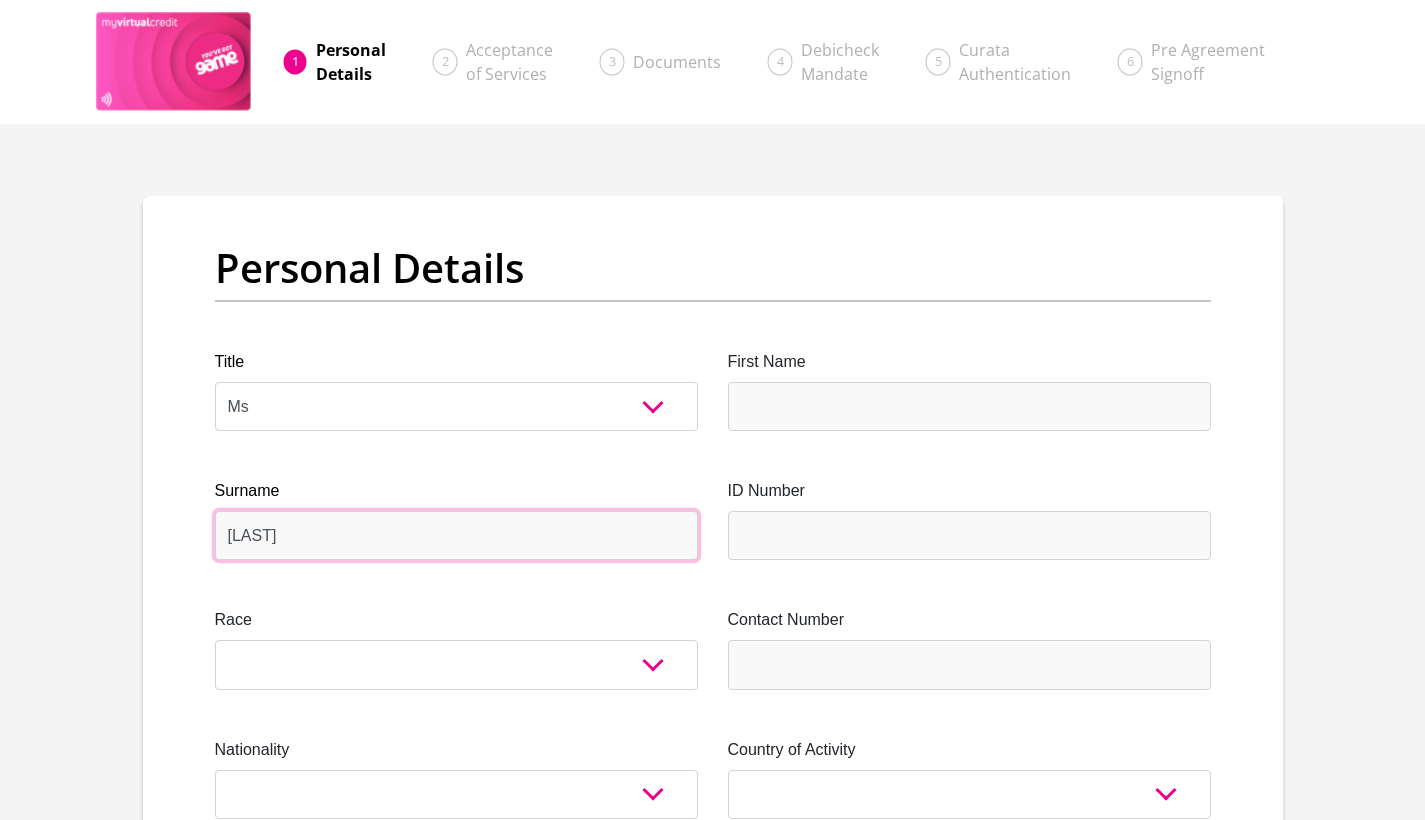 type on "Dreyer" 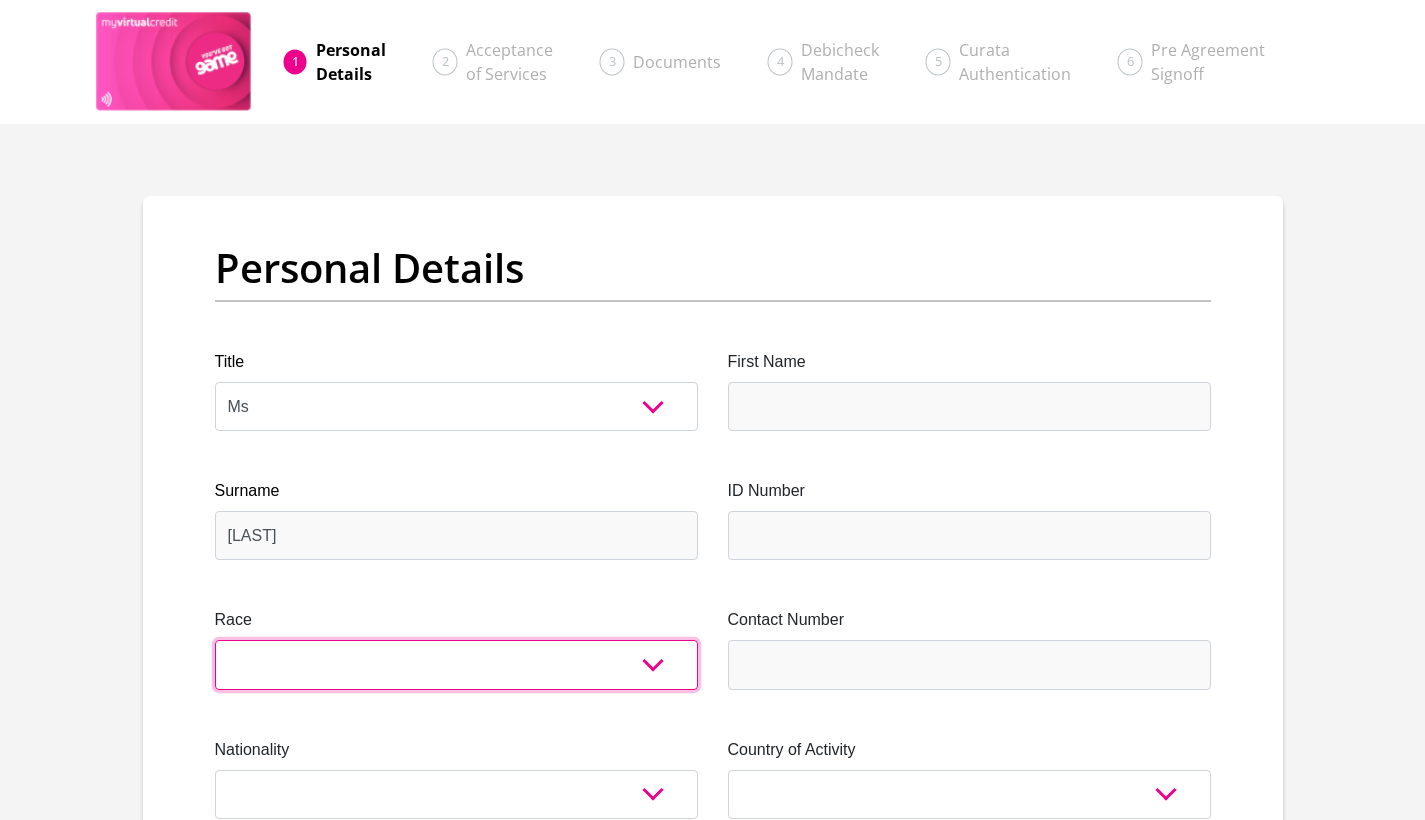 select on "2" 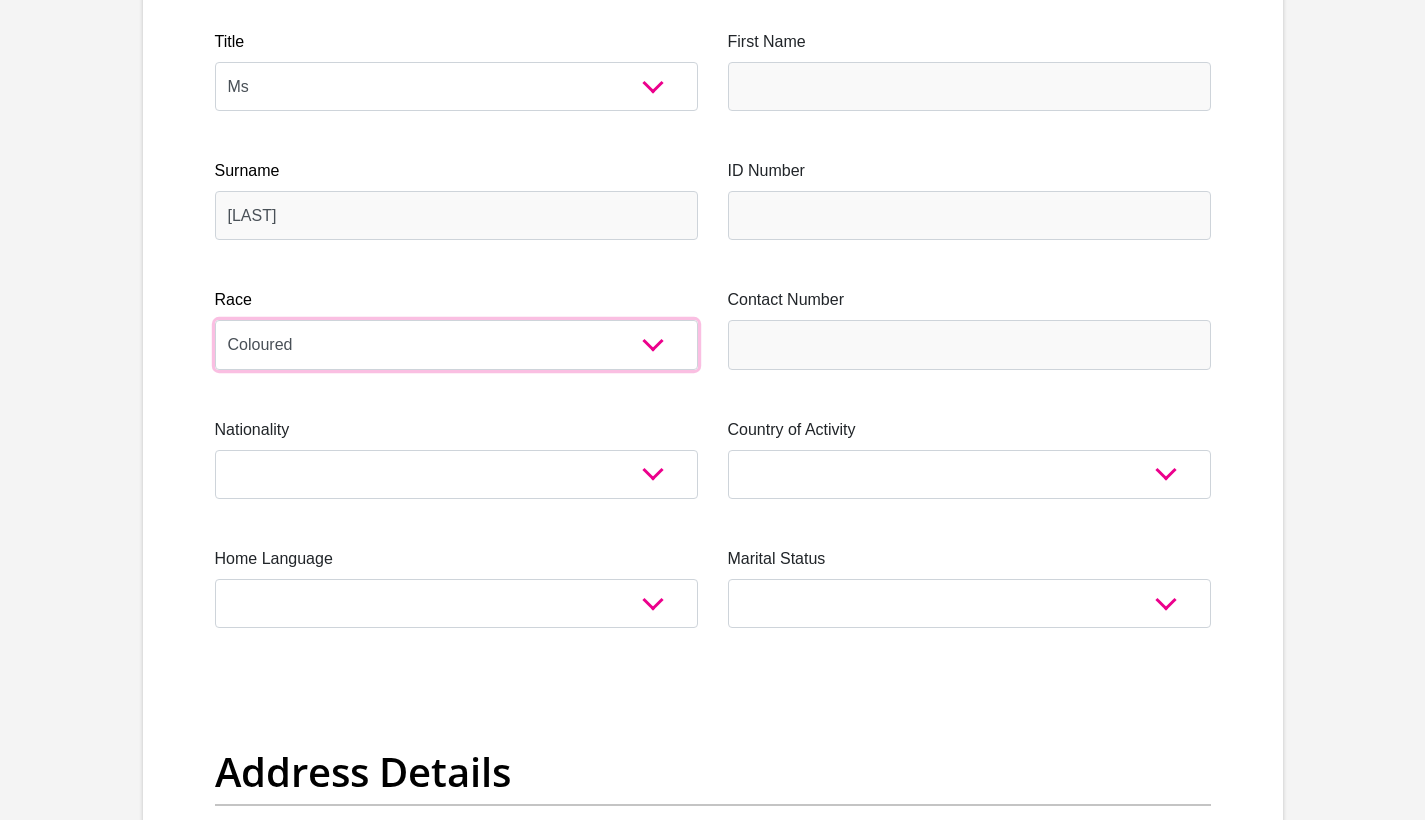 scroll, scrollTop: 326, scrollLeft: 0, axis: vertical 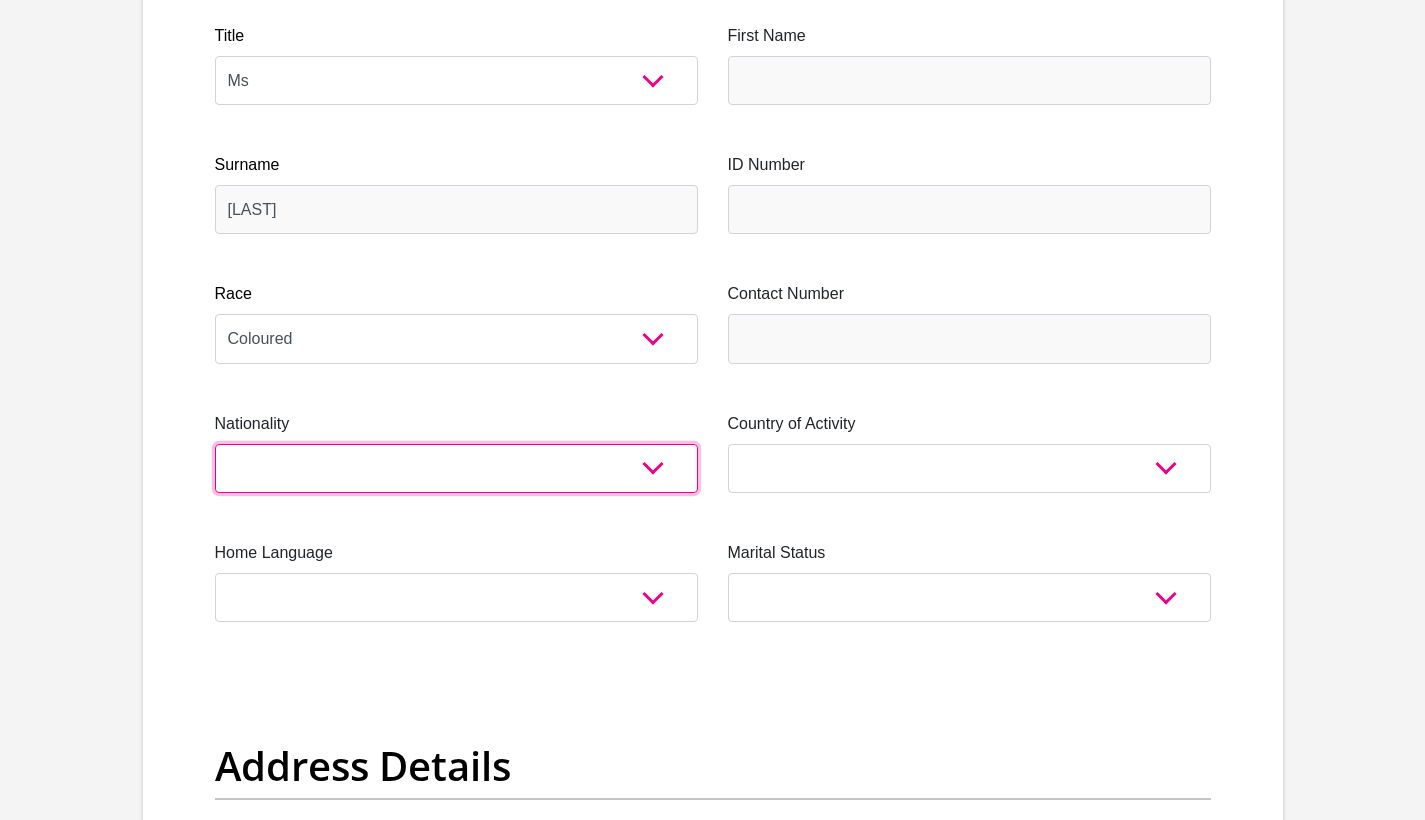 select on "ZAF" 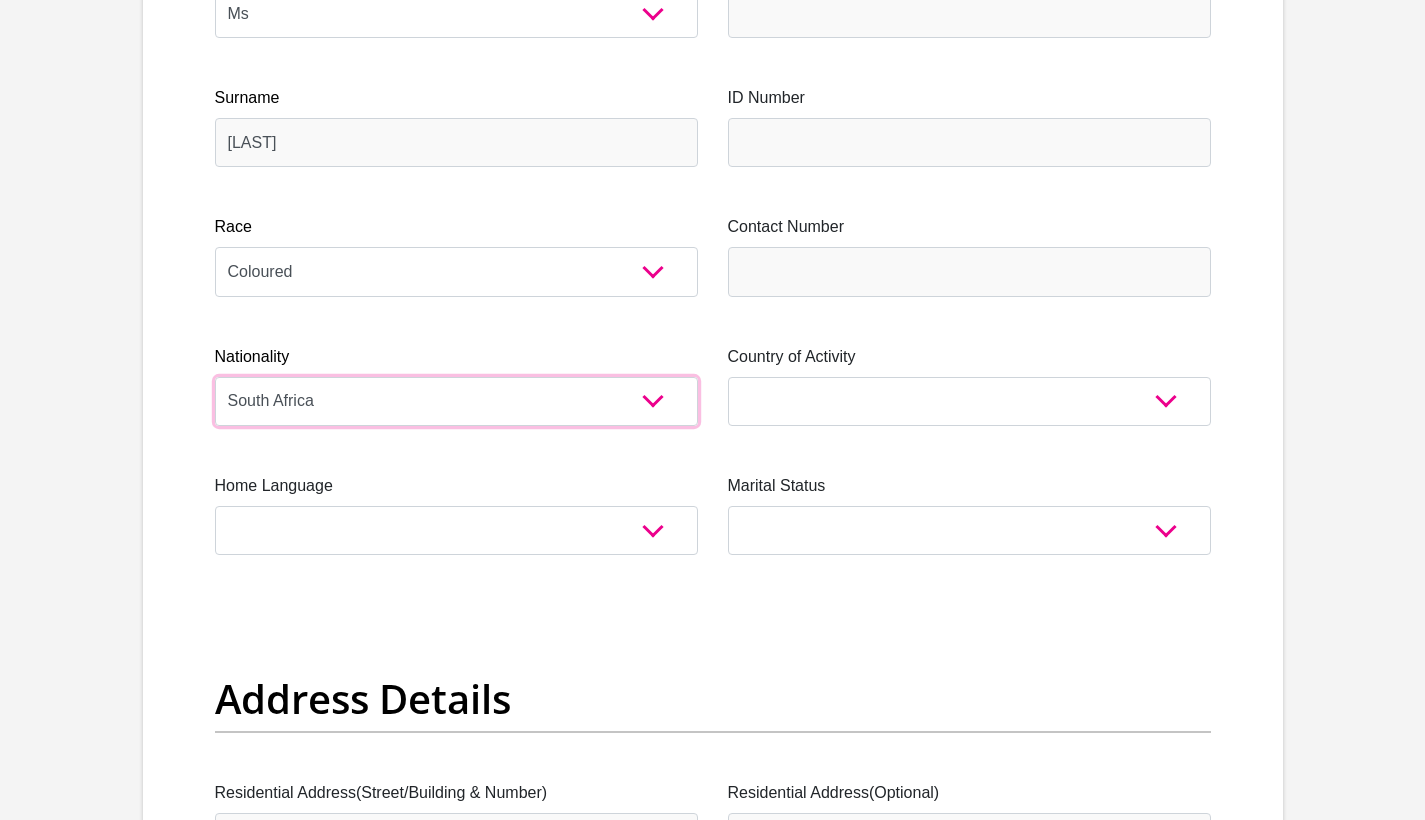 scroll, scrollTop: 406, scrollLeft: 0, axis: vertical 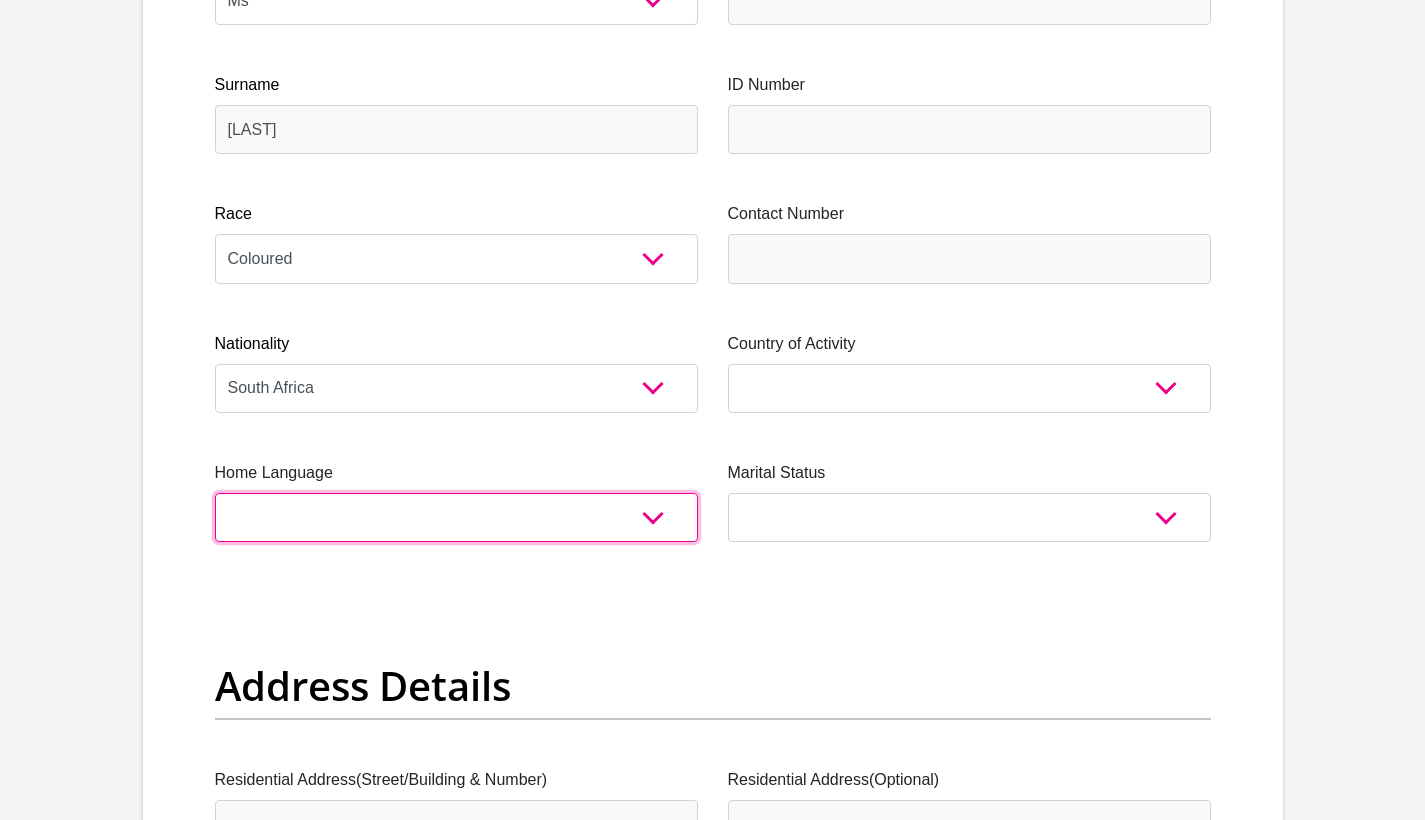 select on "eng" 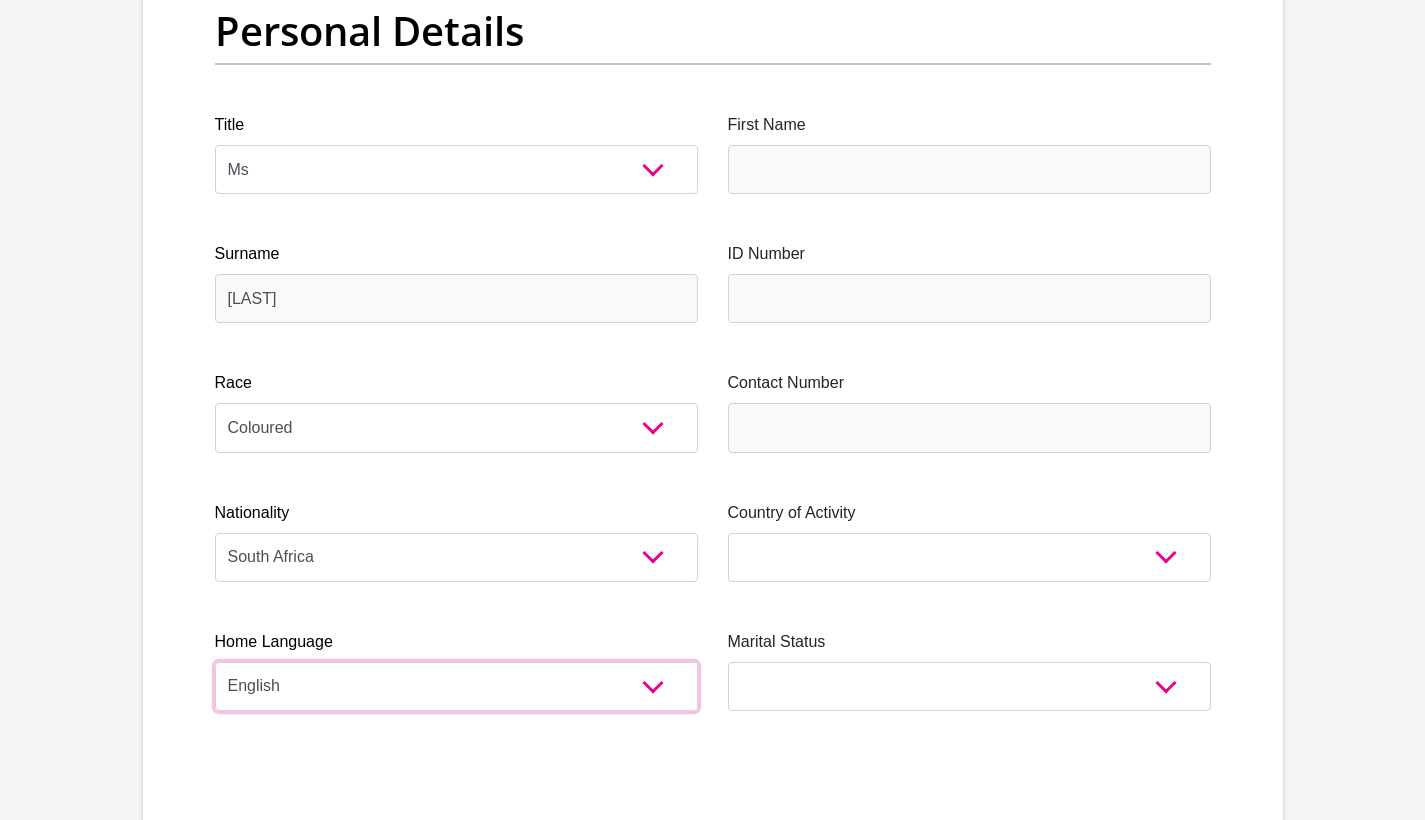 scroll, scrollTop: 175, scrollLeft: 0, axis: vertical 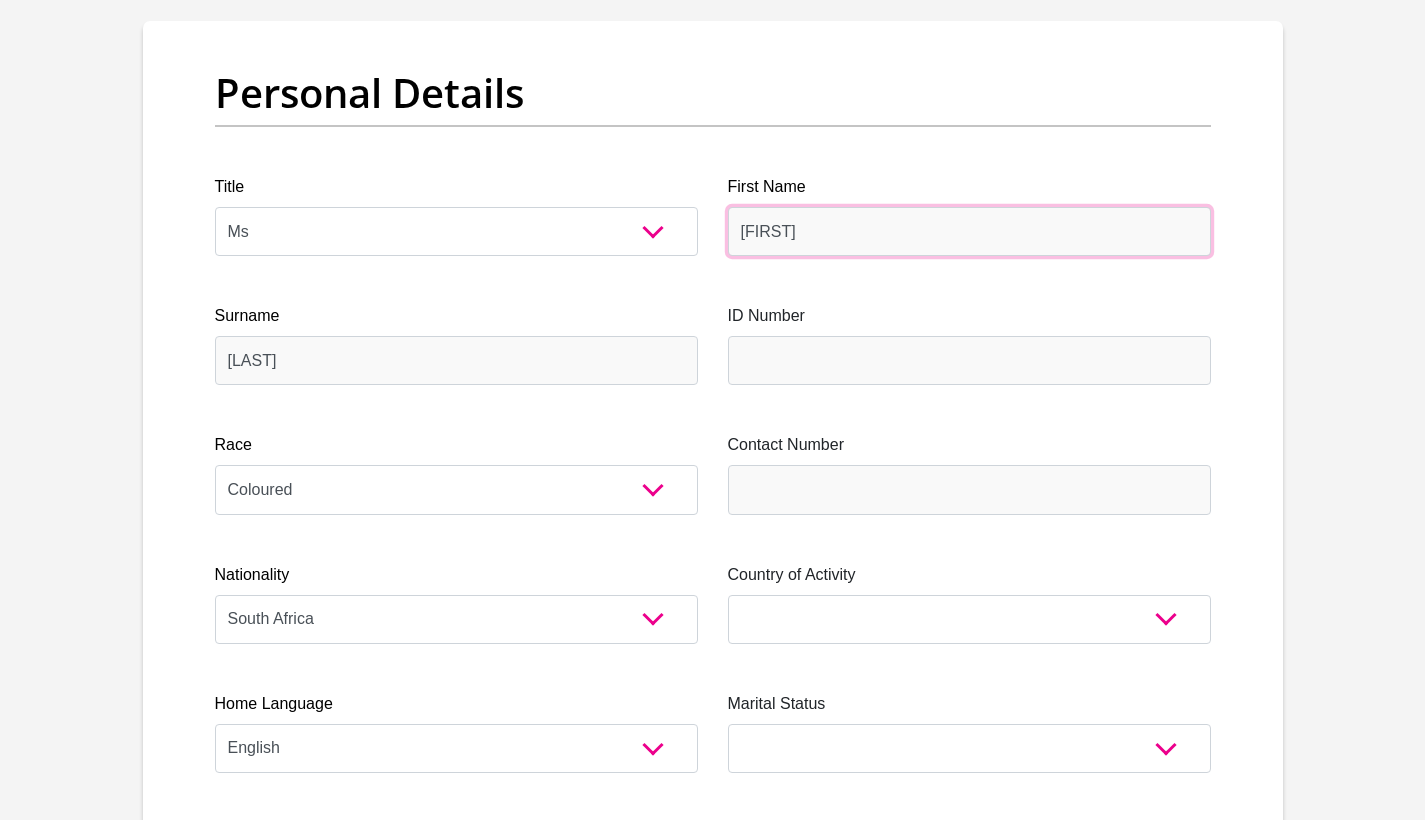type on "Ciarah" 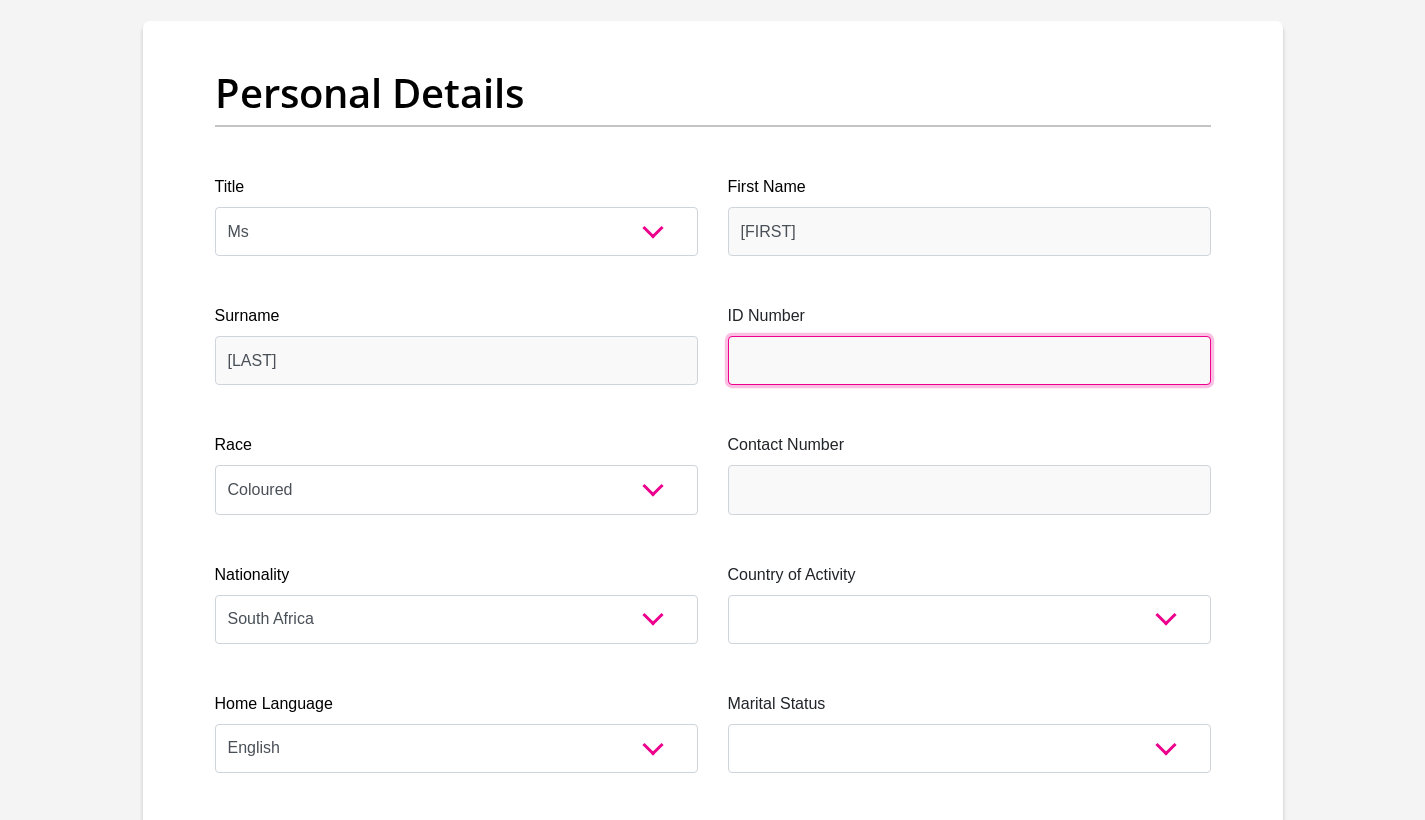 click on "ID Number" at bounding box center (969, 360) 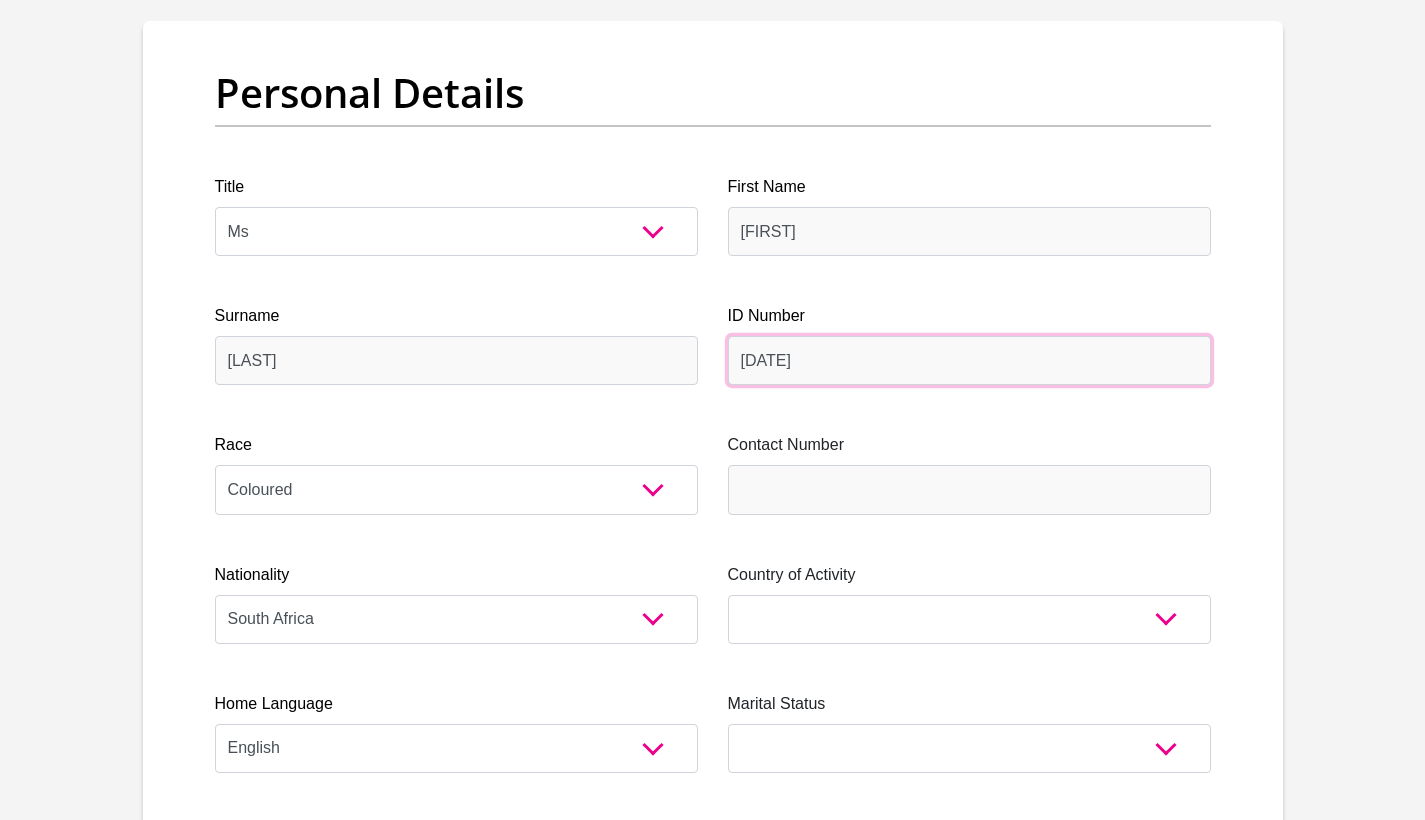 type on "0508300432087" 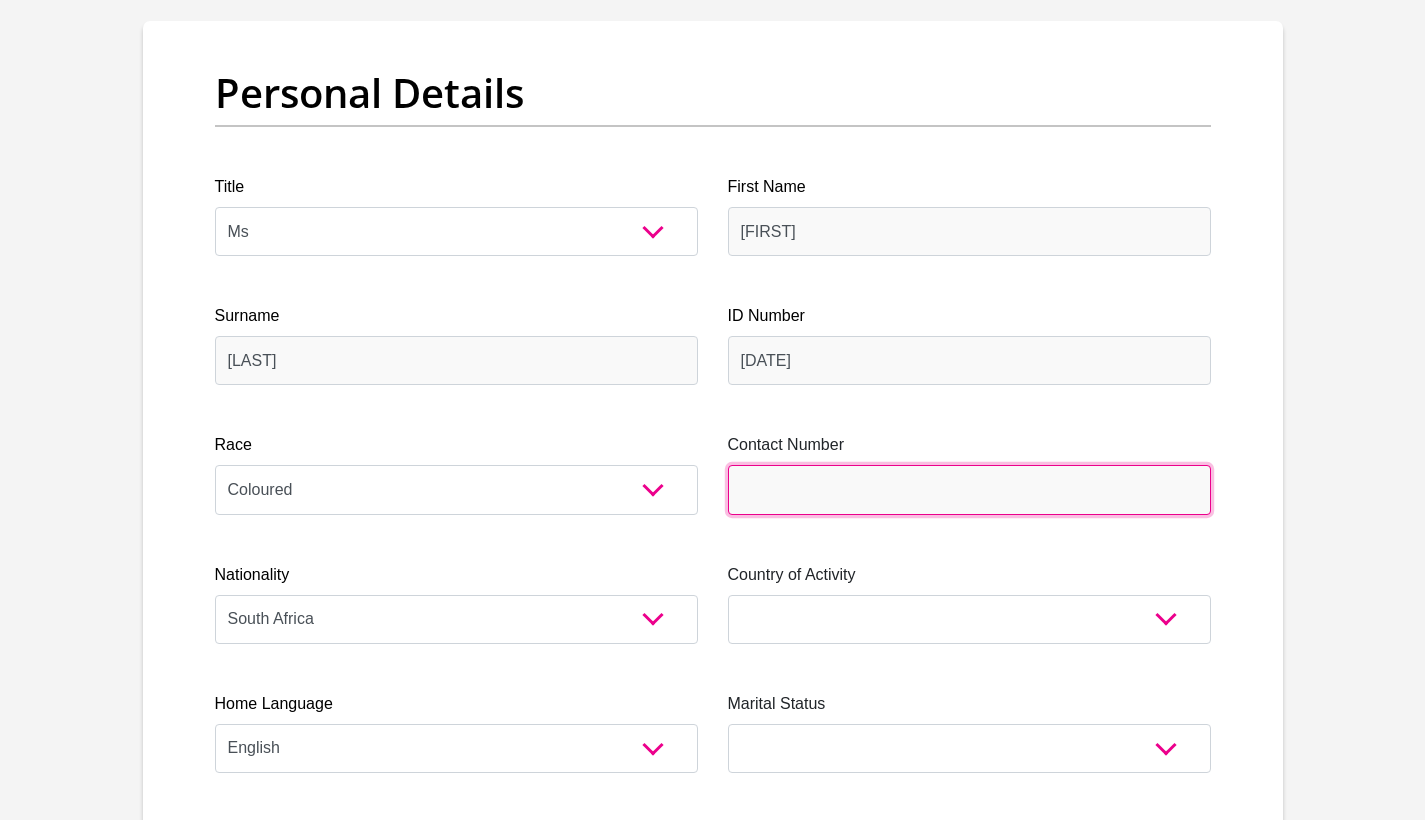 click on "Contact Number" at bounding box center (969, 489) 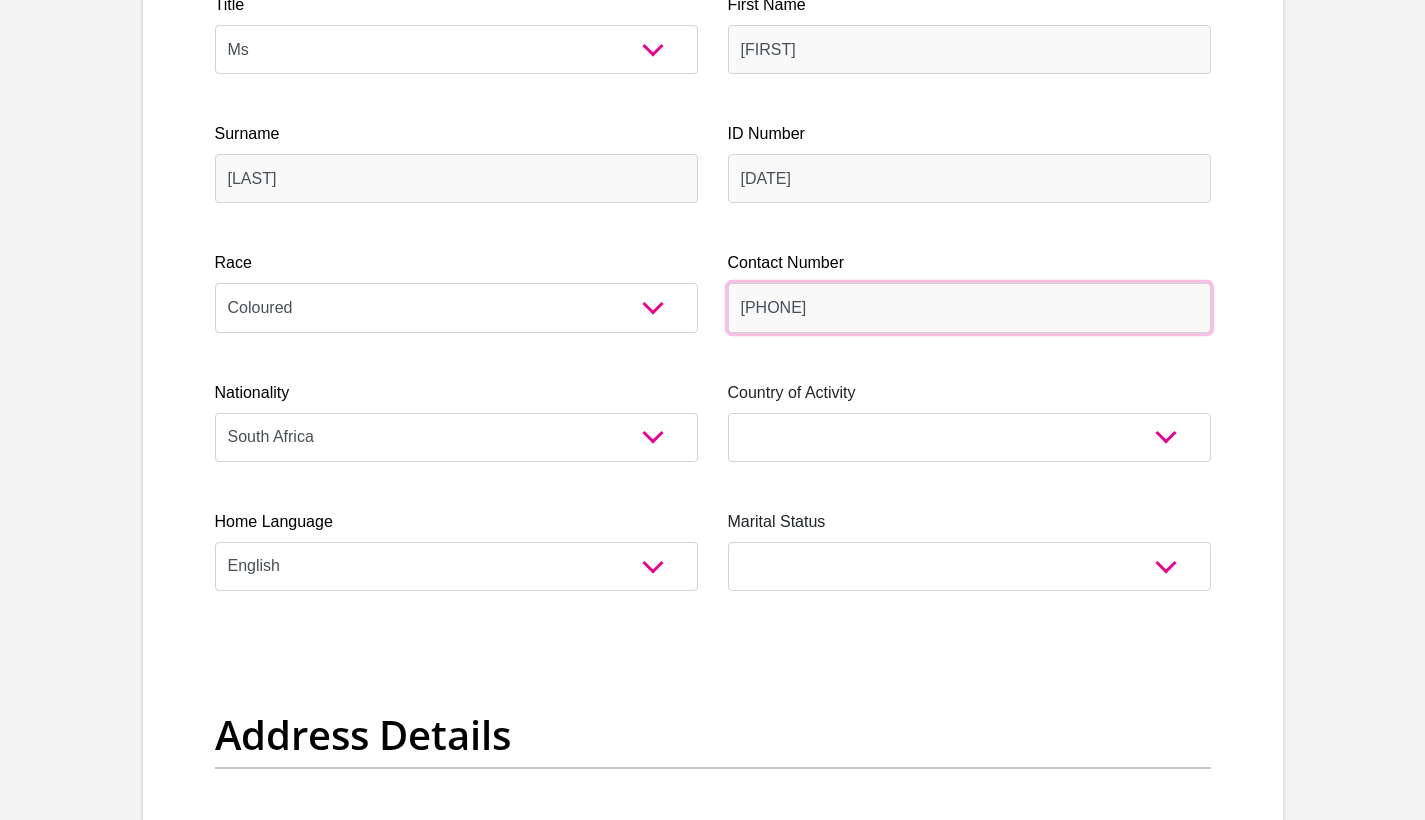 scroll, scrollTop: 368, scrollLeft: 0, axis: vertical 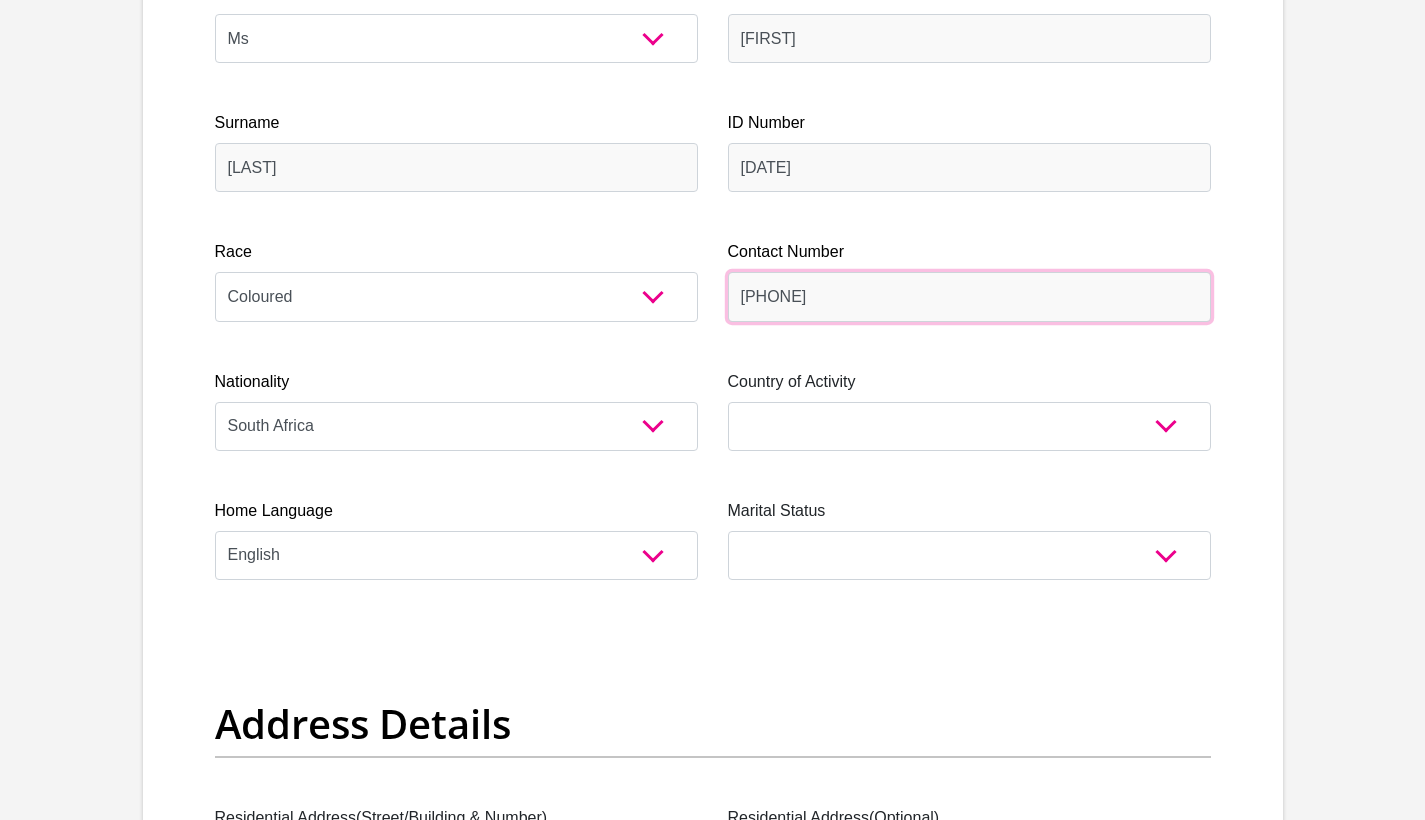 type on "0638873155" 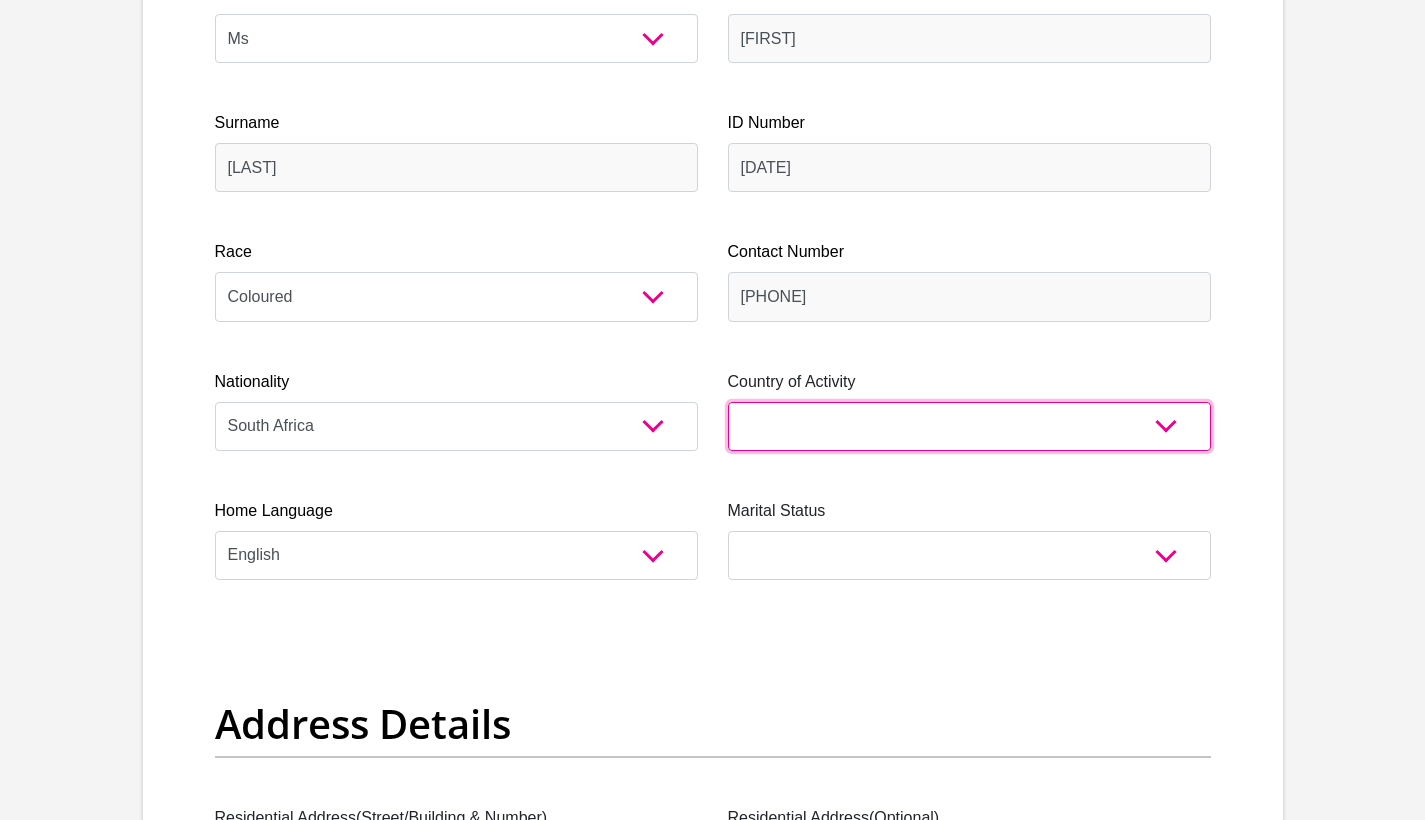 select on "ZAF" 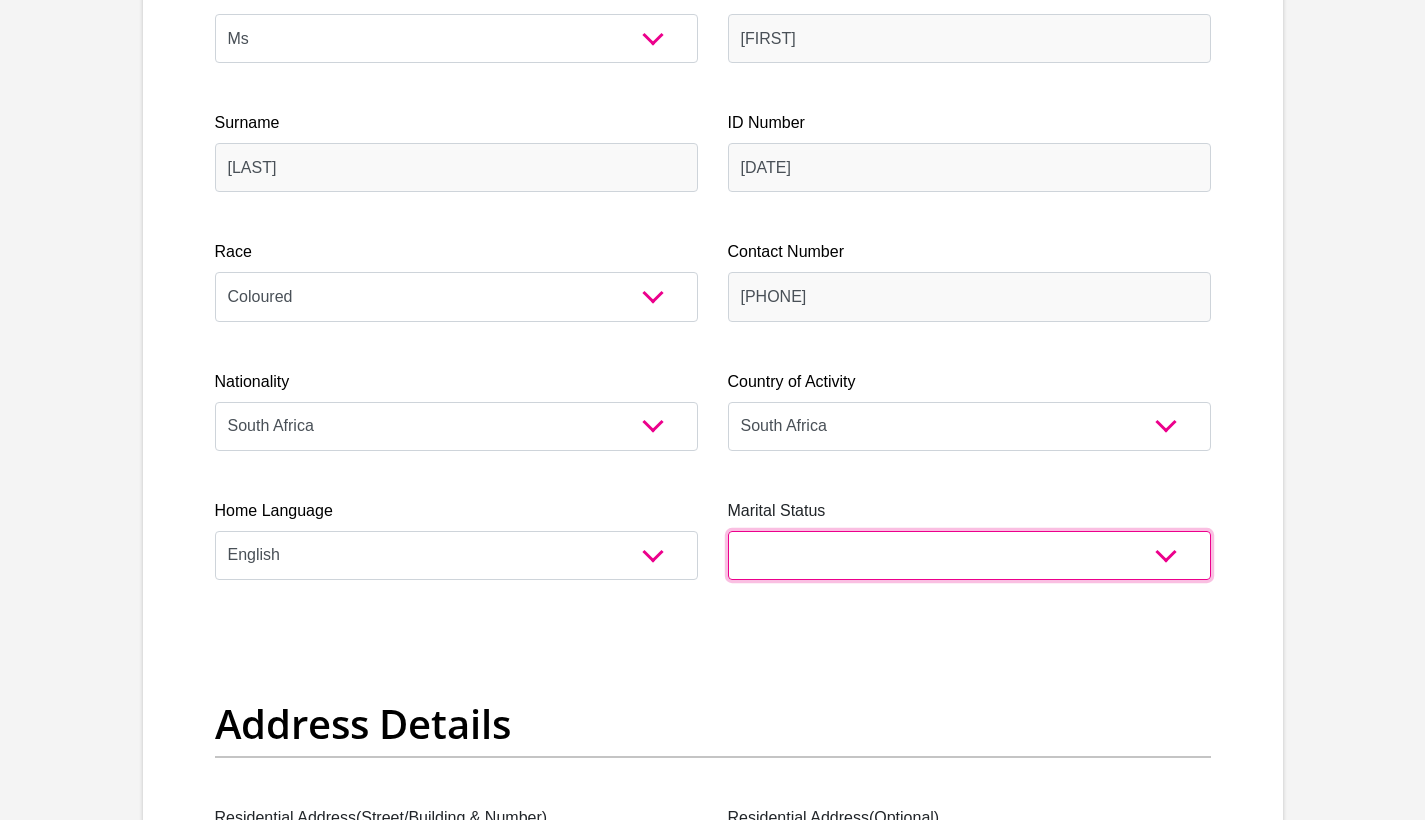 select on "2" 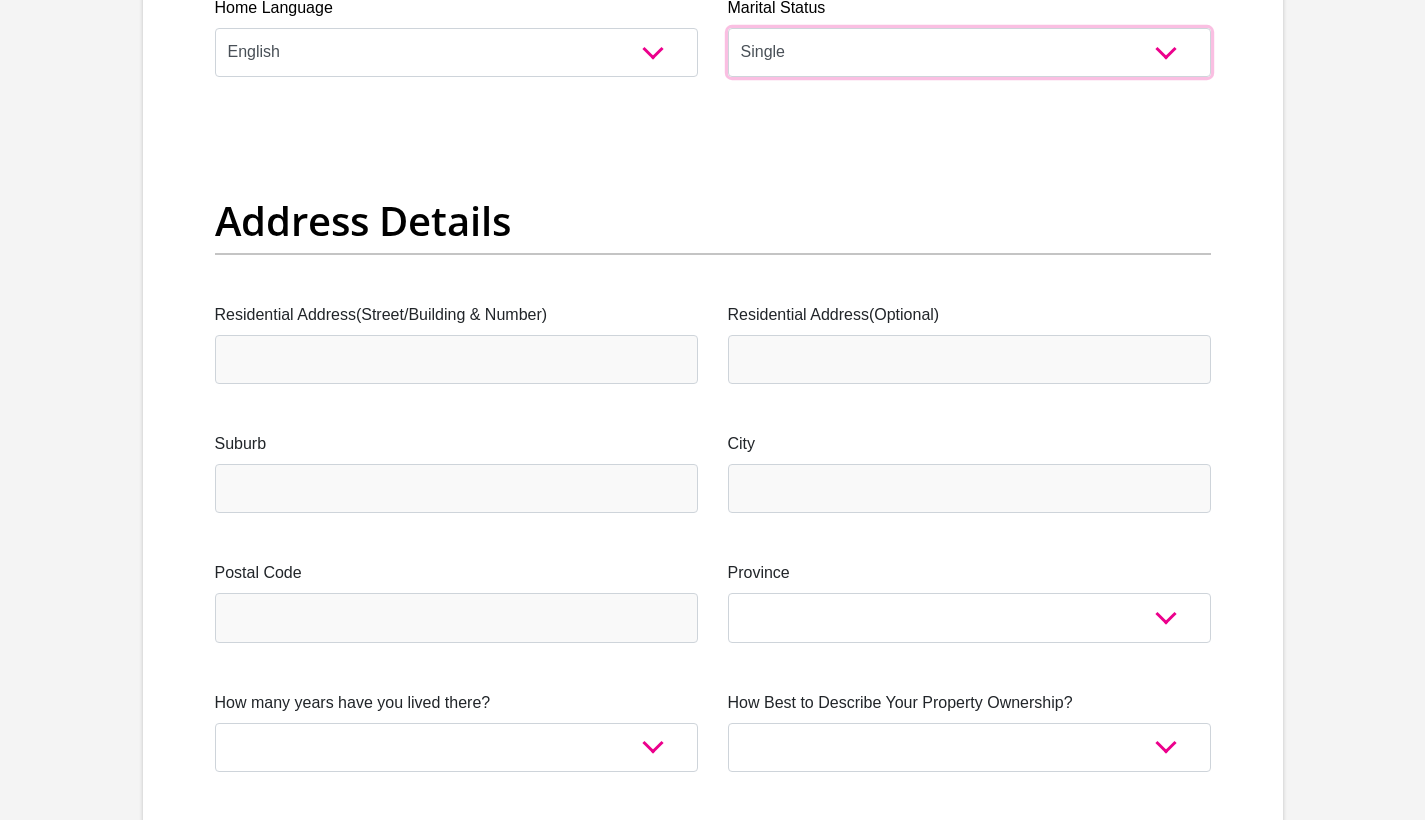scroll, scrollTop: 906, scrollLeft: 0, axis: vertical 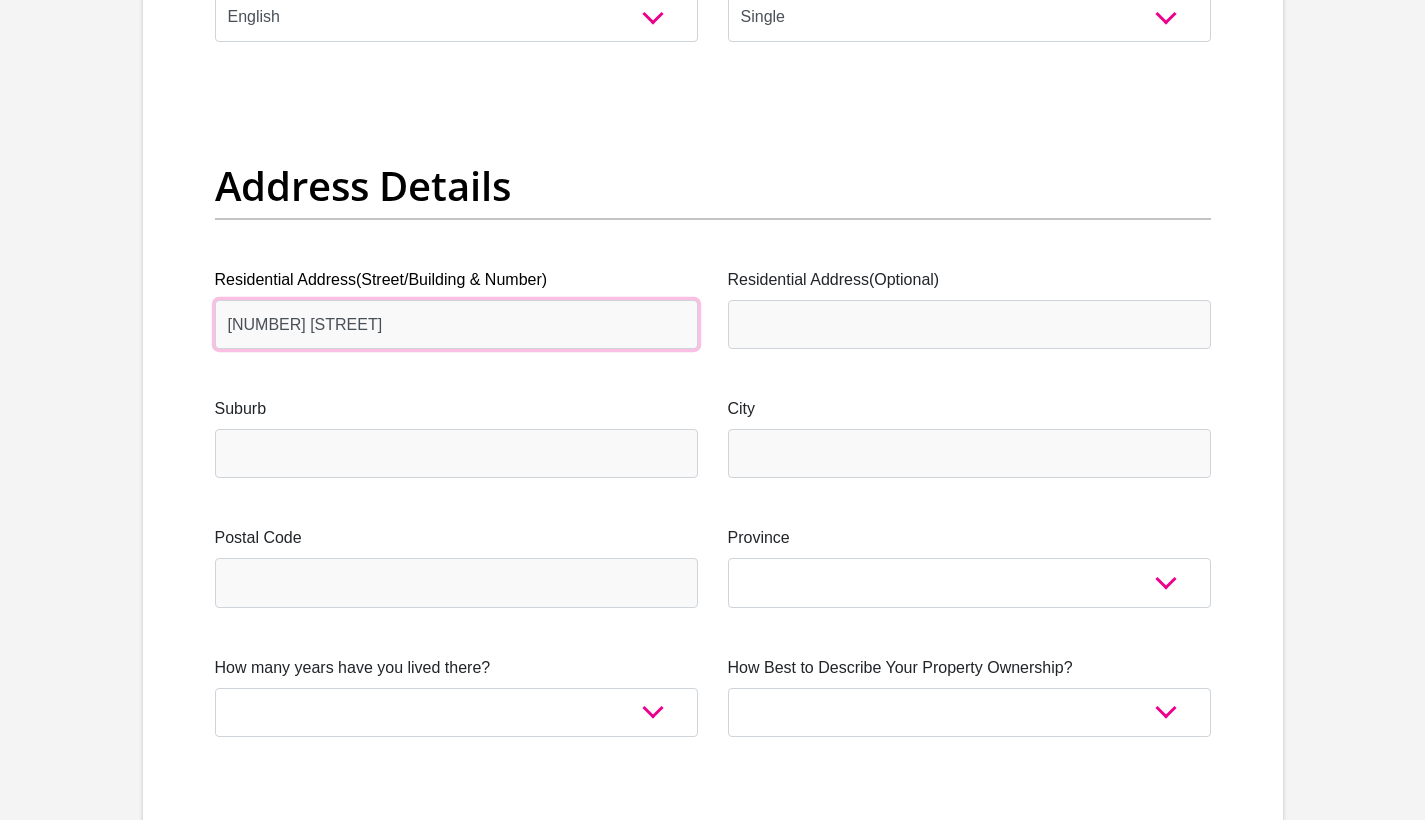 type on "1 Amatola Crescent" 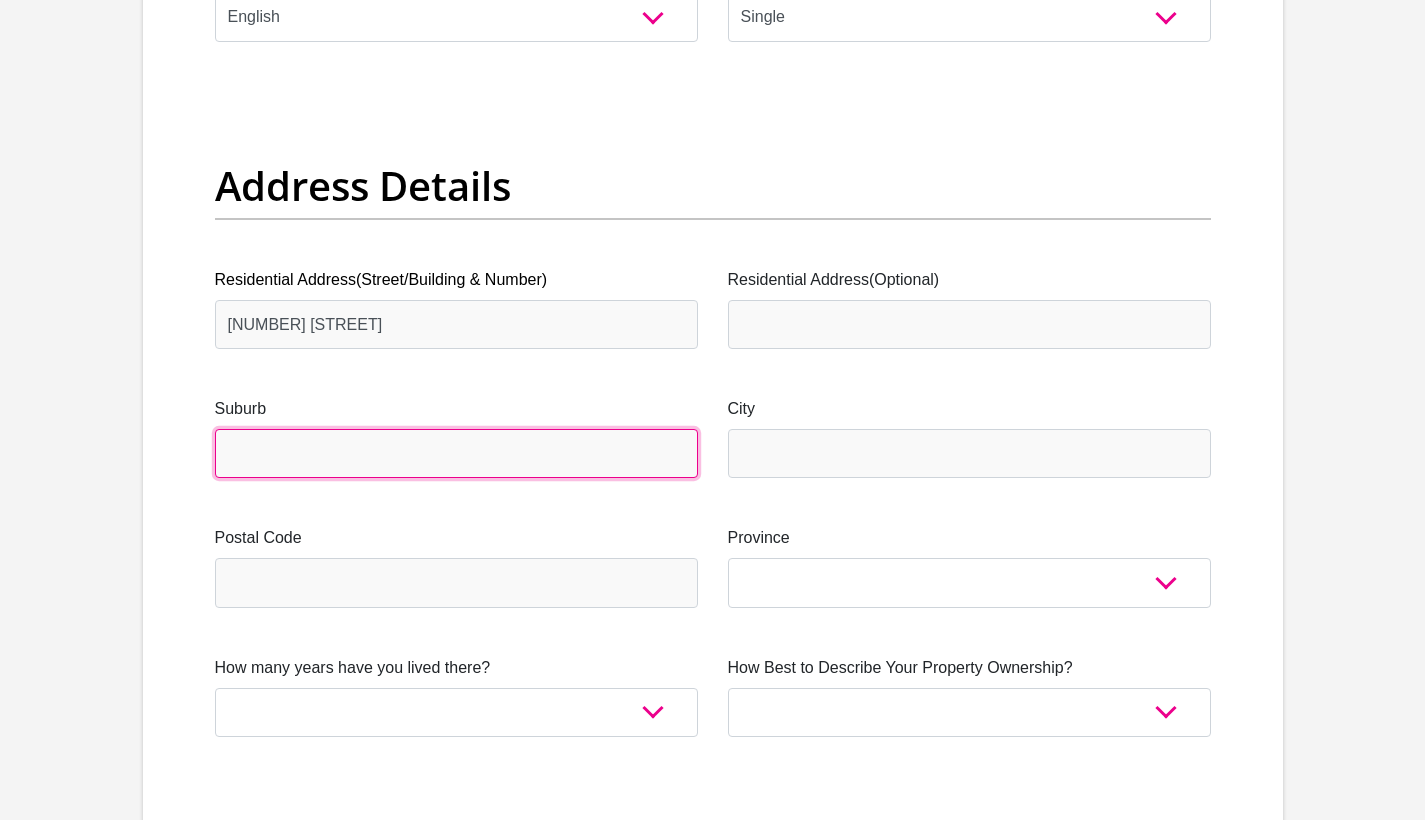 click on "Suburb" at bounding box center [456, 453] 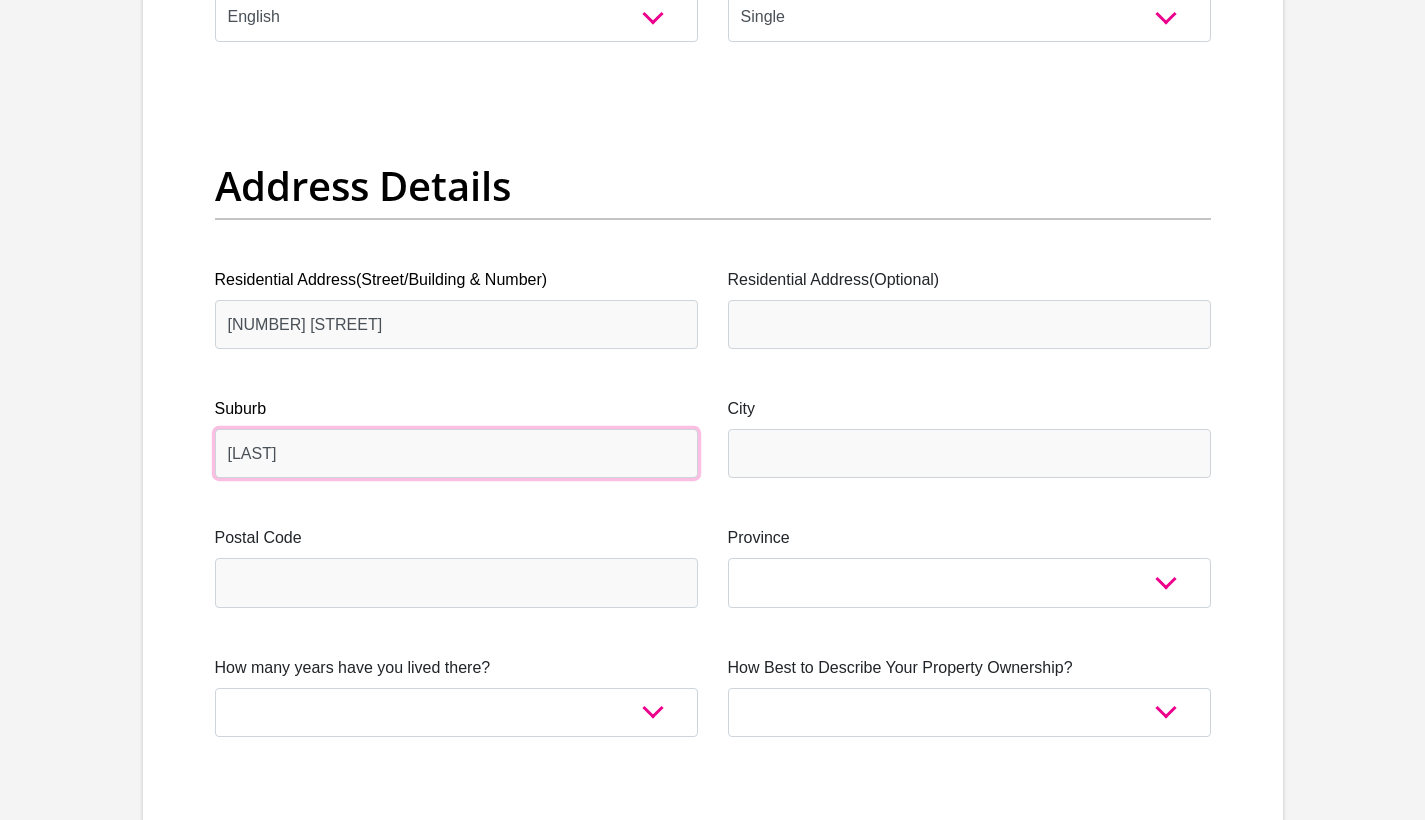 scroll, scrollTop: 960, scrollLeft: 0, axis: vertical 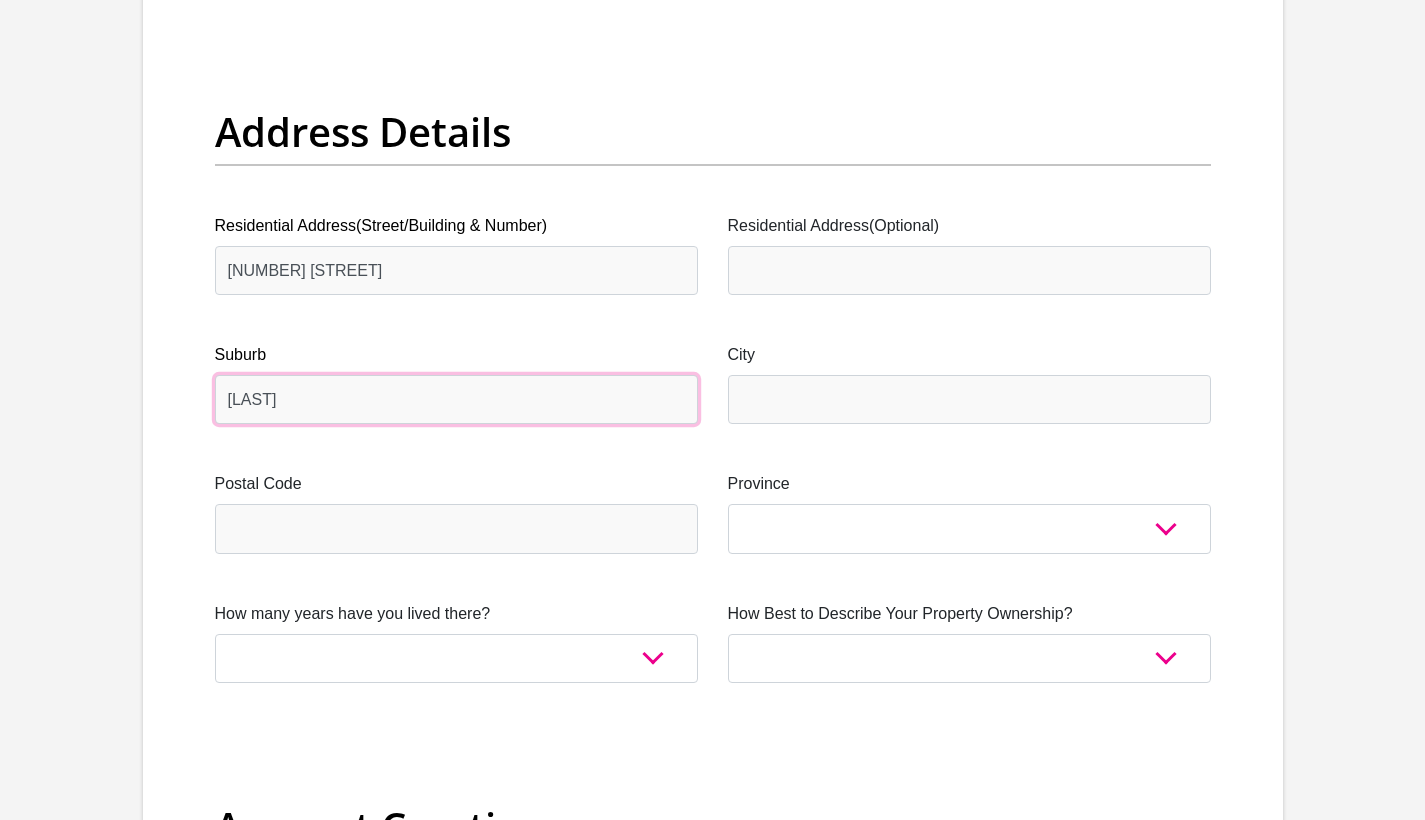 type on "Claremont" 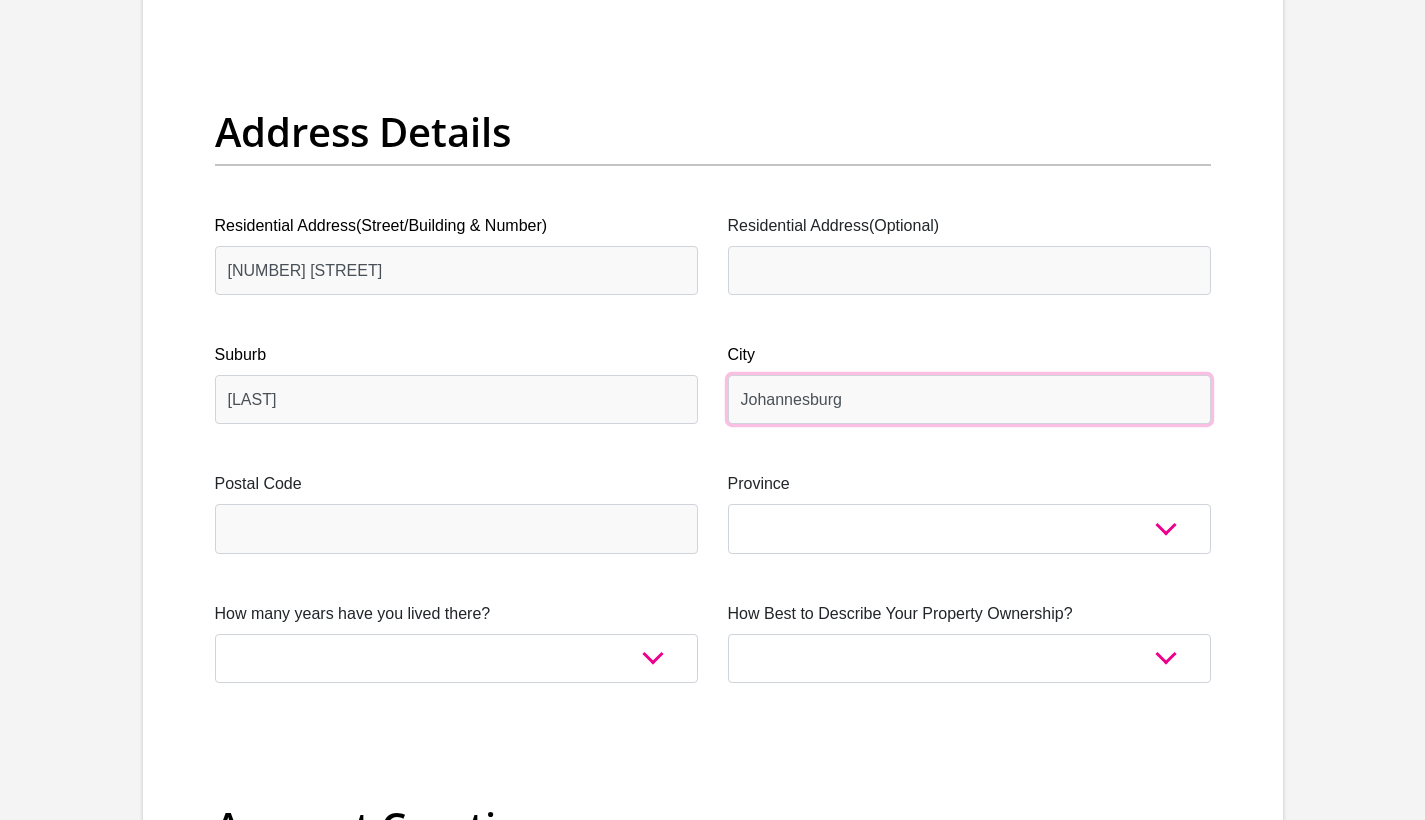 type on "Johannesburg" 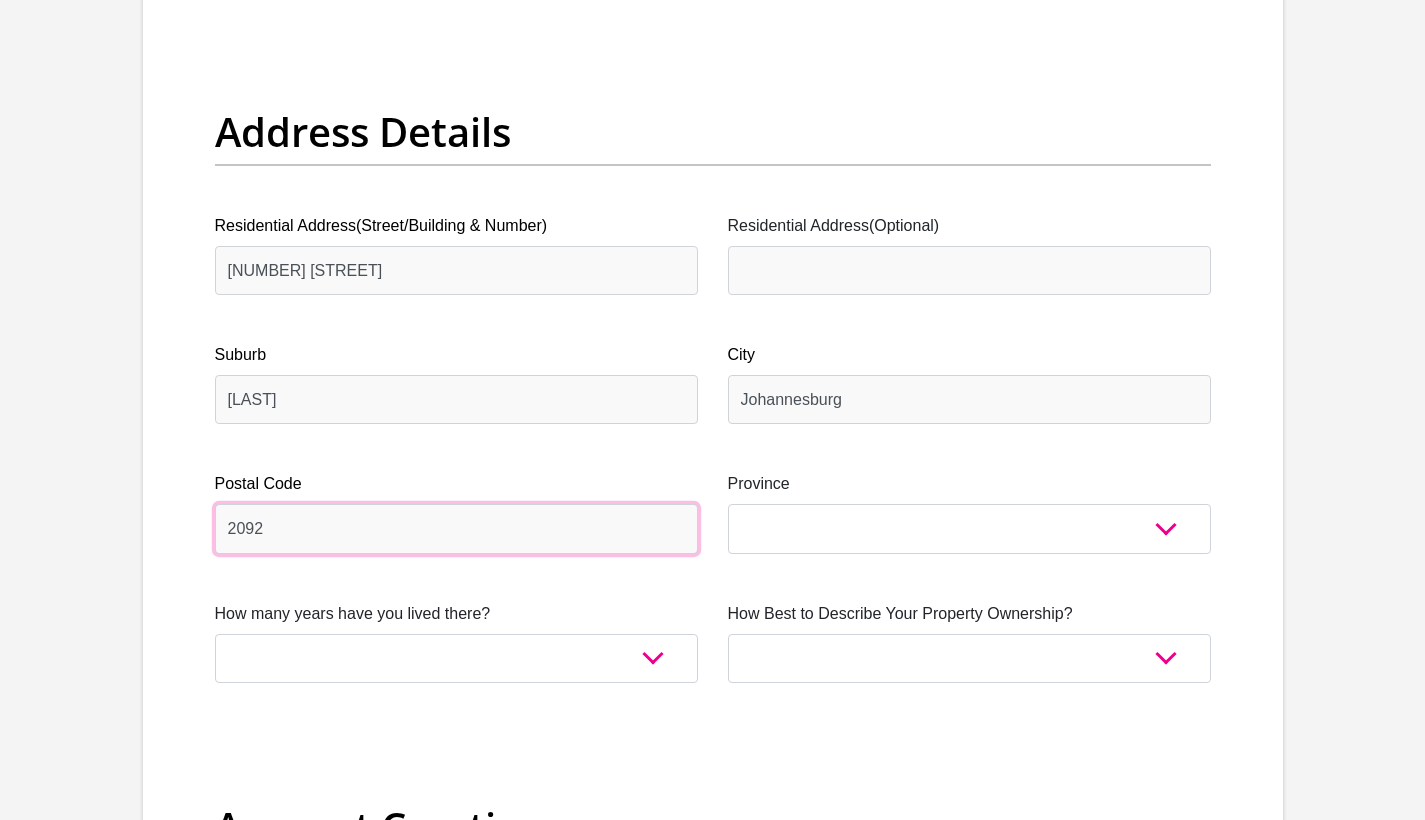 type on "2092" 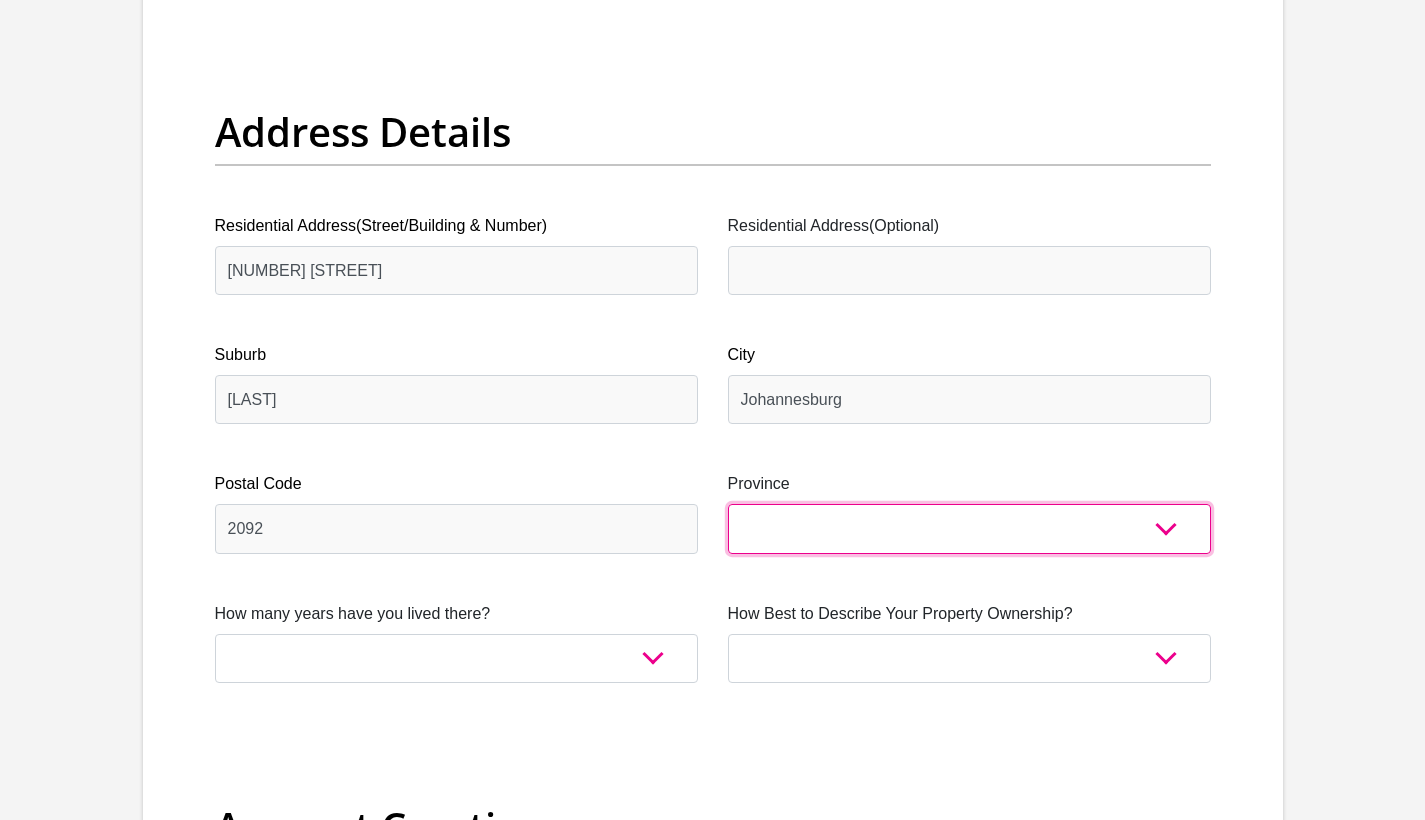 select on "Gauteng" 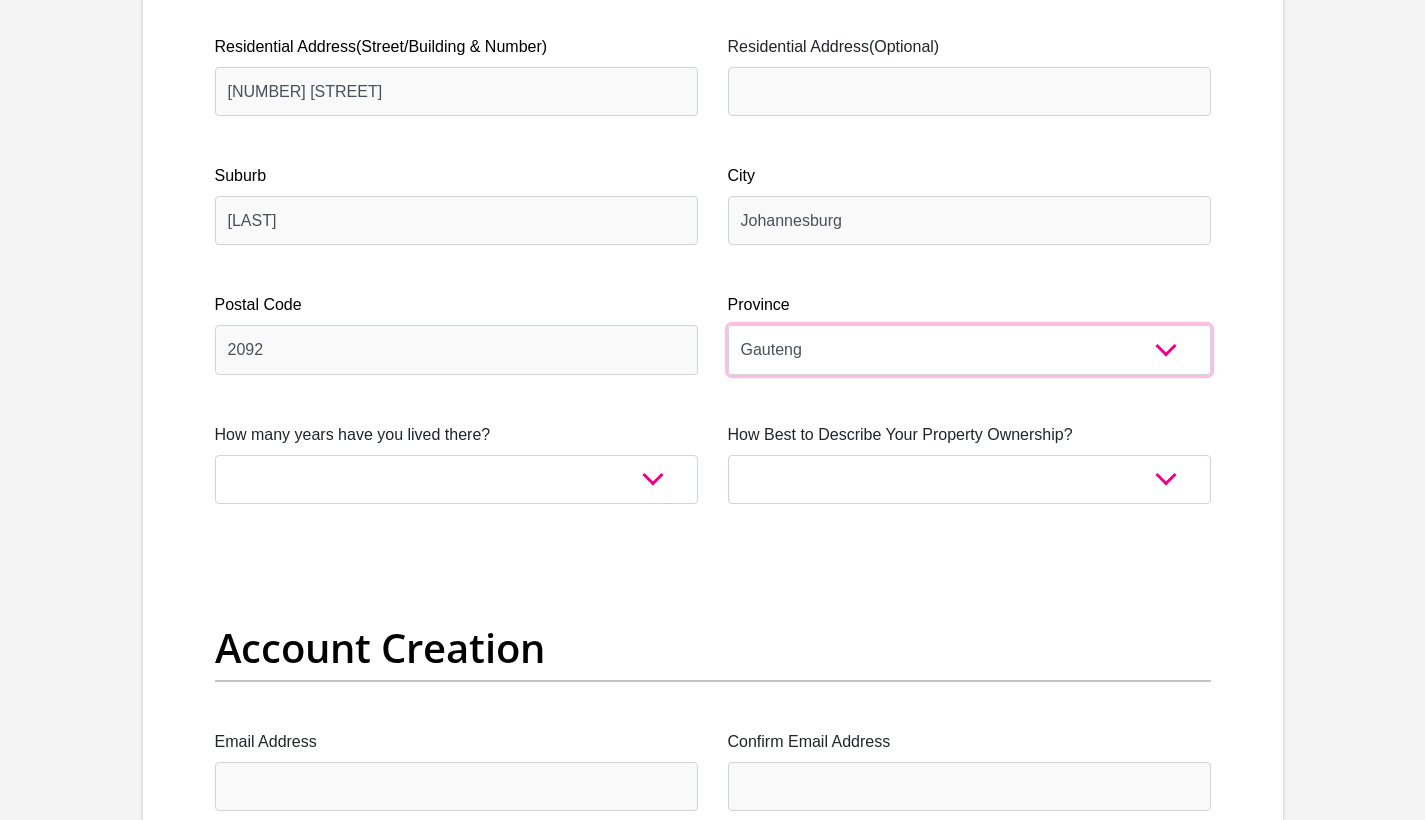 scroll, scrollTop: 1144, scrollLeft: 0, axis: vertical 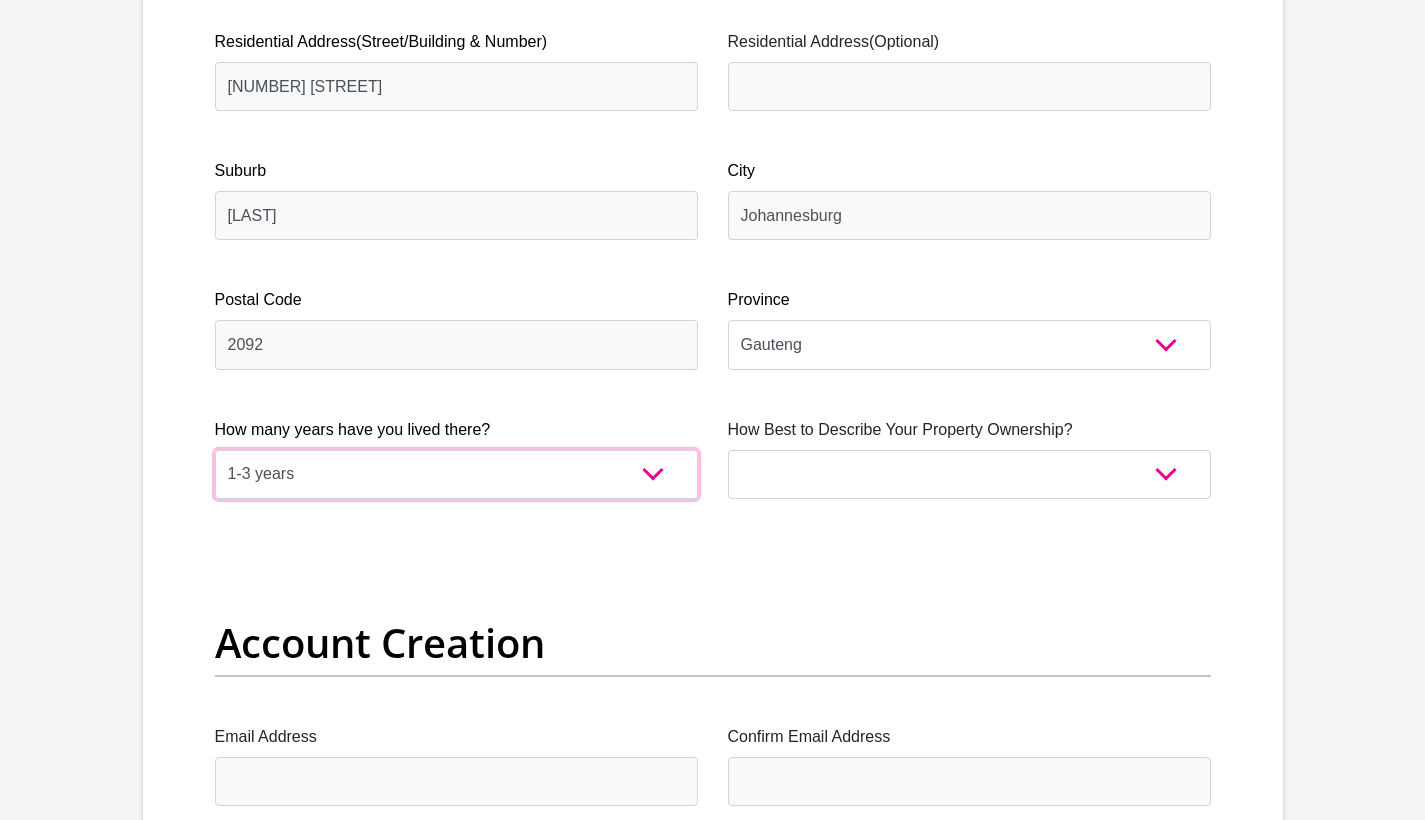 select on "5" 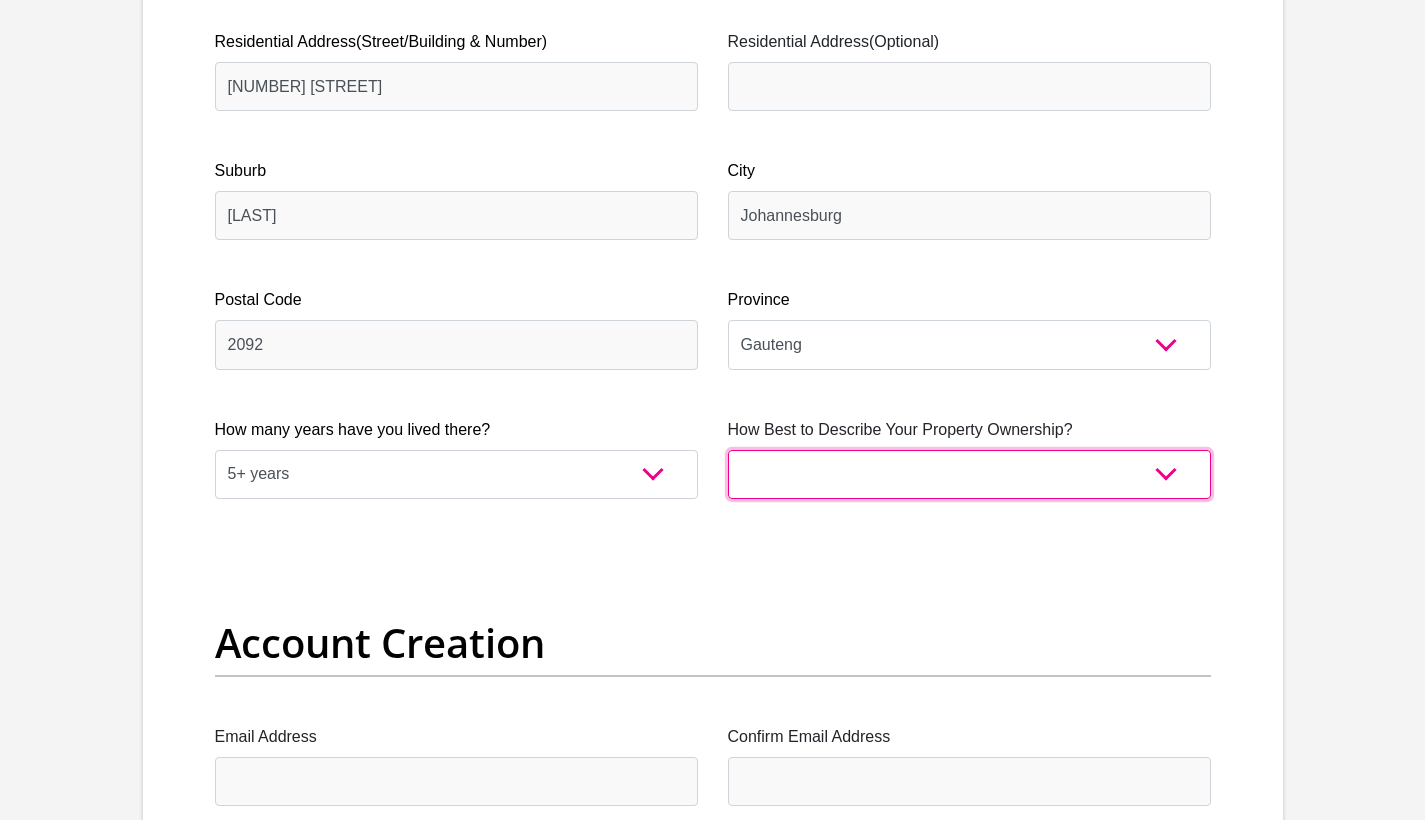 select on "Owned" 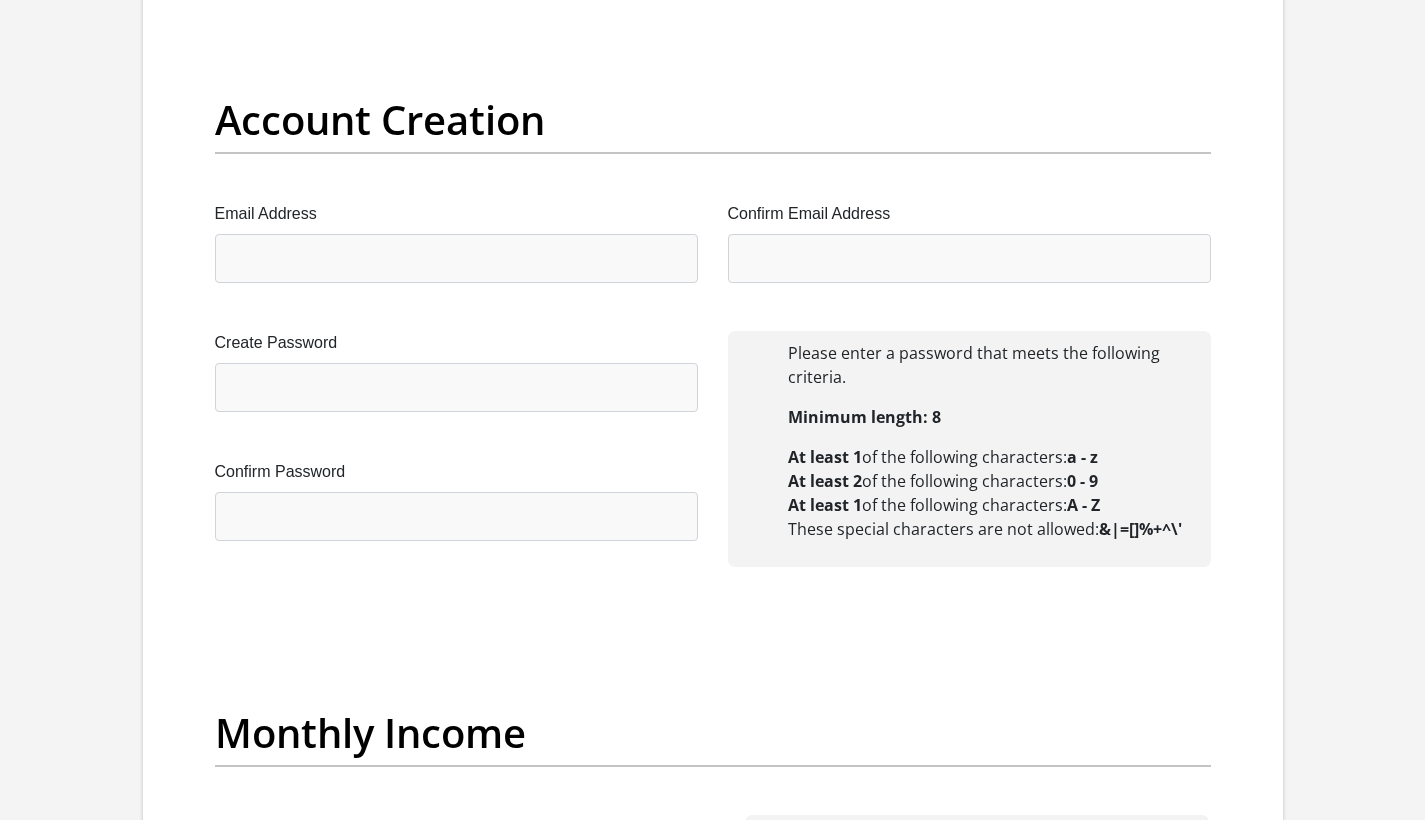 scroll, scrollTop: 1638, scrollLeft: 0, axis: vertical 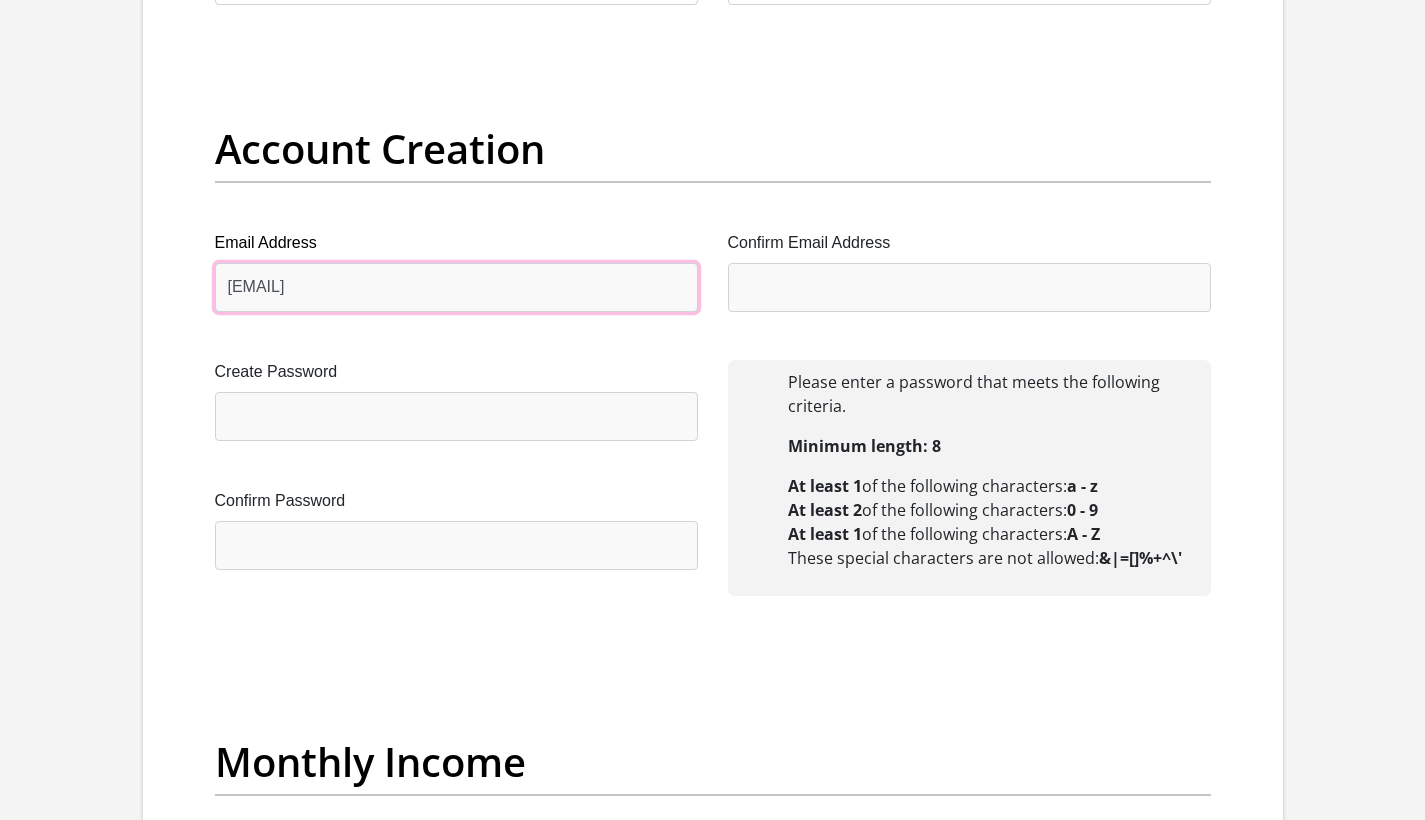 type on "ciarahdubois33@gmail.com" 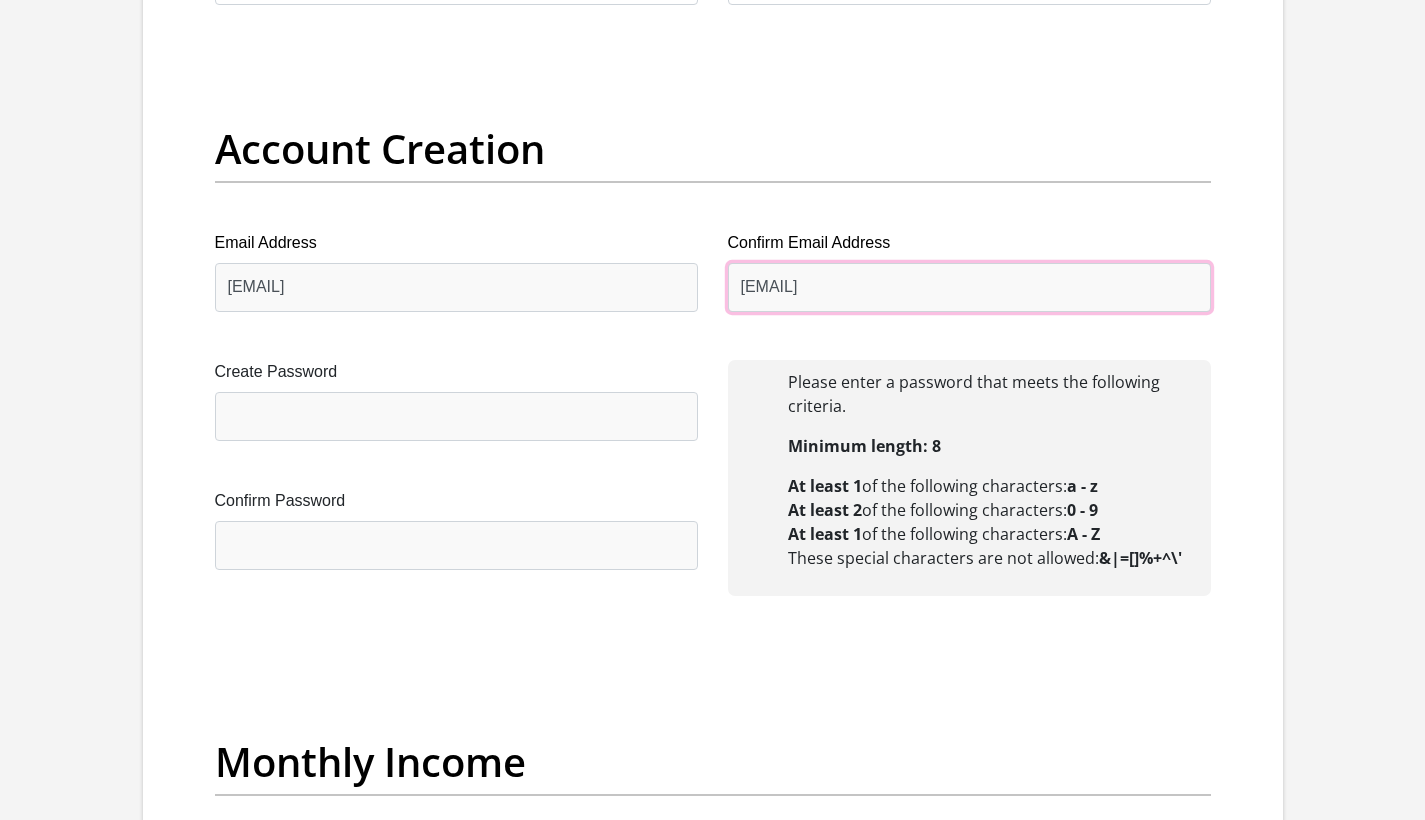 type on "ciarahdubois33@gmail.com" 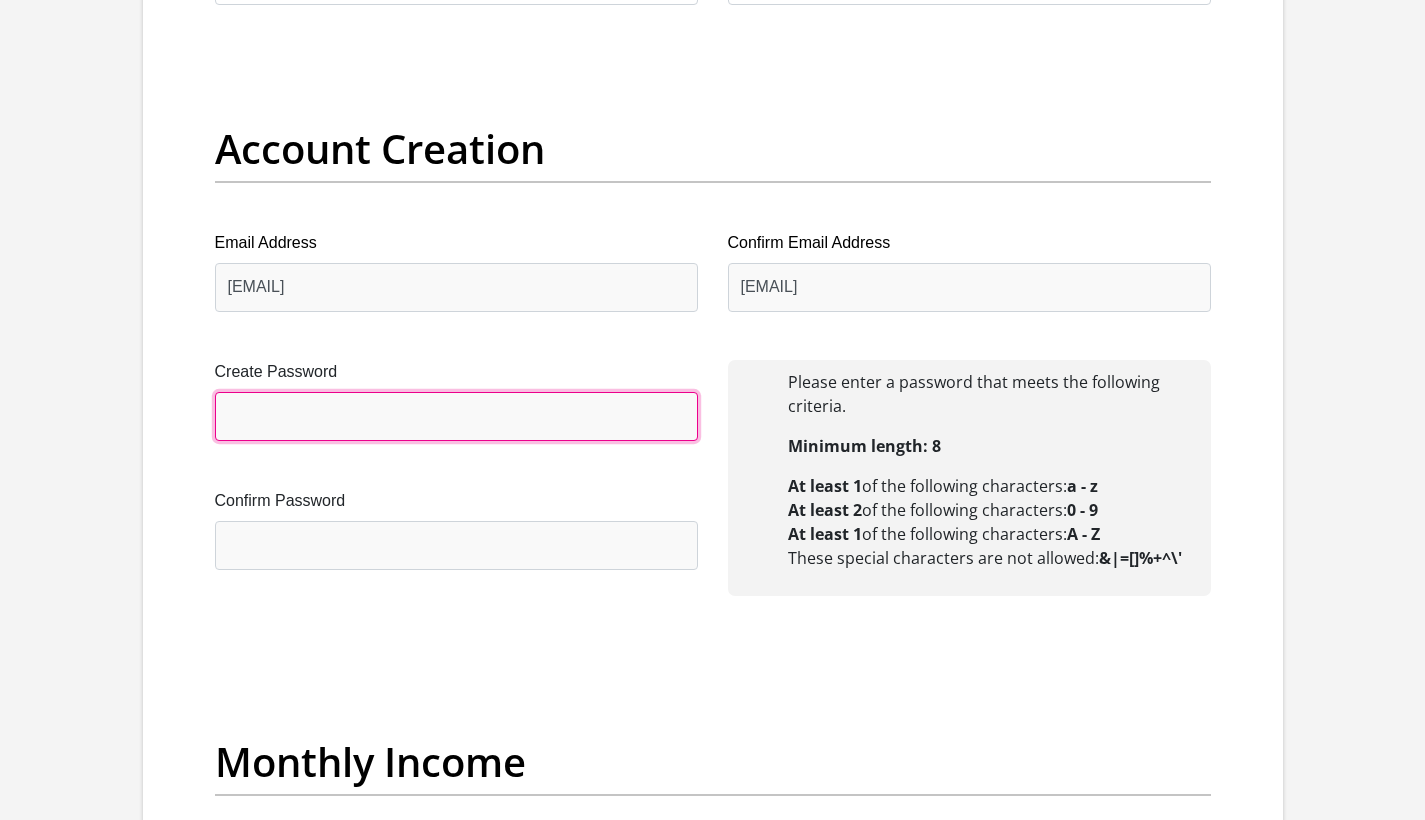 click on "Create Password" at bounding box center [456, 416] 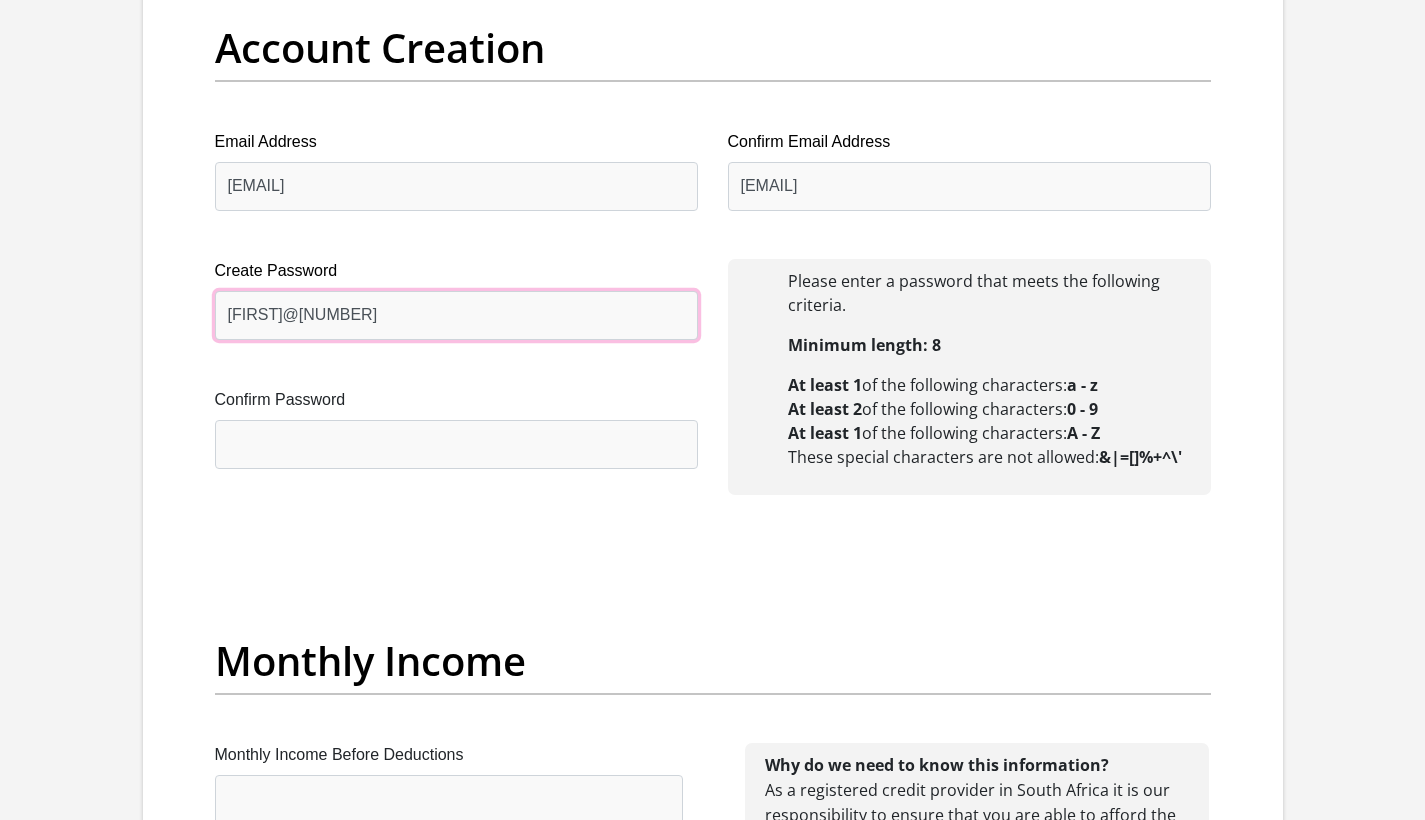 scroll, scrollTop: 1743, scrollLeft: 0, axis: vertical 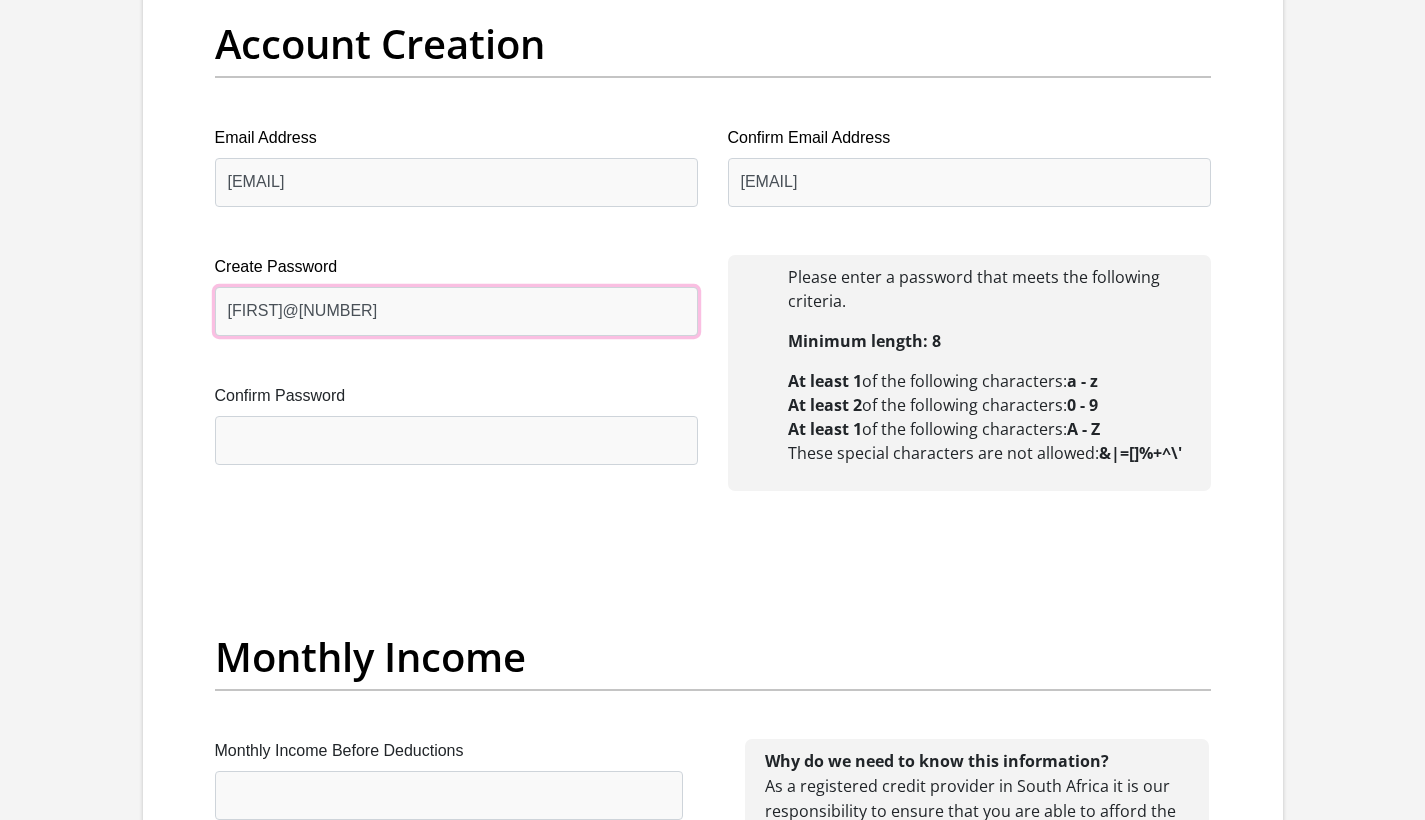 type on "Phillip@123" 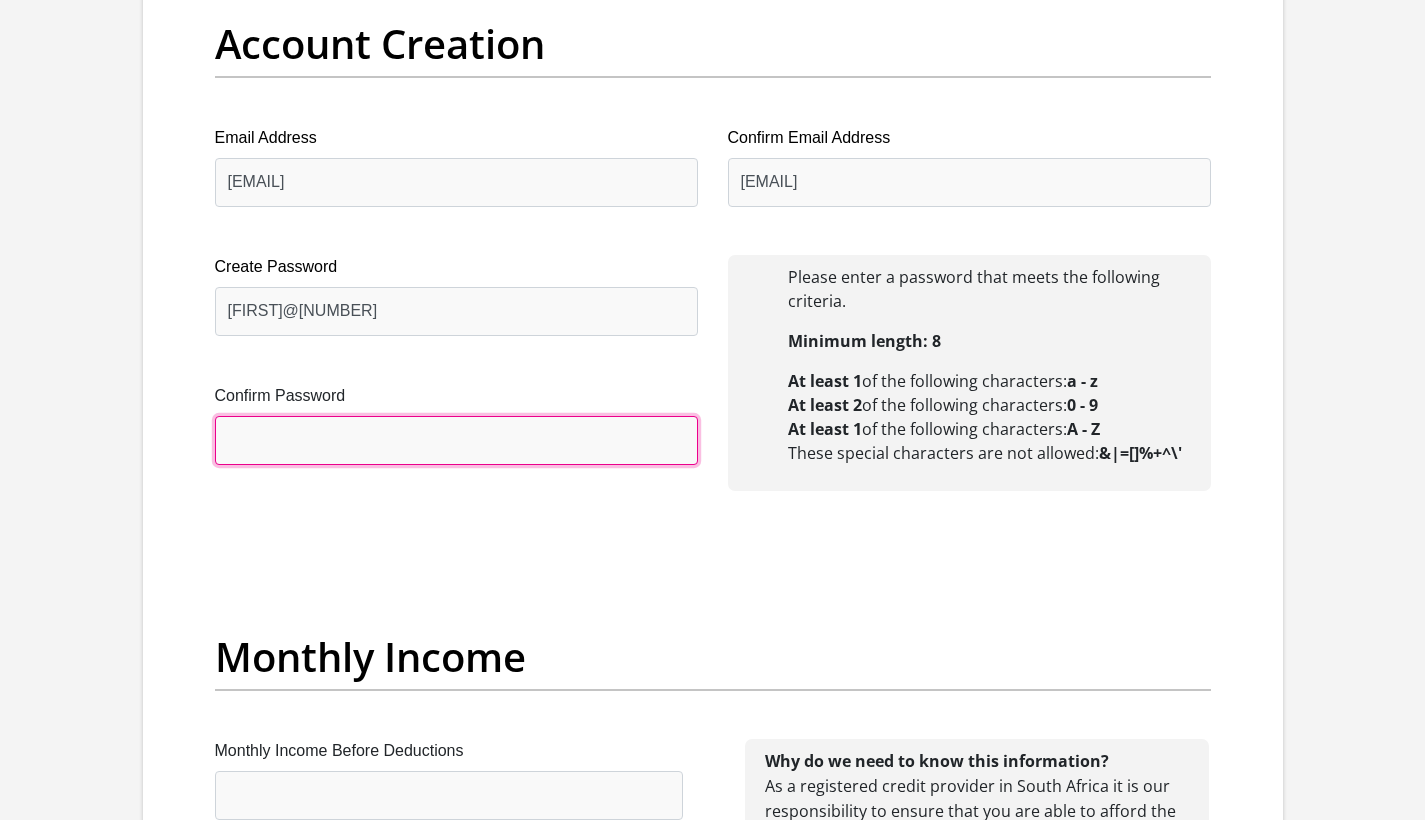 click on "Confirm Password" at bounding box center [456, 440] 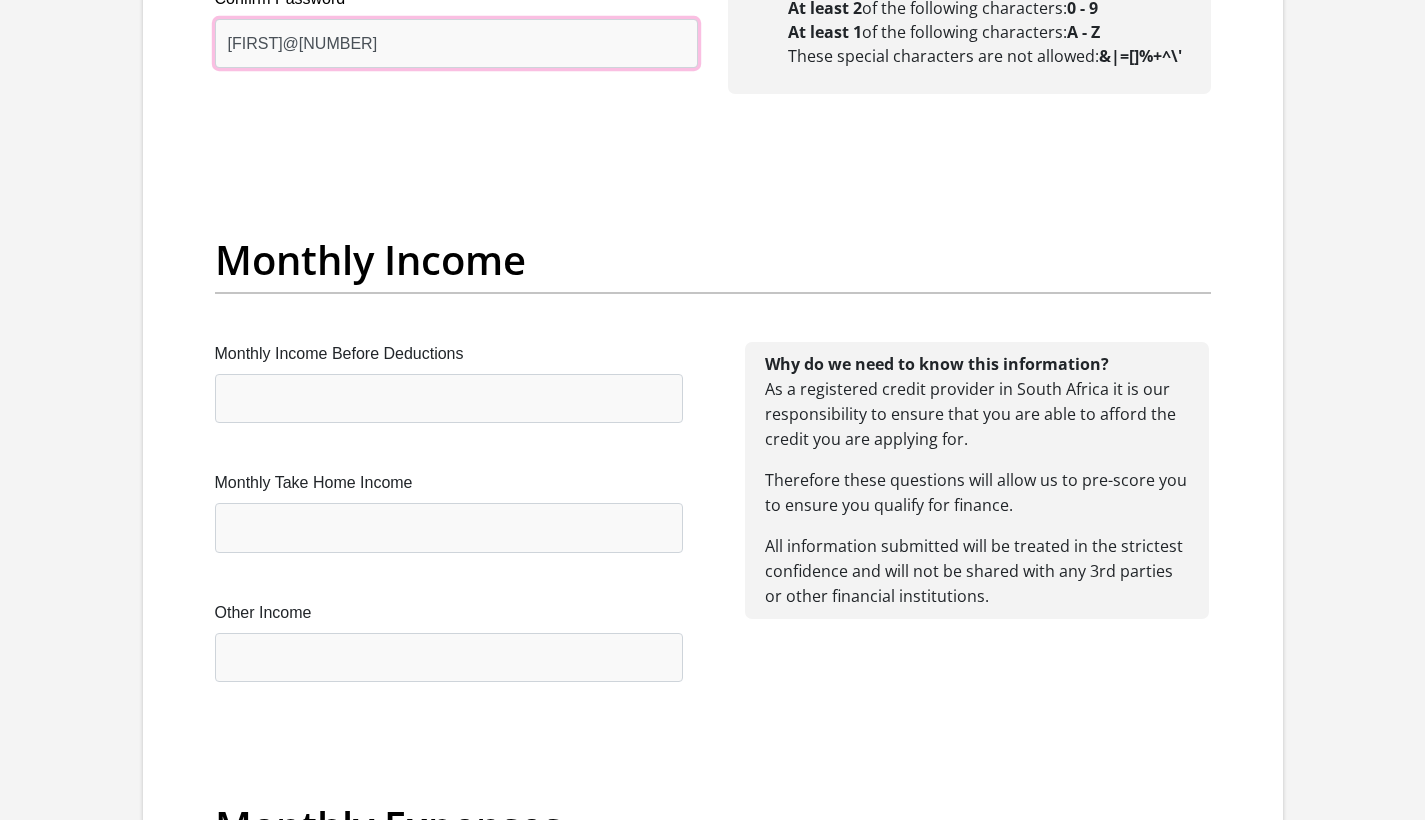 scroll, scrollTop: 2142, scrollLeft: 0, axis: vertical 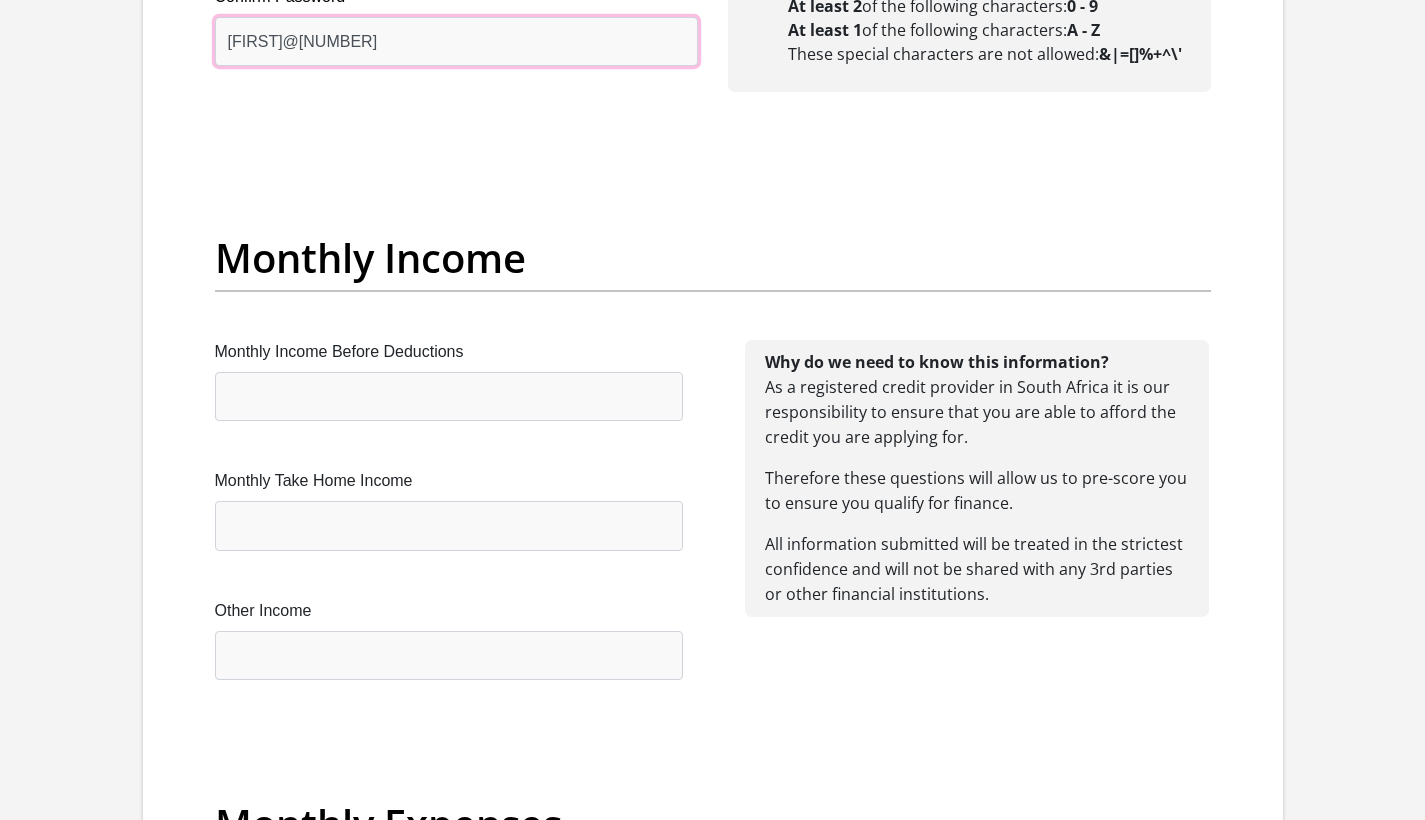 type on "Phillip@123" 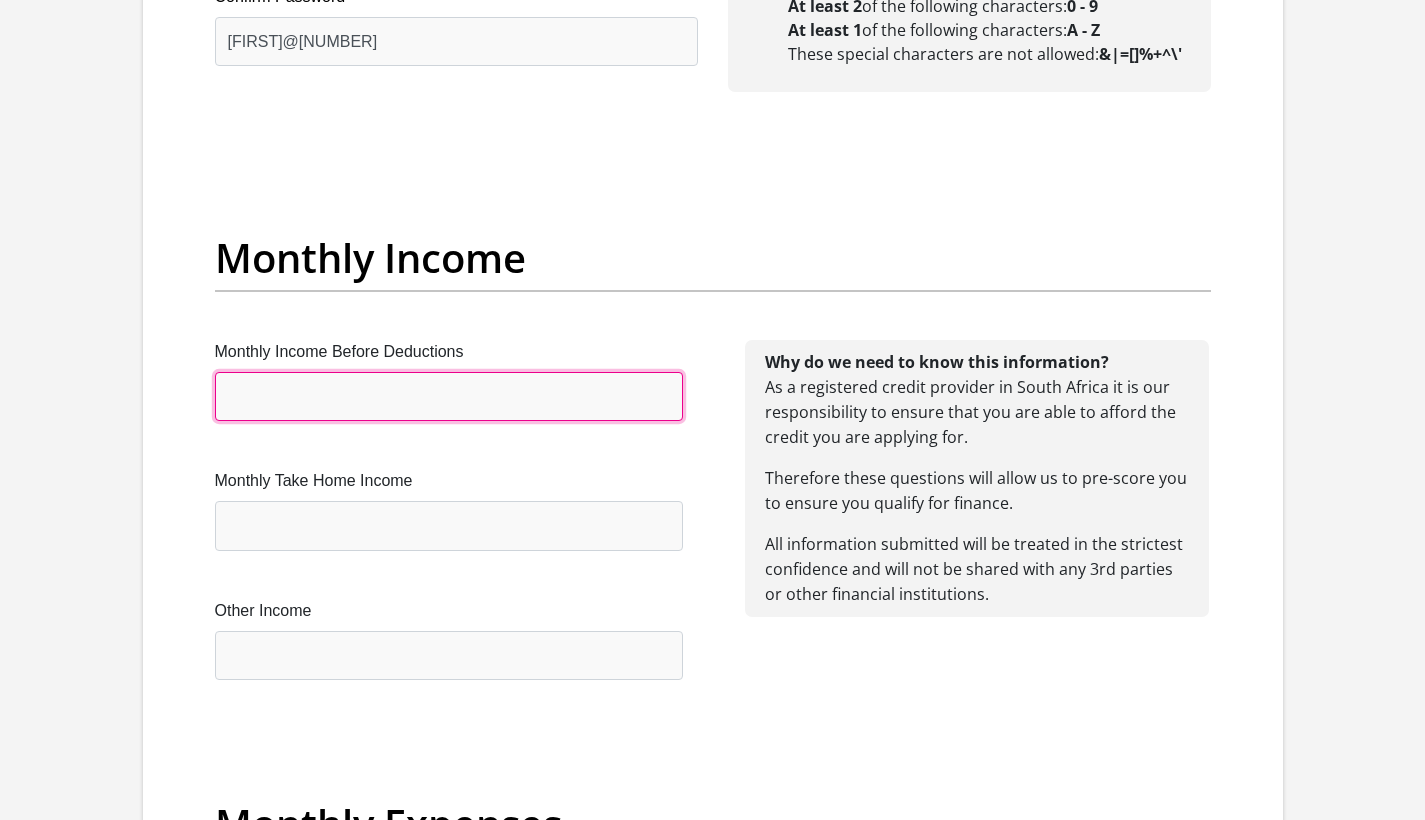 click on "Monthly Income Before Deductions" at bounding box center [449, 396] 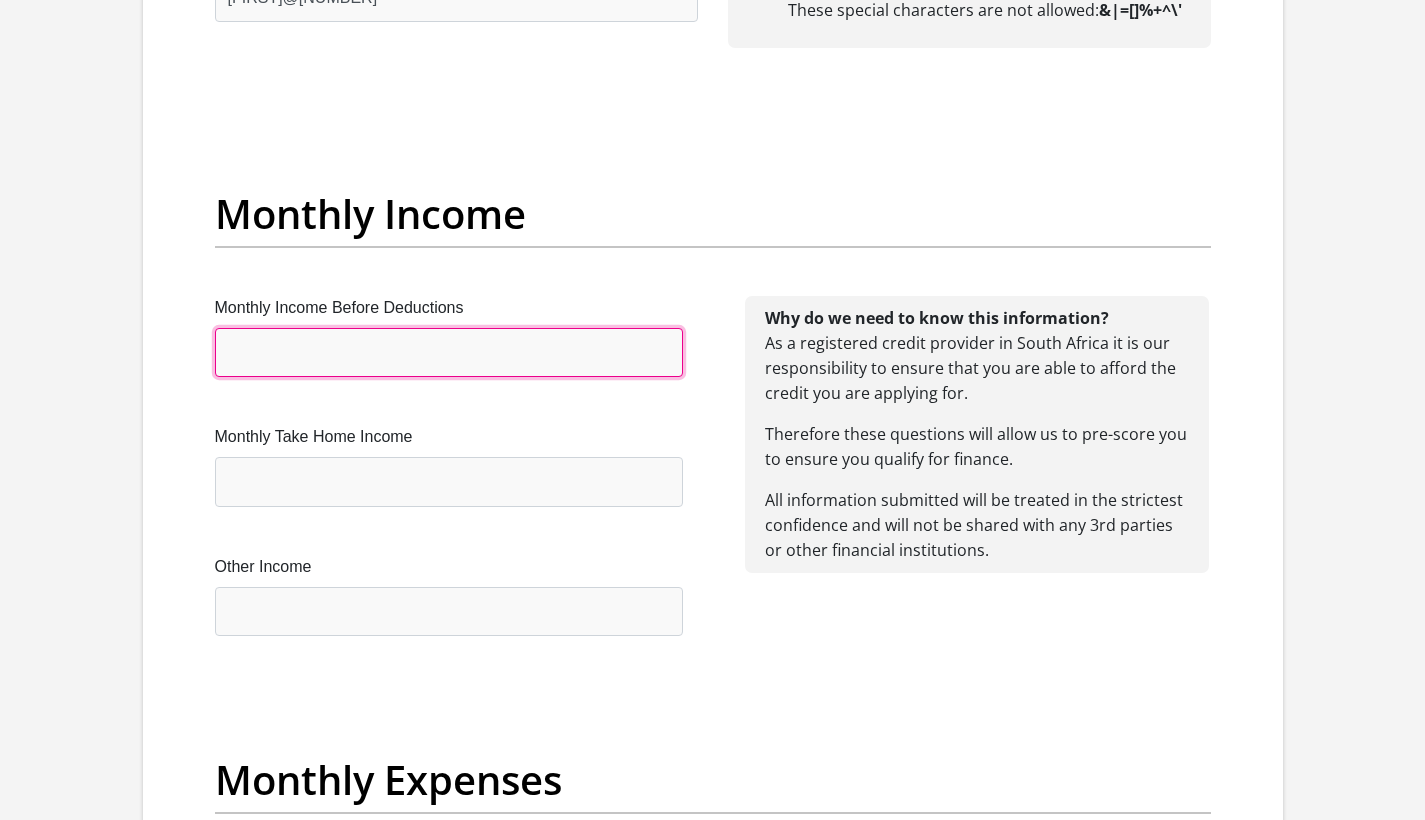 scroll, scrollTop: 2190, scrollLeft: 0, axis: vertical 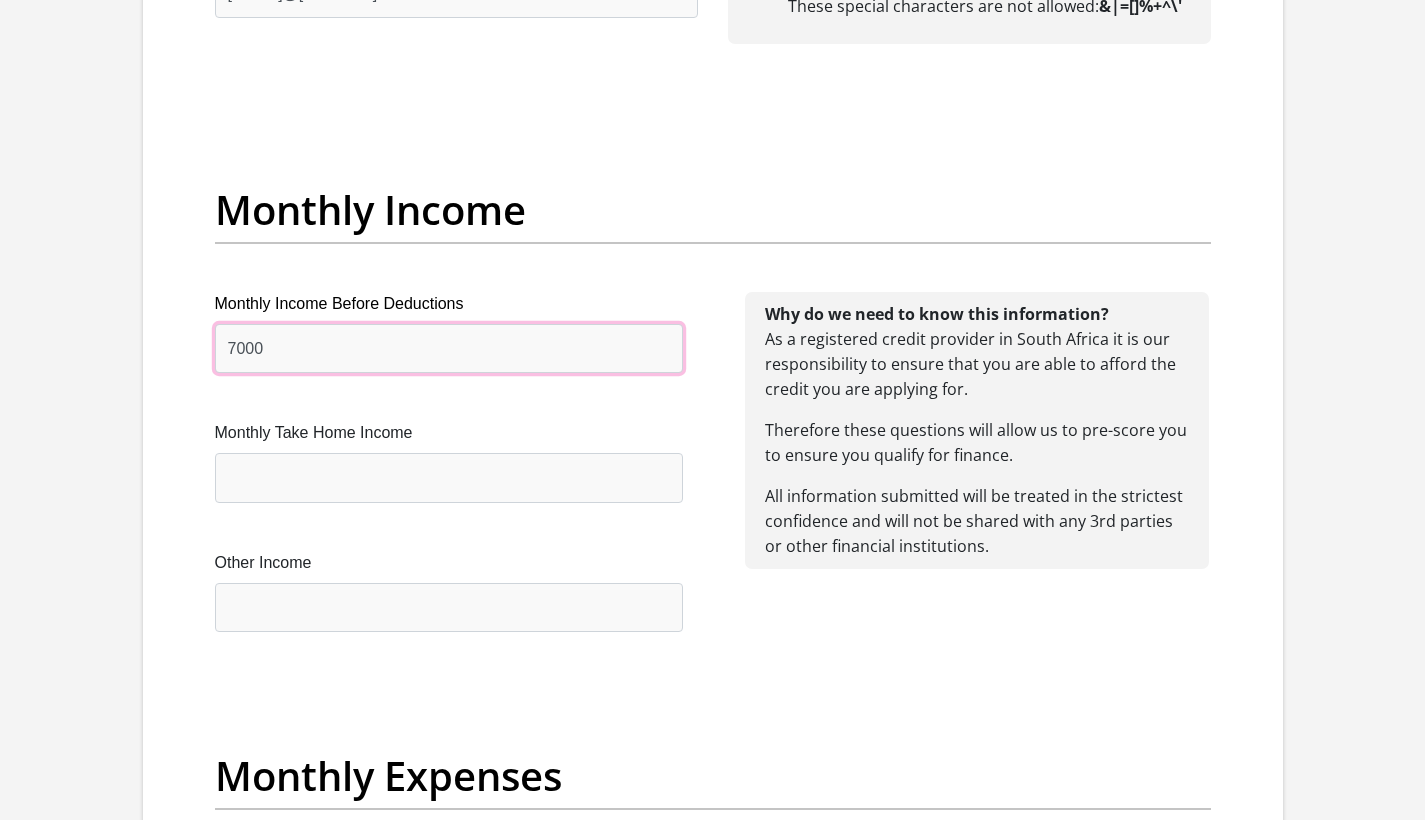 type on "7000" 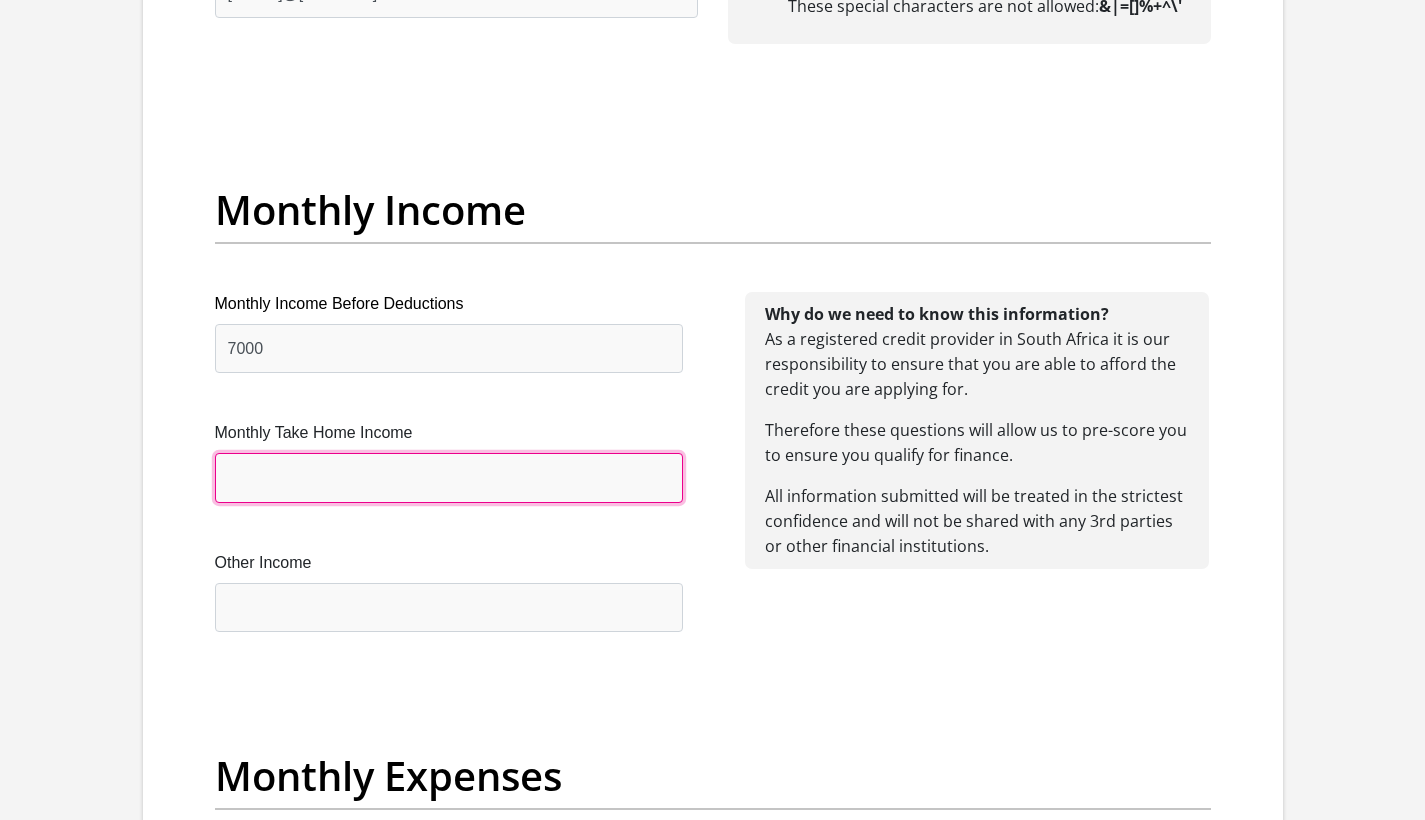 click on "Monthly Take Home Income" at bounding box center [449, 477] 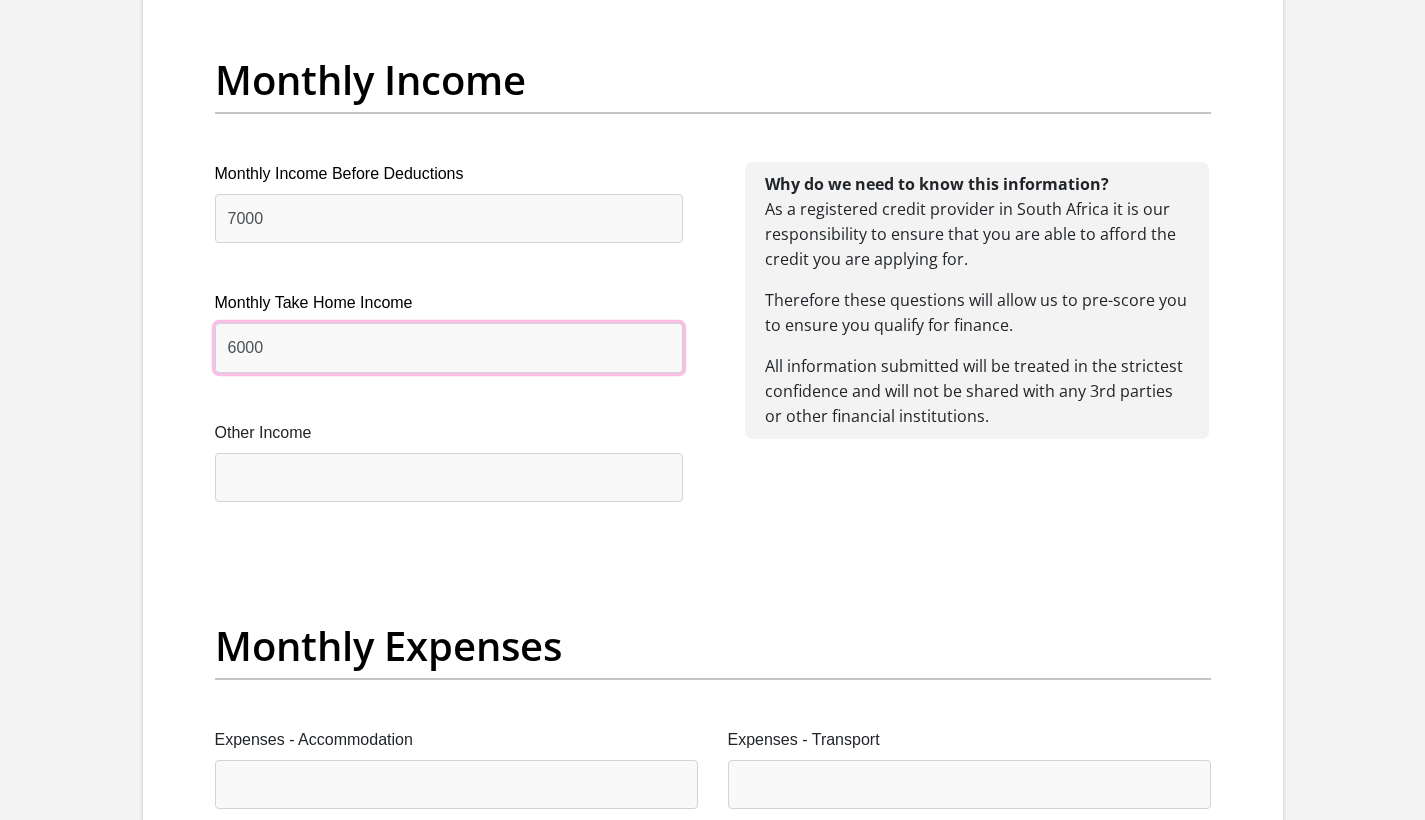 scroll, scrollTop: 2332, scrollLeft: 0, axis: vertical 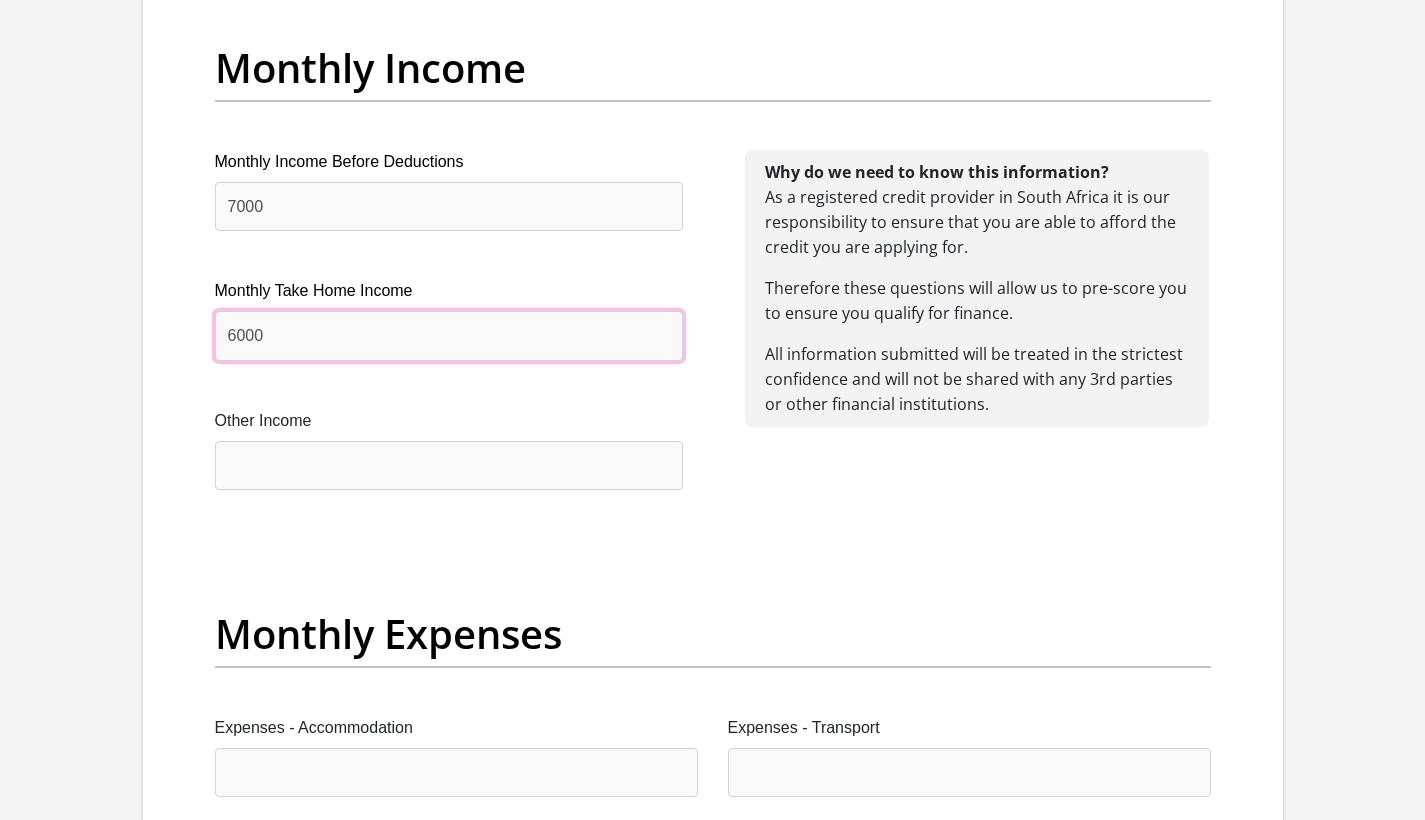 type on "6000" 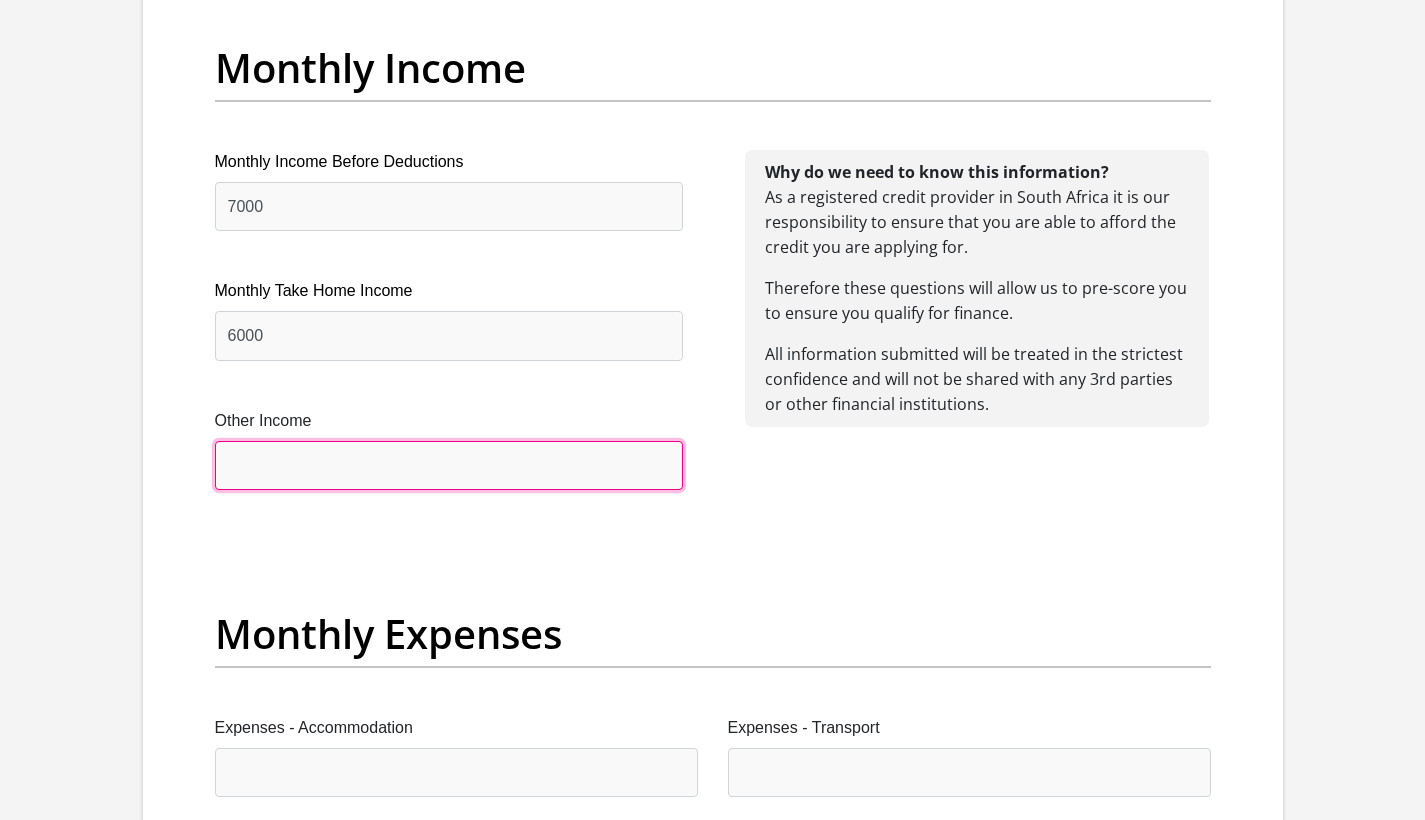 click on "Other Income" at bounding box center (449, 465) 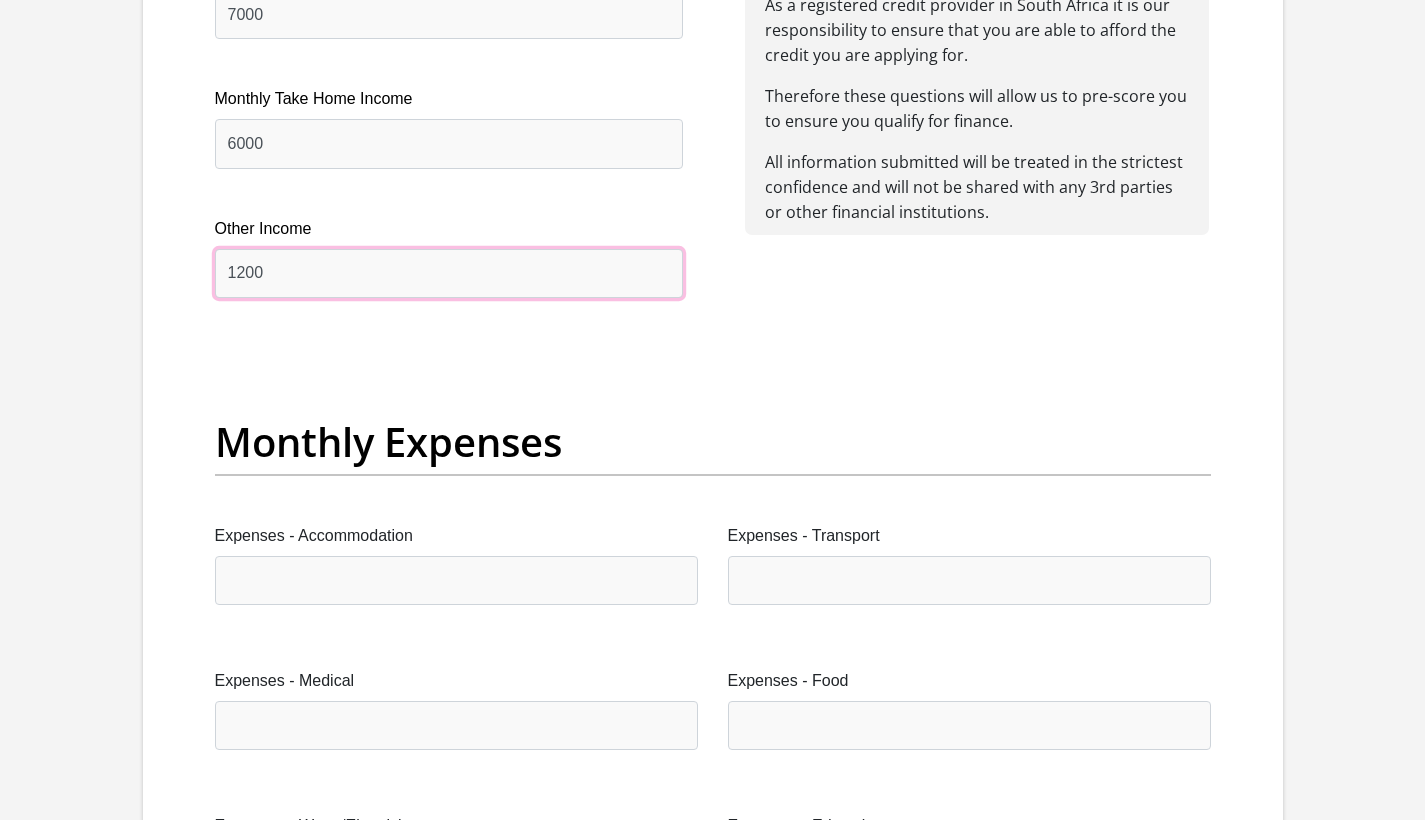 scroll, scrollTop: 2591, scrollLeft: 0, axis: vertical 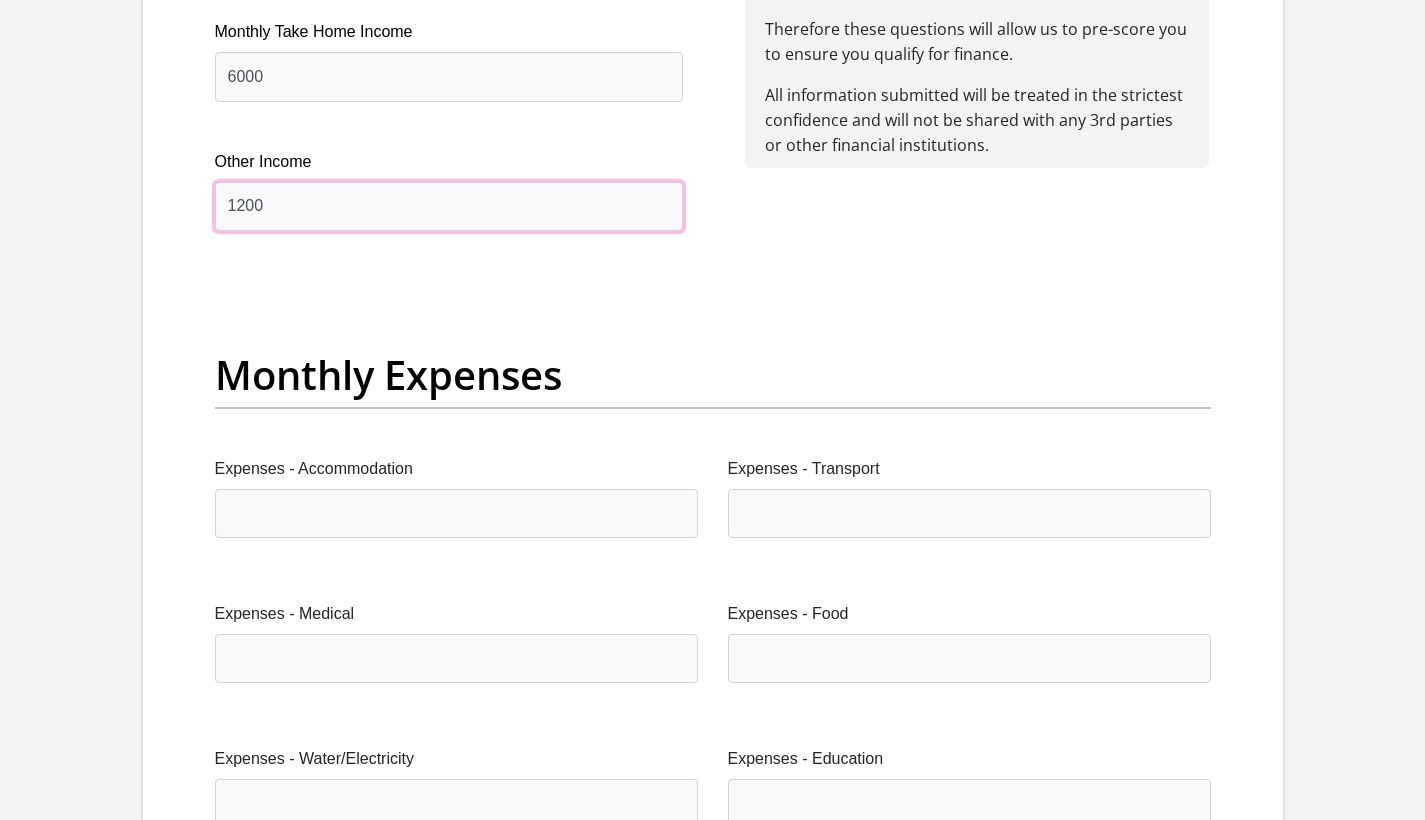 type on "1200" 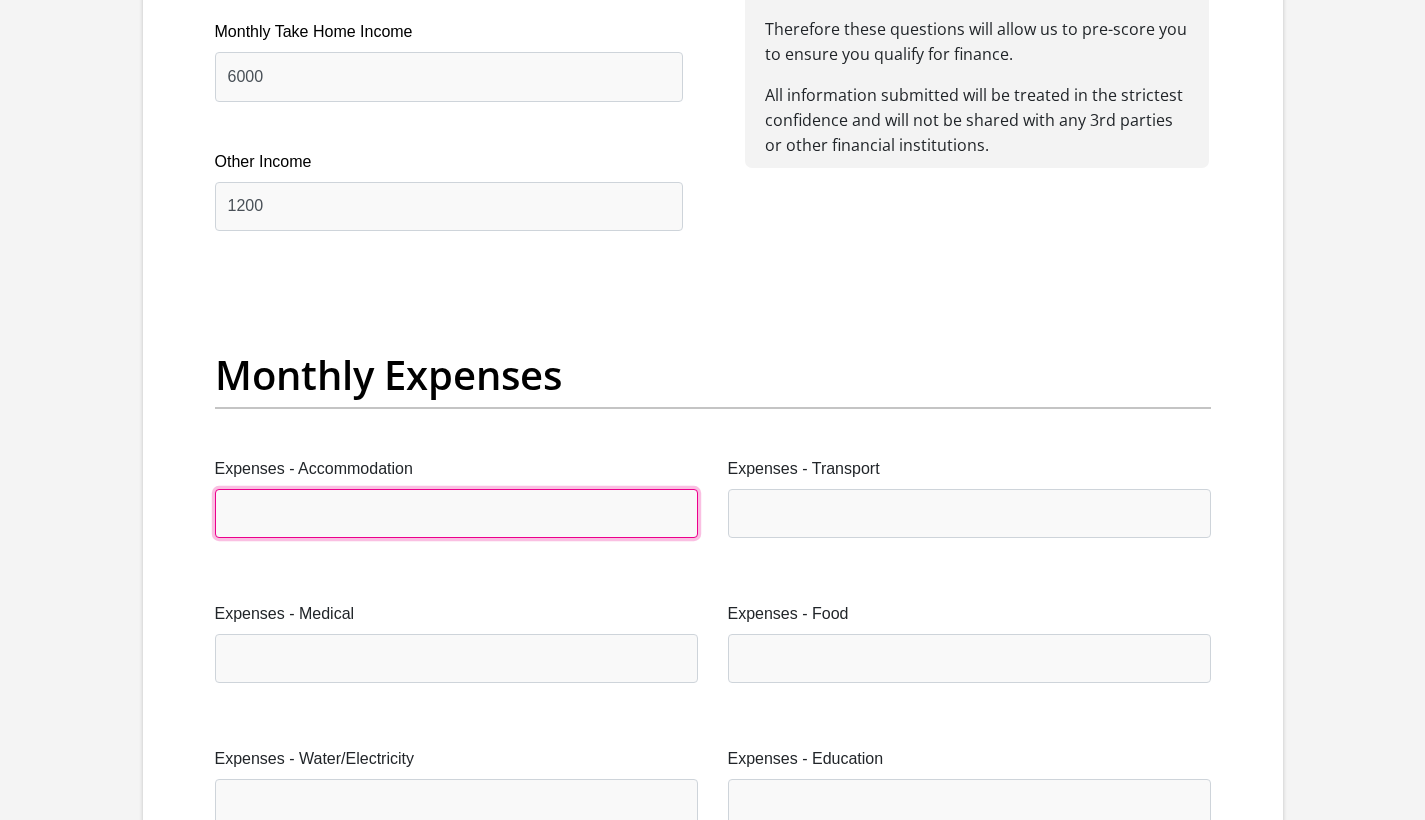click on "Expenses - Accommodation" at bounding box center [456, 513] 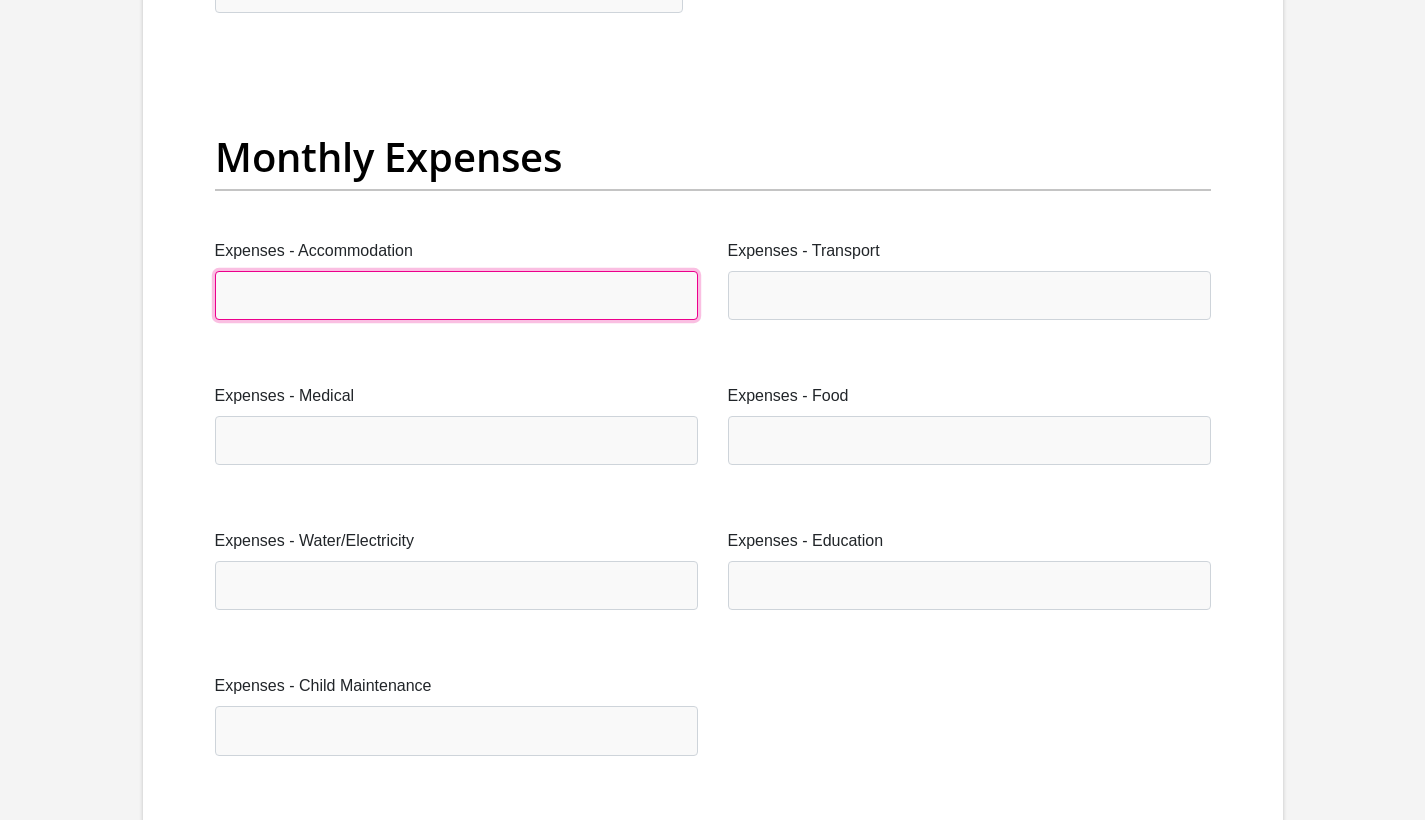 scroll, scrollTop: 2815, scrollLeft: 0, axis: vertical 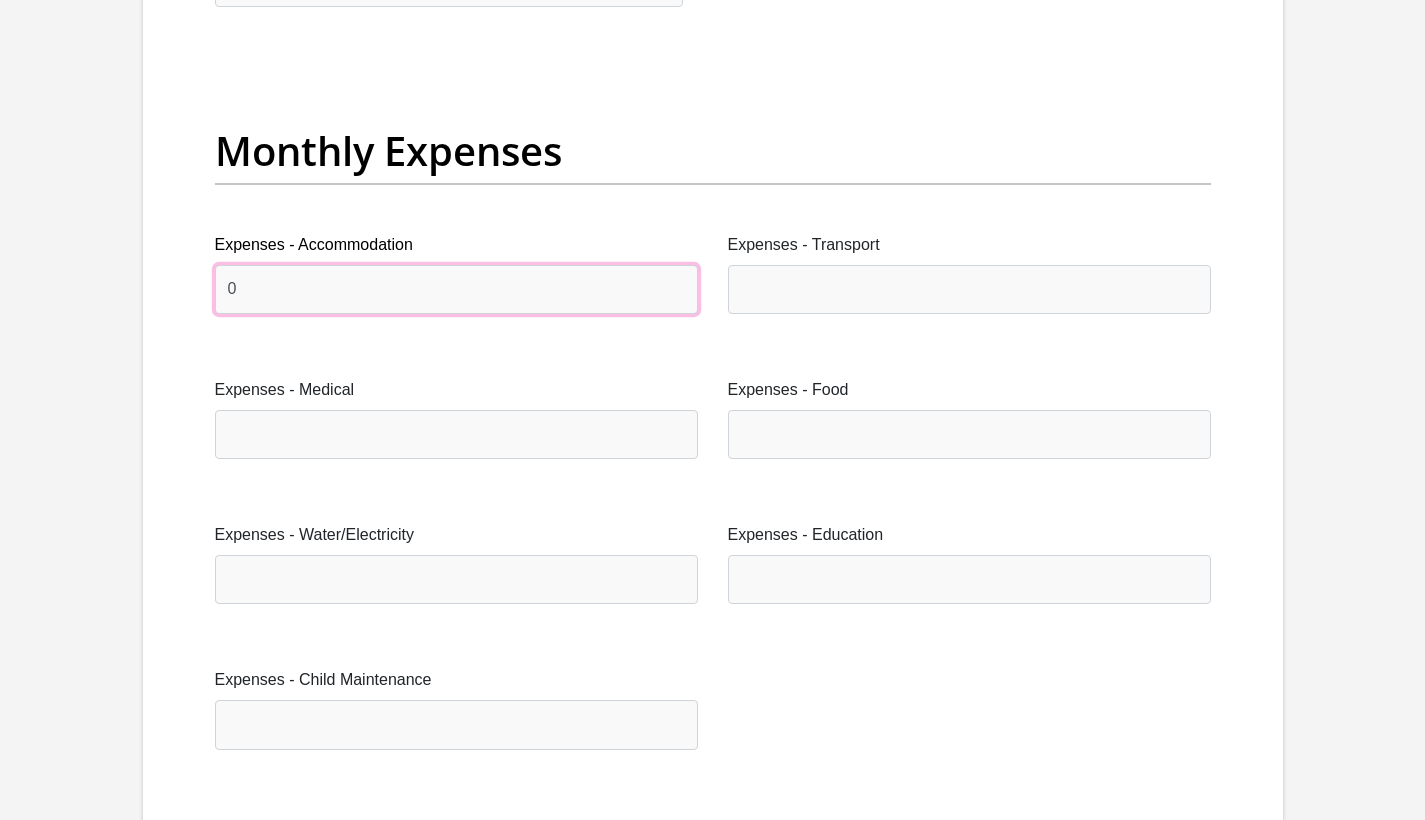 type on "0" 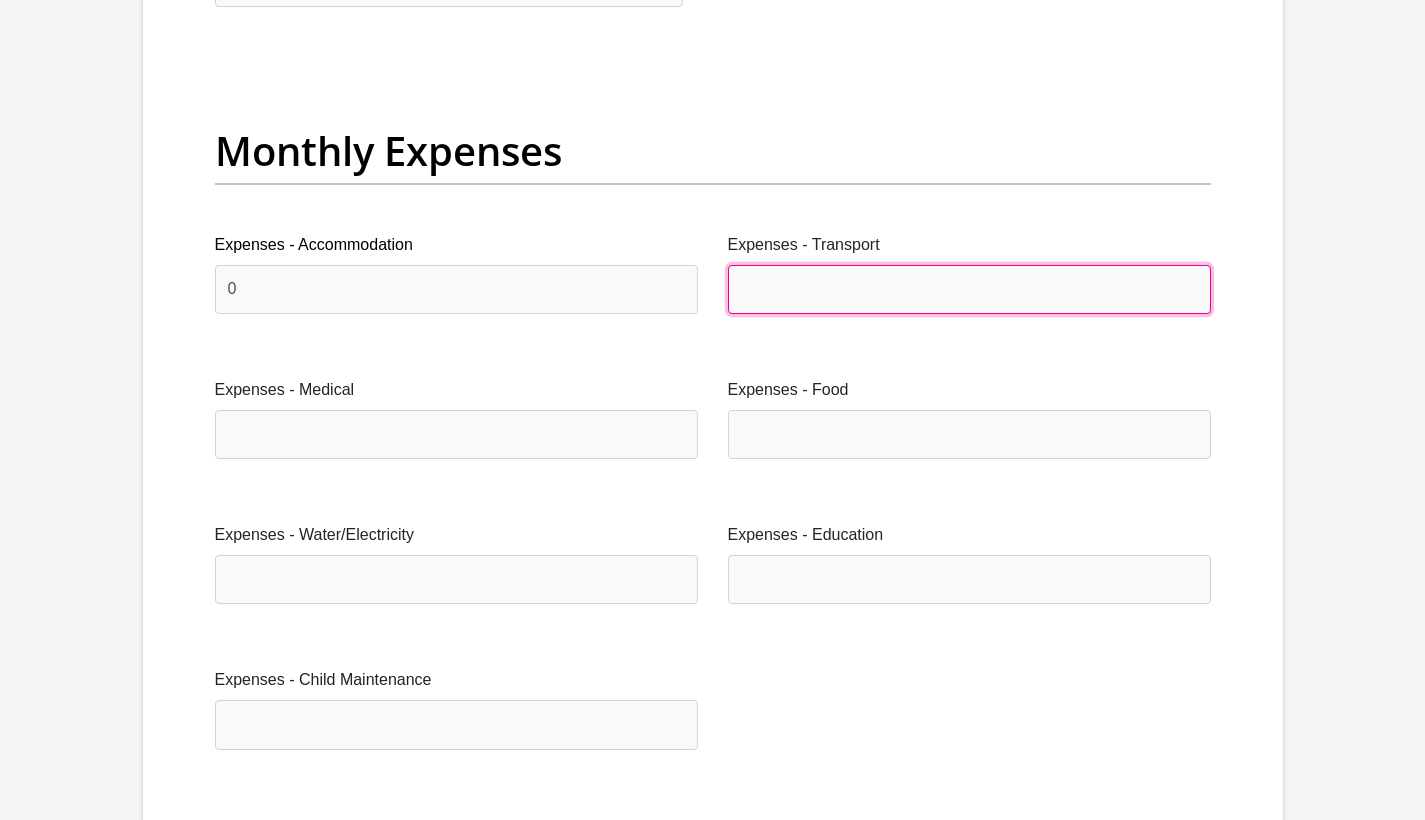 click on "Expenses - Transport" at bounding box center (969, 289) 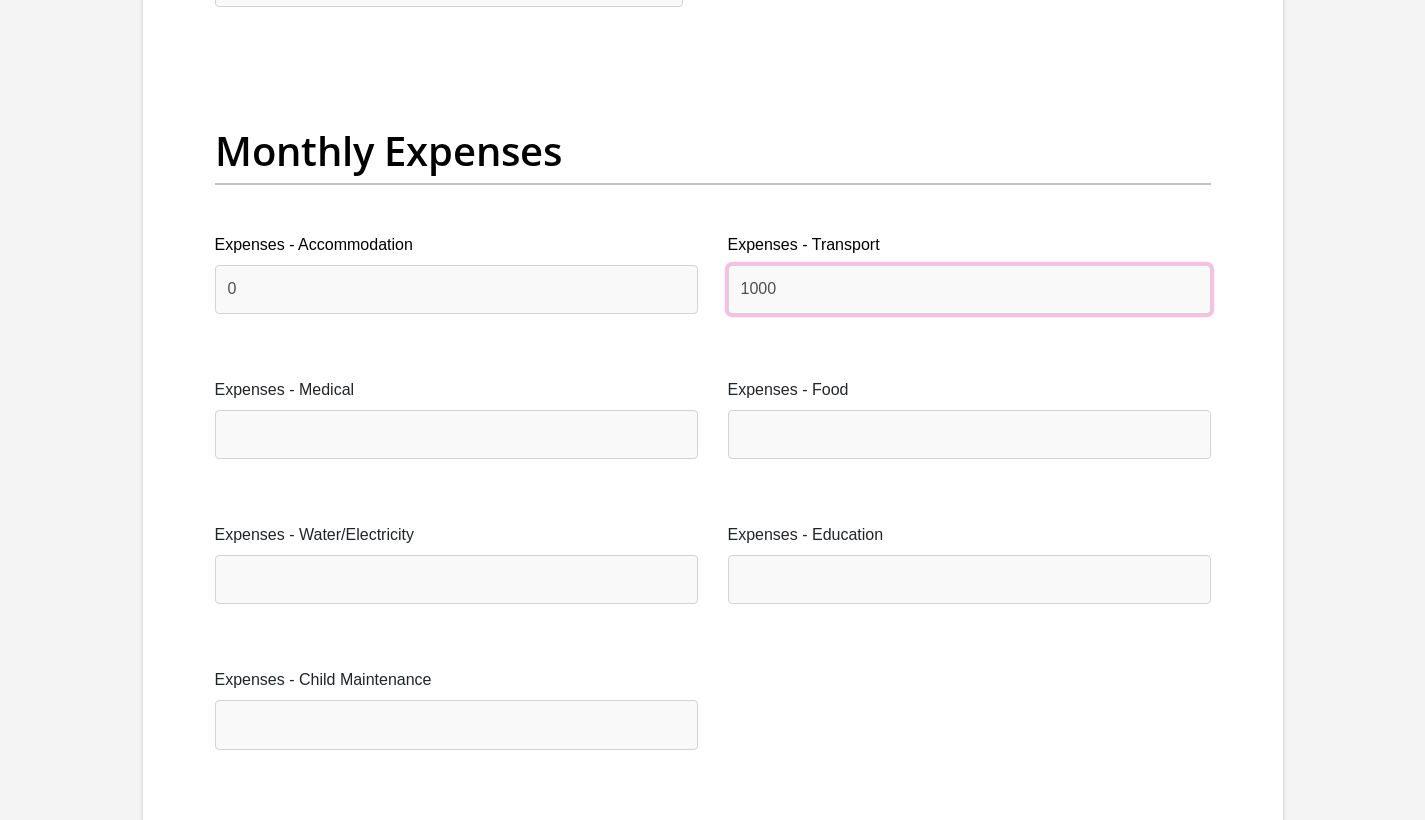 type on "1000" 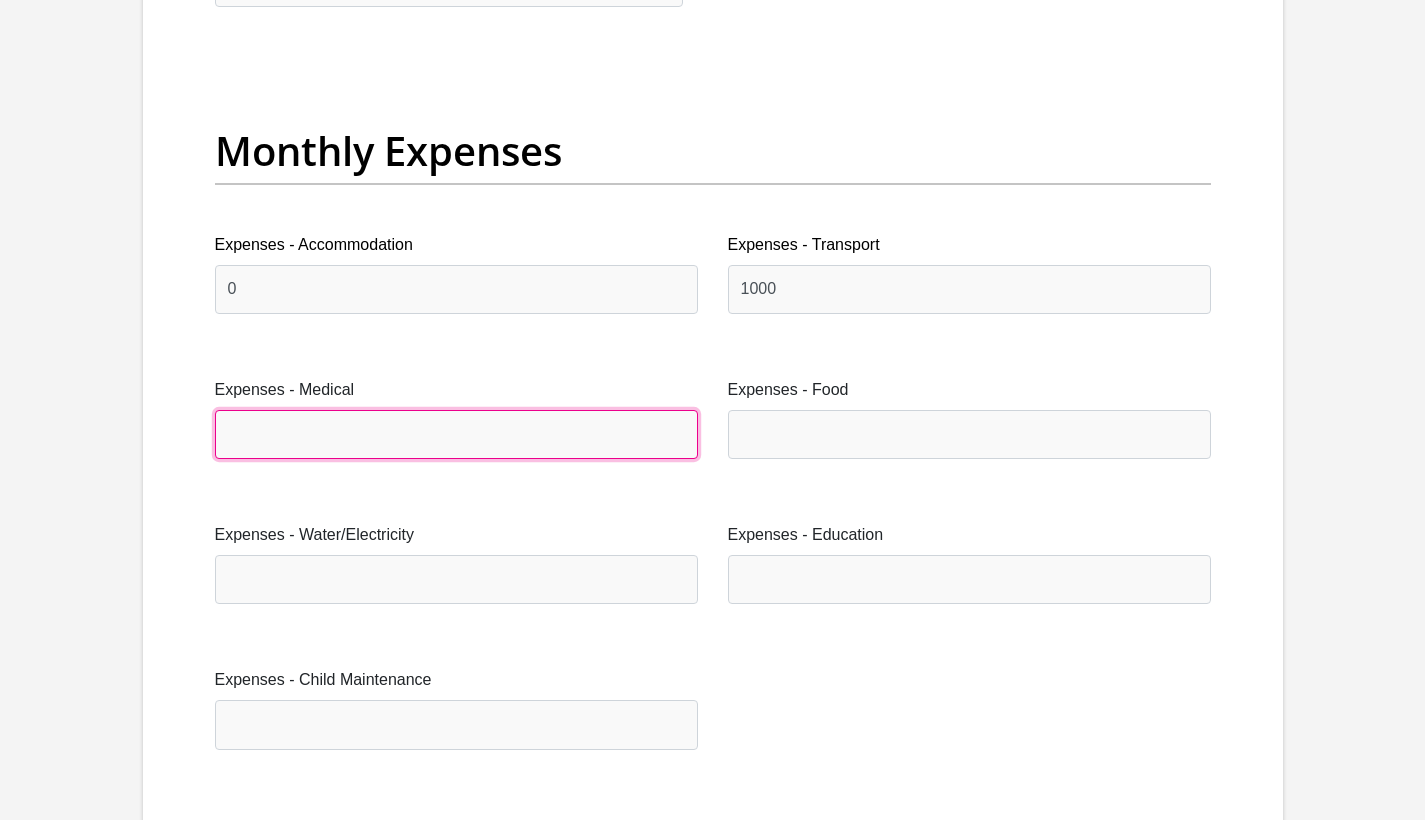 click on "Expenses - Medical" at bounding box center (456, 434) 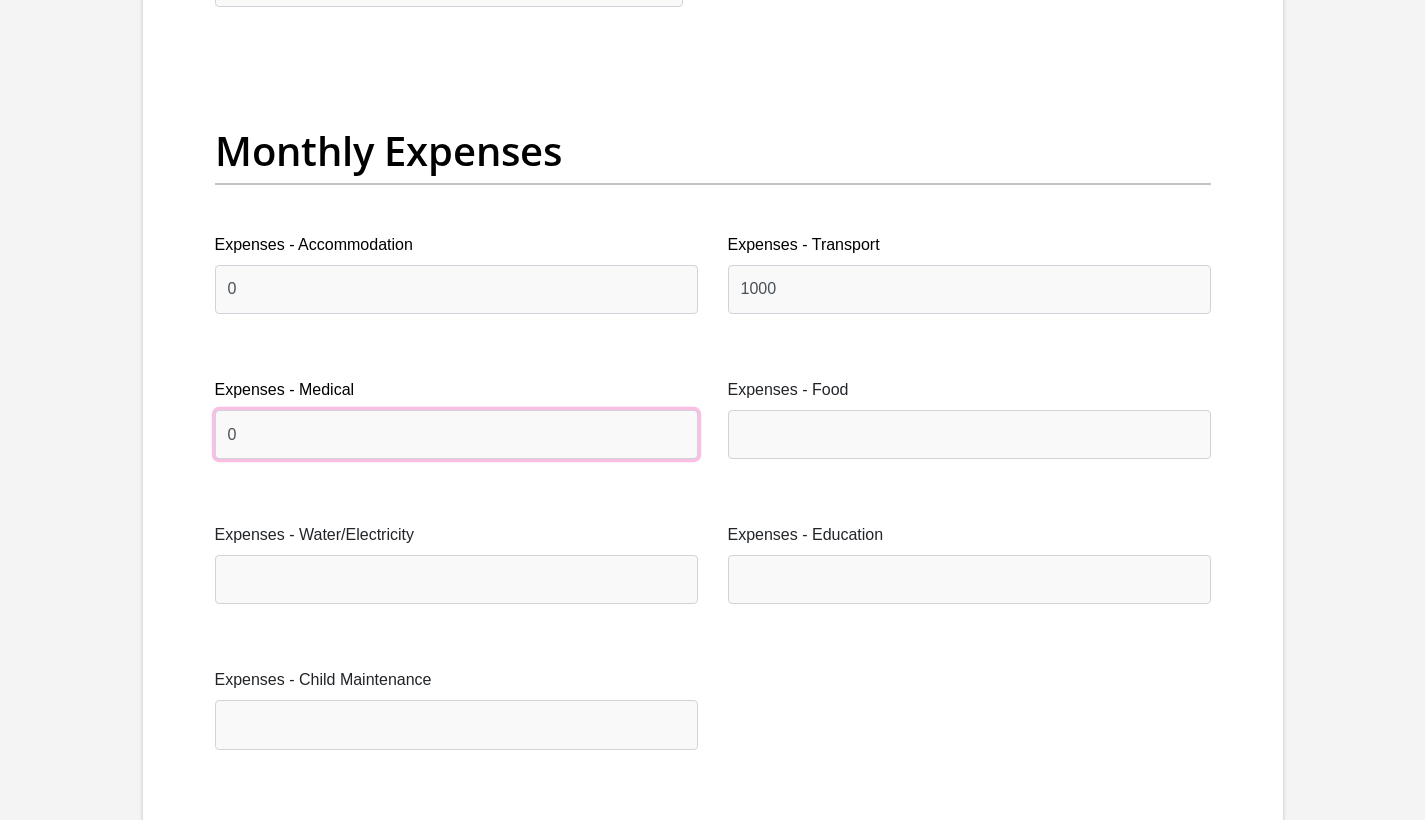 type on "0" 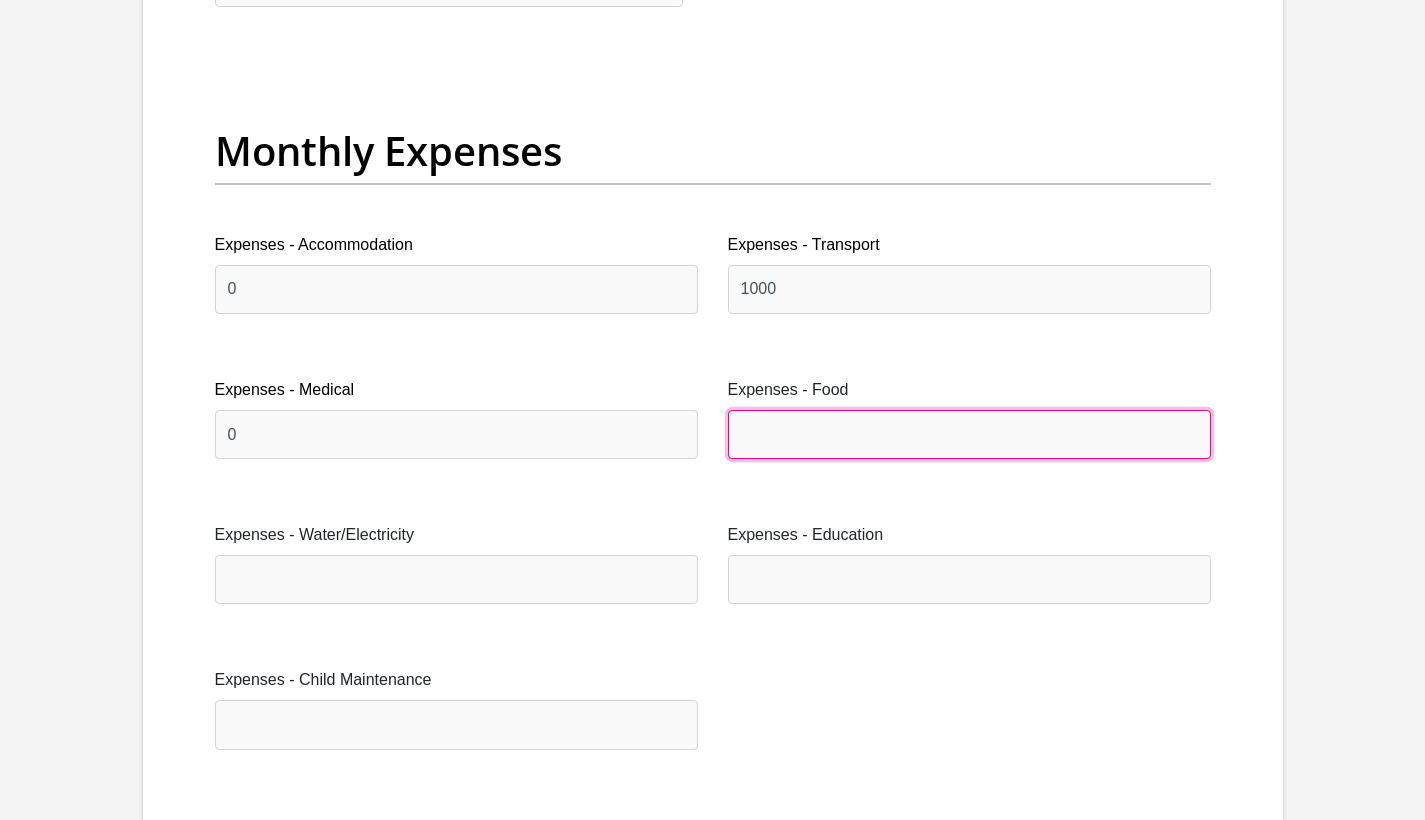 click on "Expenses - Food" at bounding box center [969, 434] 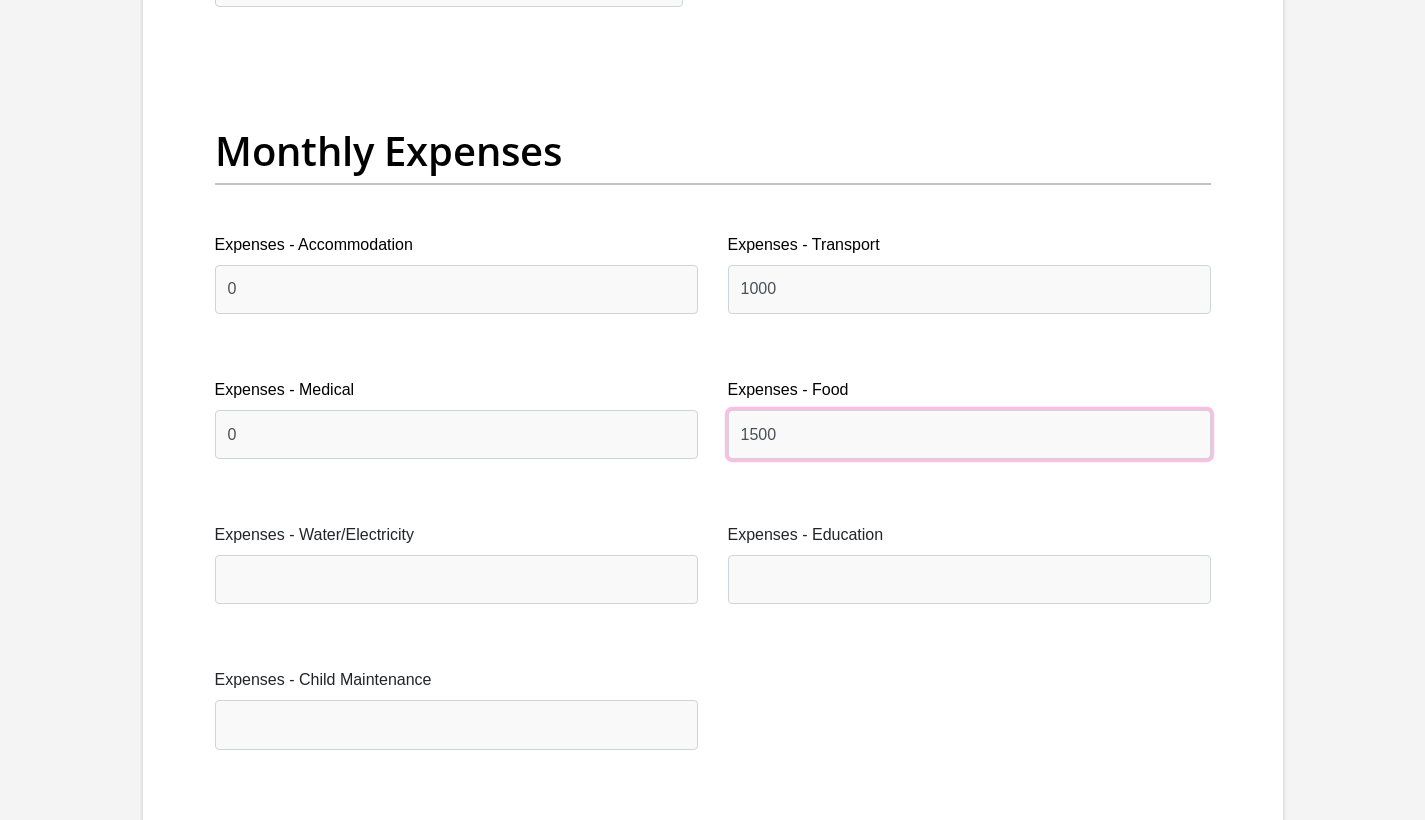 type on "1500" 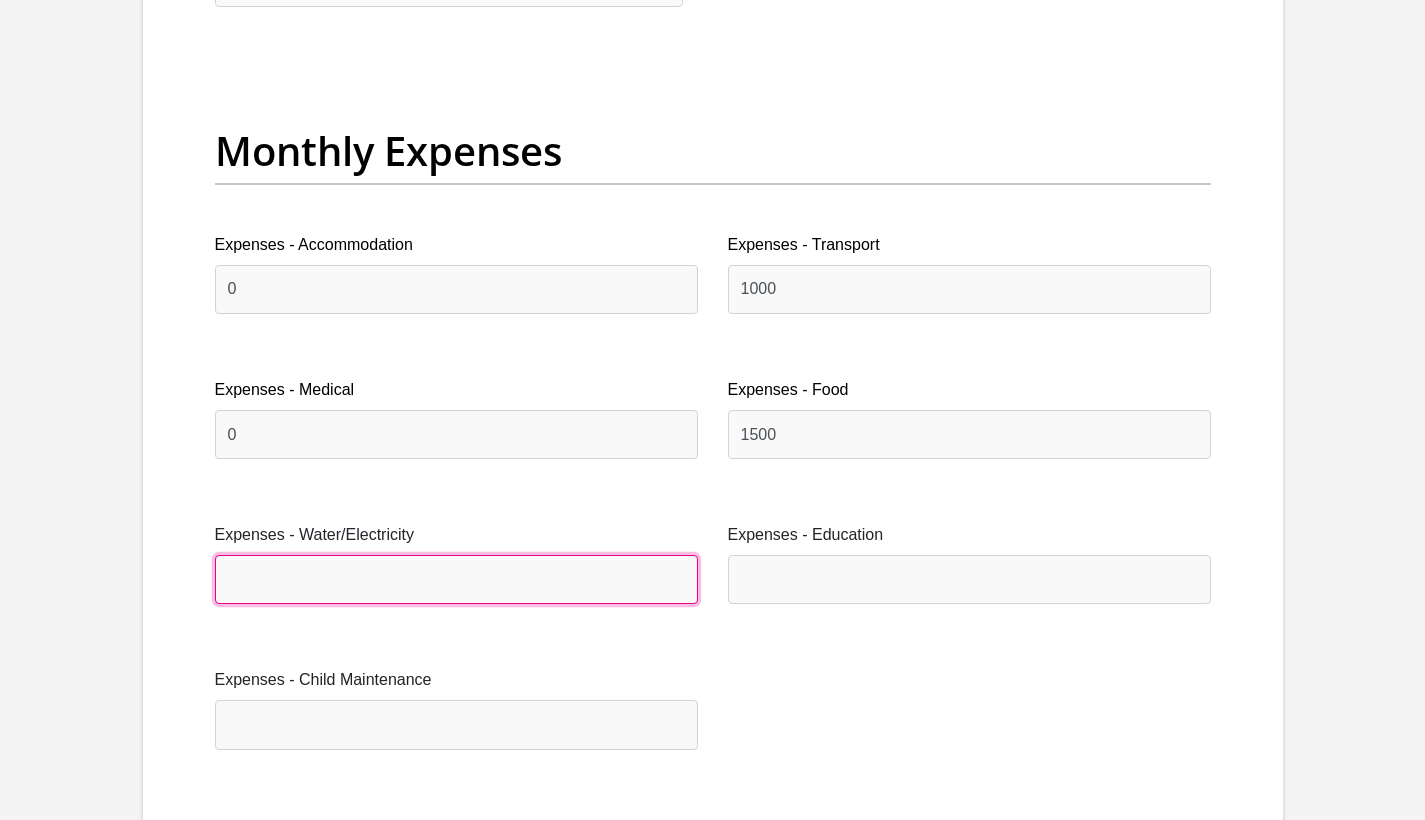 click on "Expenses - Water/Electricity" at bounding box center [456, 579] 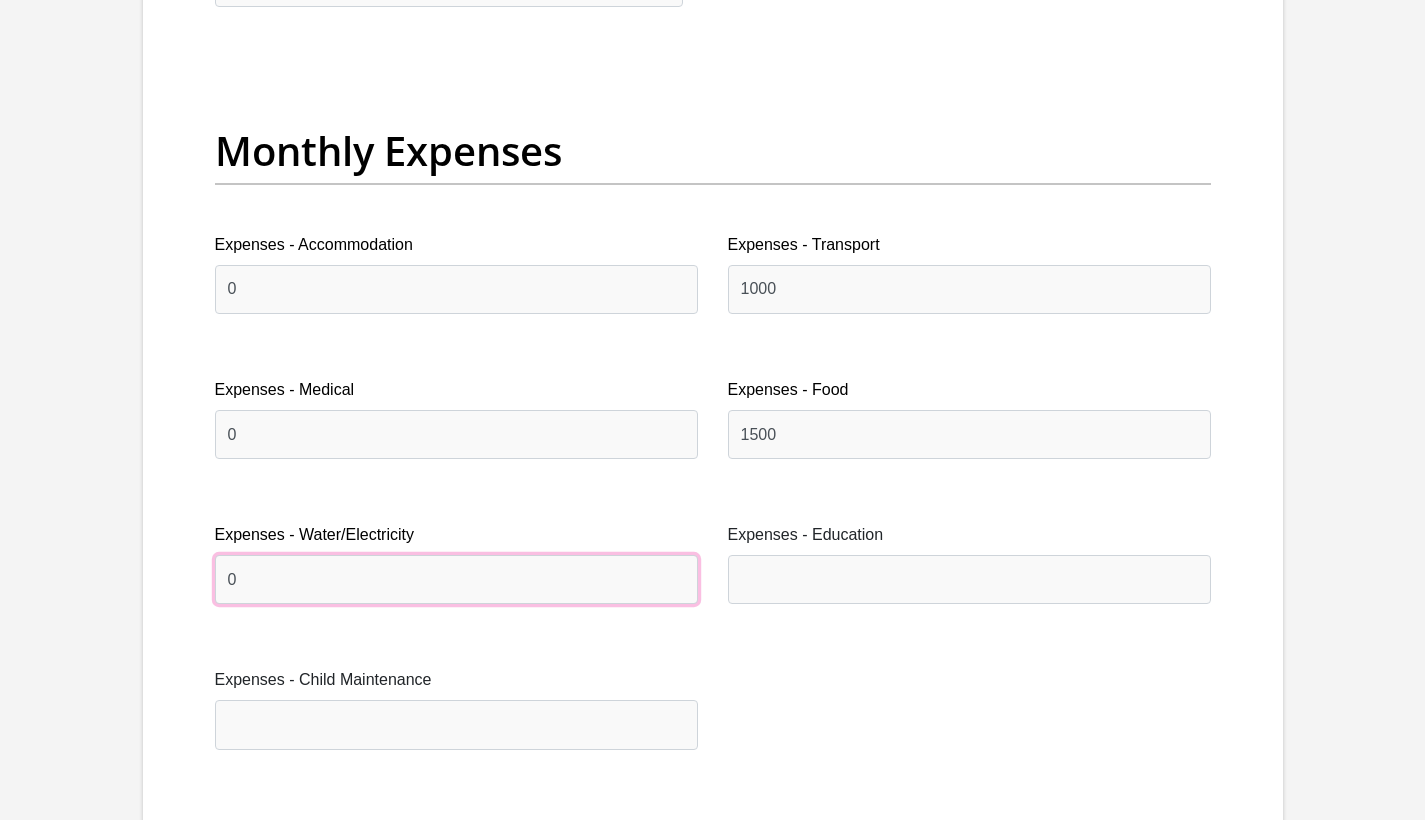 type on "0" 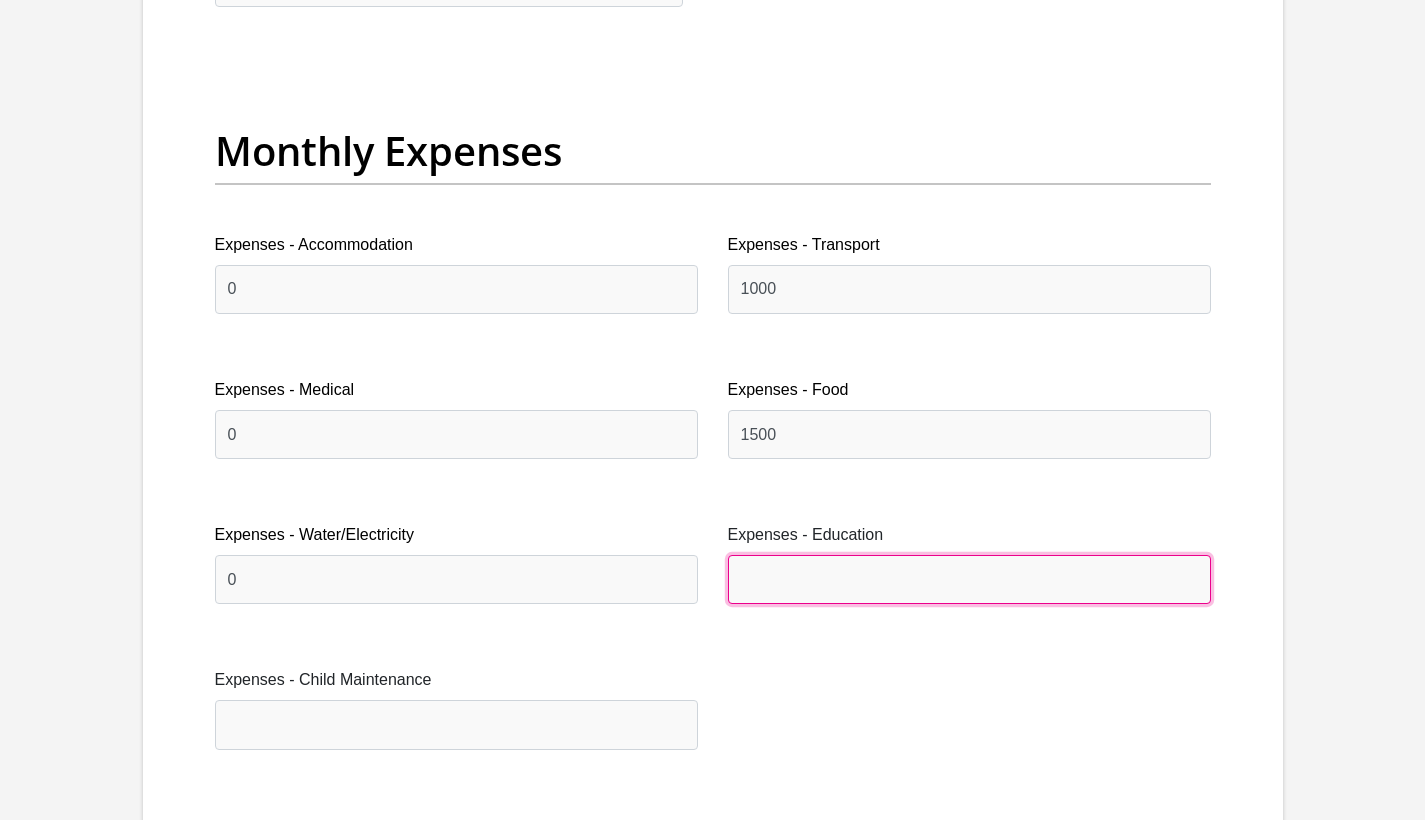 click on "Expenses - Education" at bounding box center (969, 579) 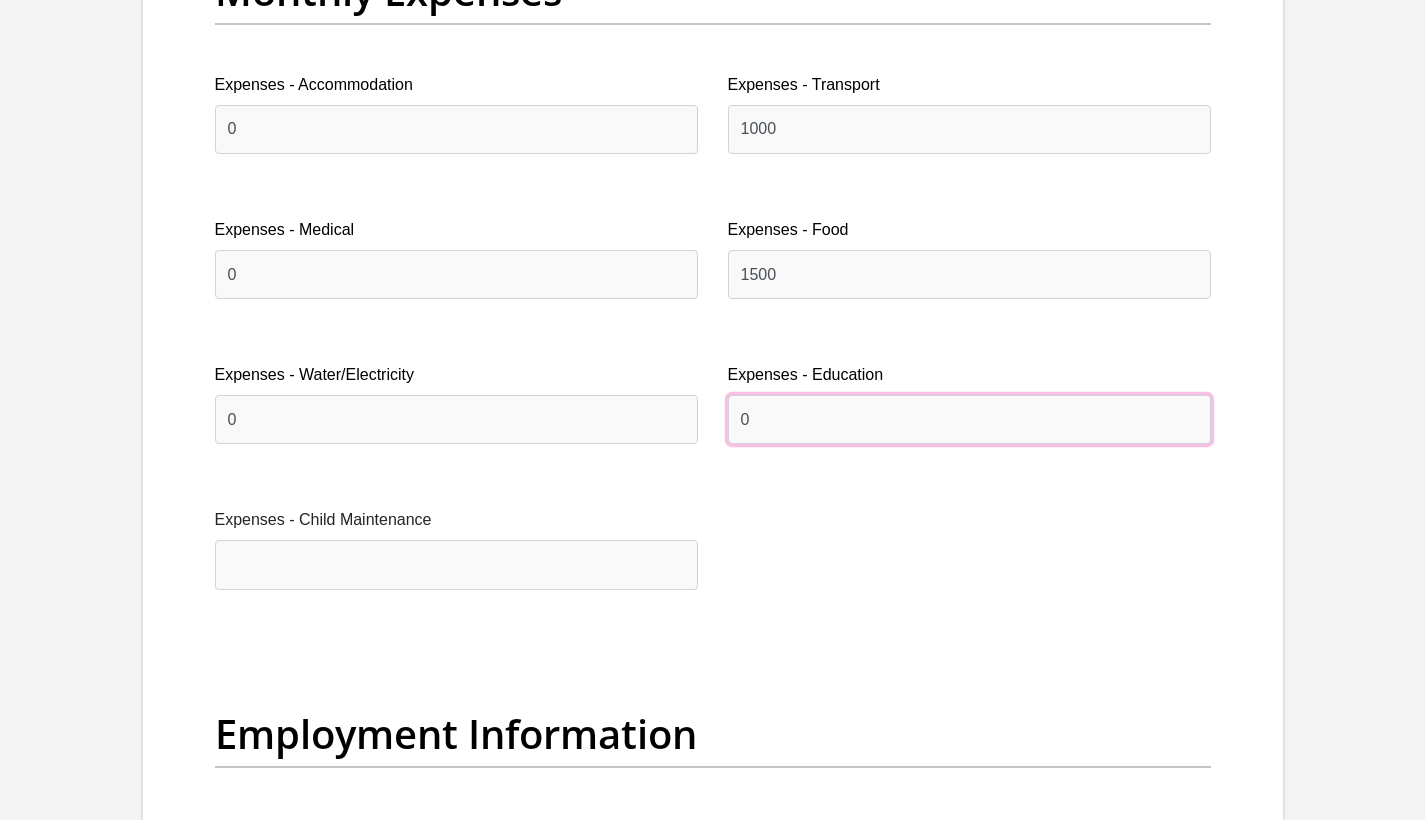 scroll, scrollTop: 3008, scrollLeft: 0, axis: vertical 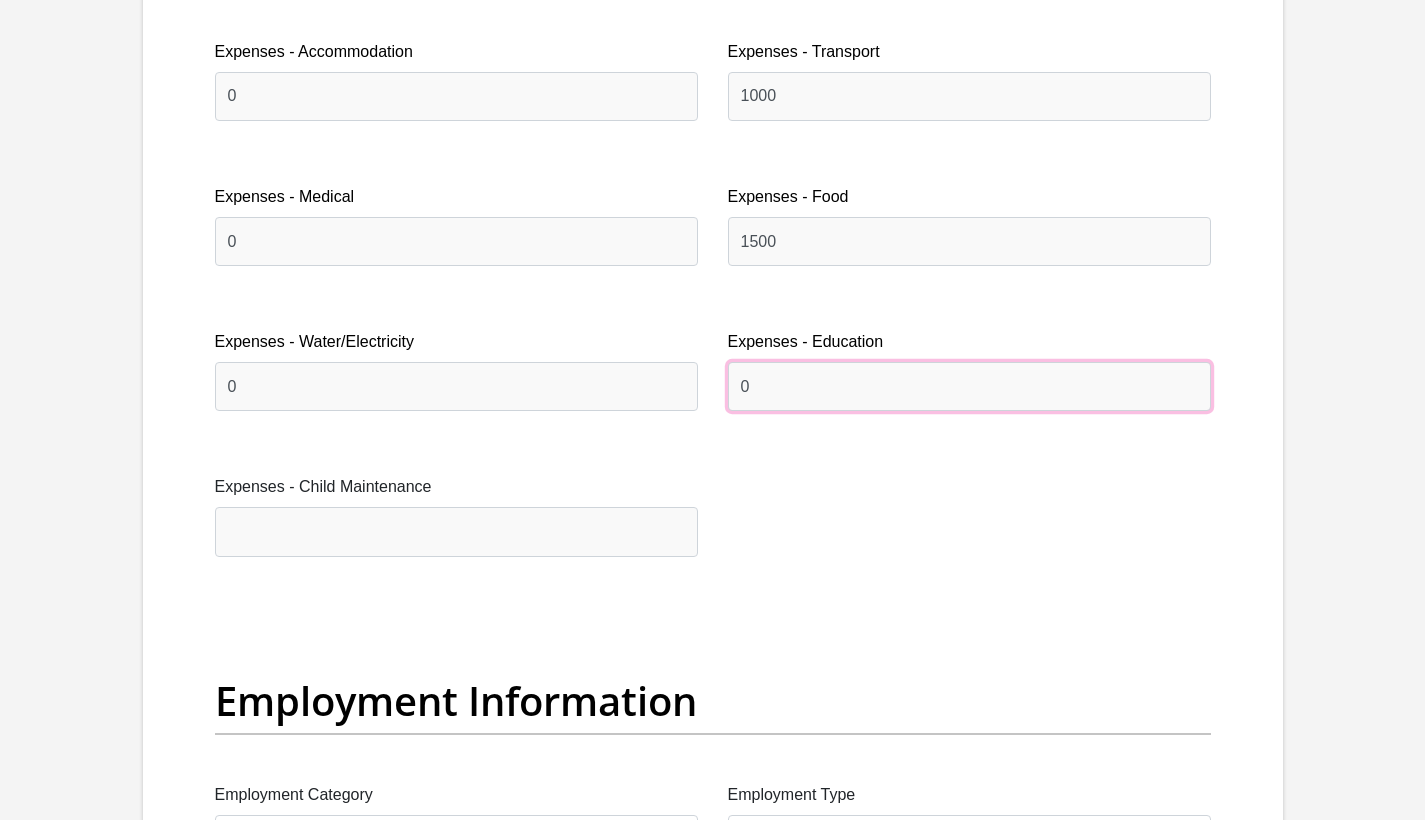 type on "0" 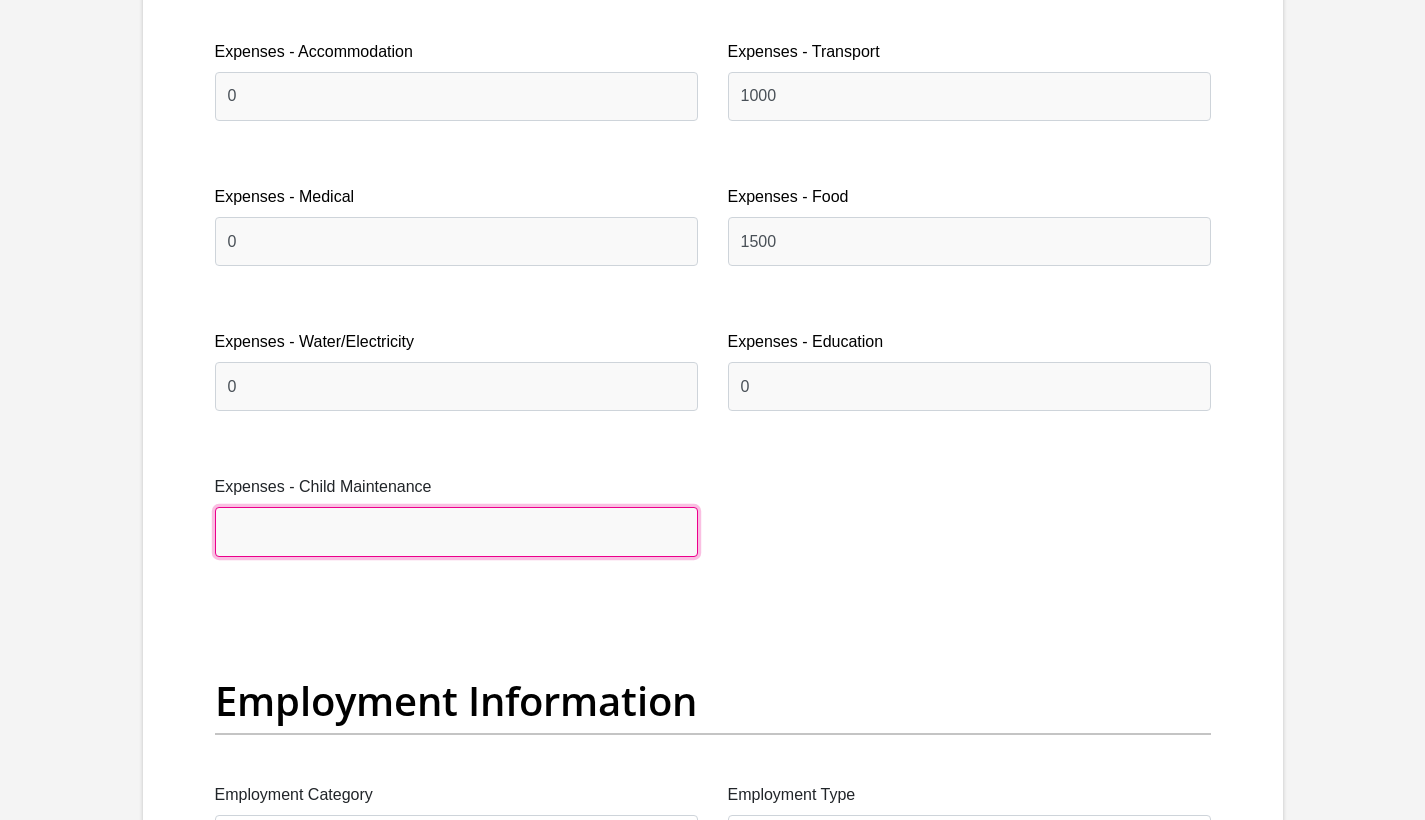 click on "Expenses - Child Maintenance" at bounding box center [456, 531] 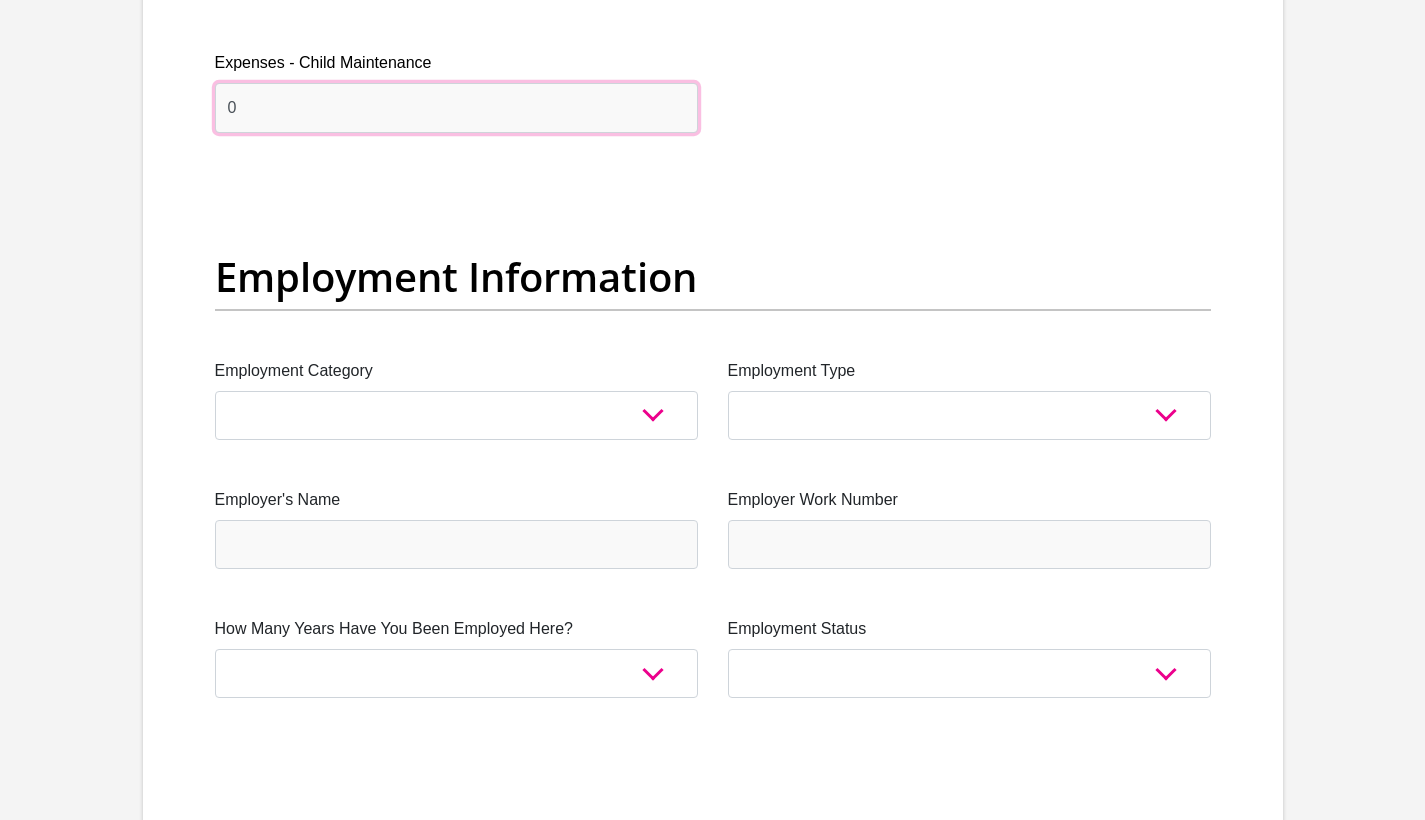 scroll, scrollTop: 3441, scrollLeft: 0, axis: vertical 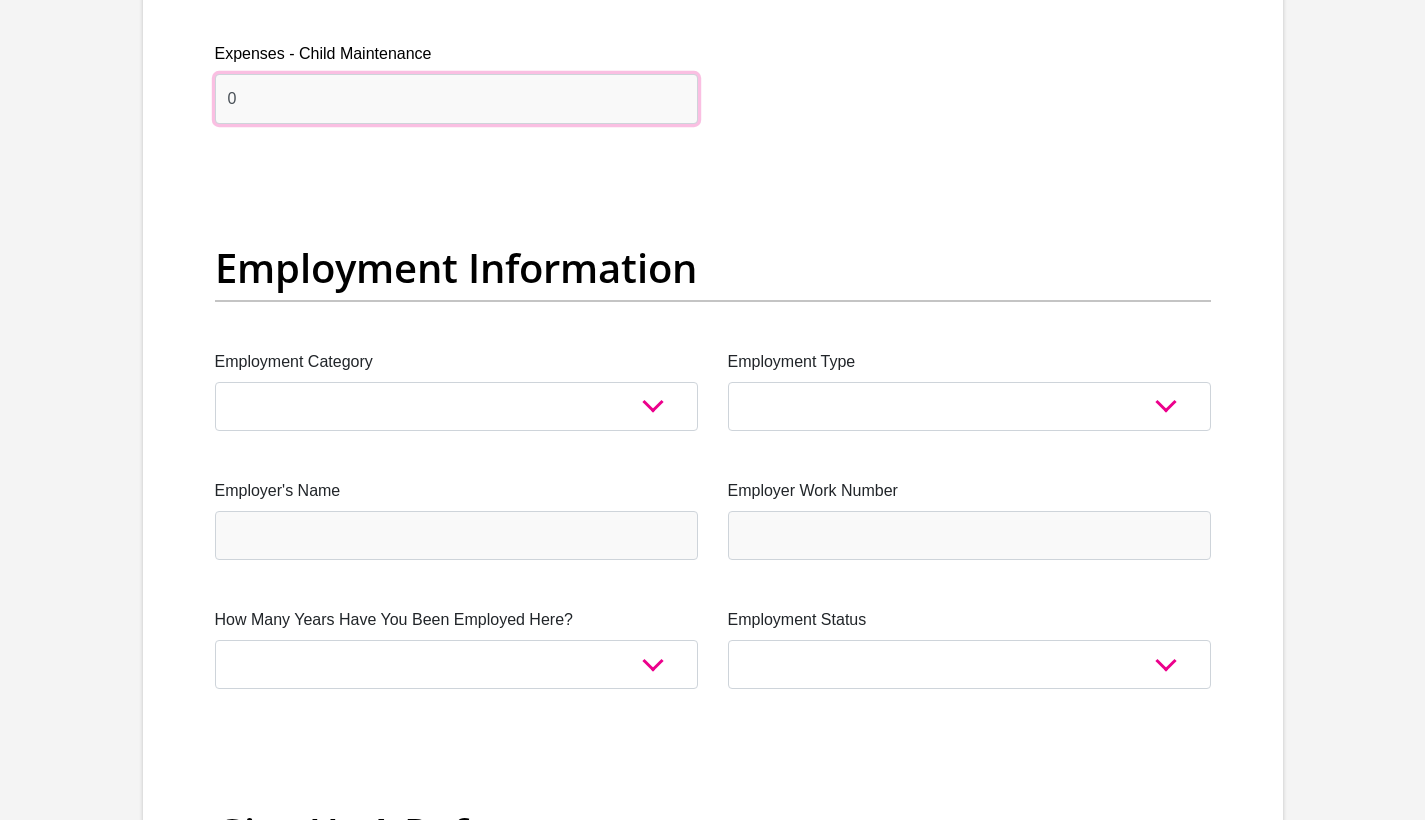 type on "0" 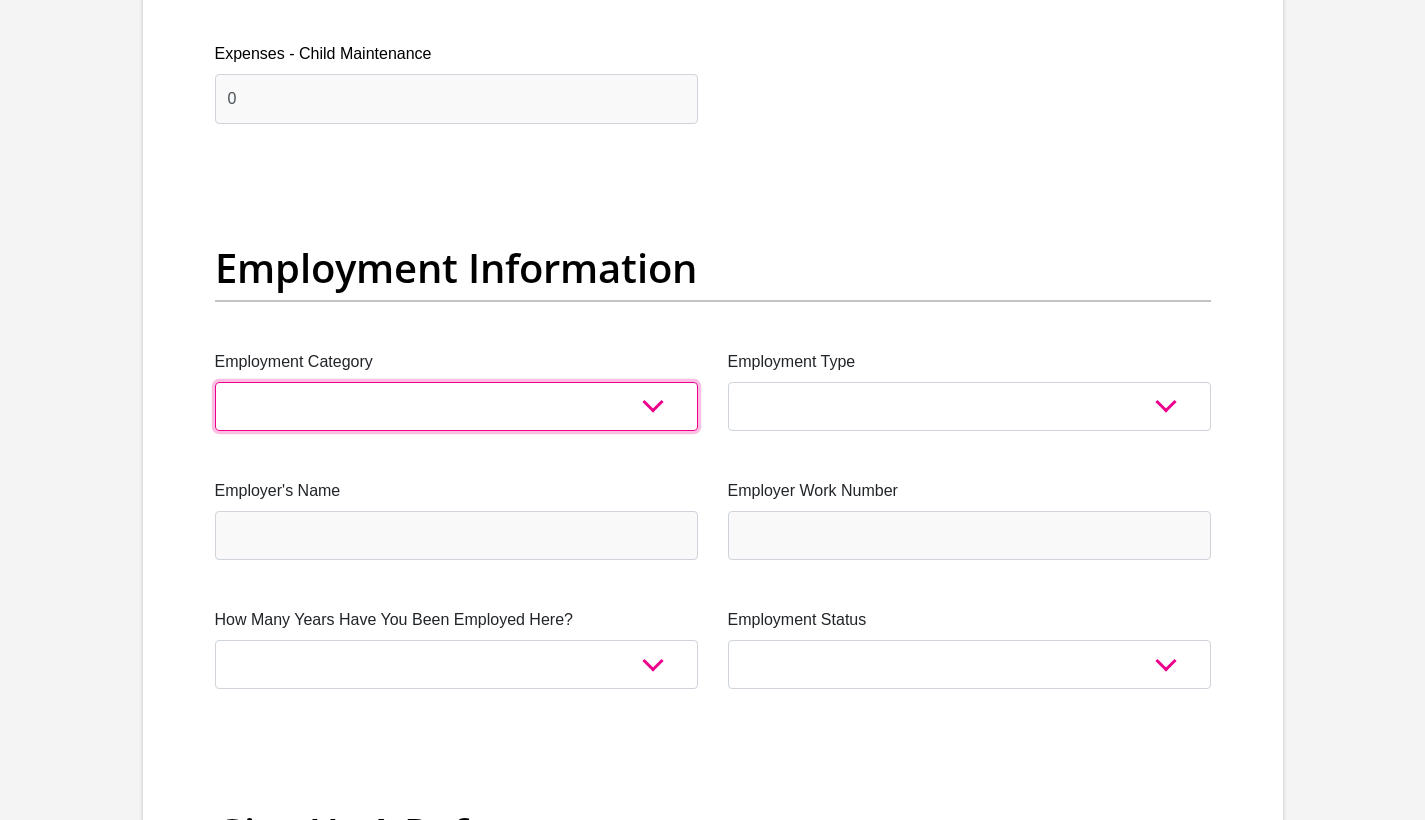 select on "71" 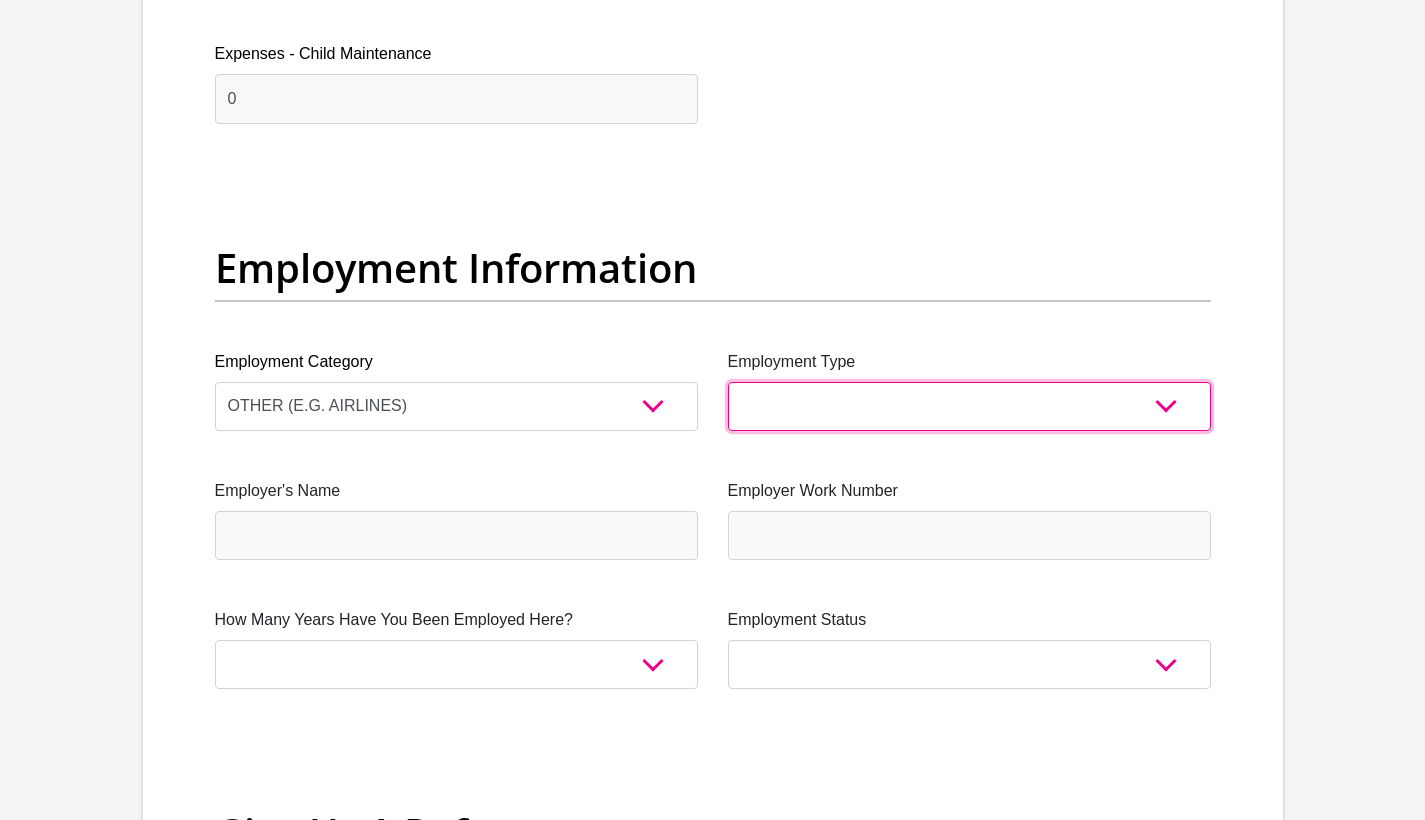 select on "Office Staff/Clerk" 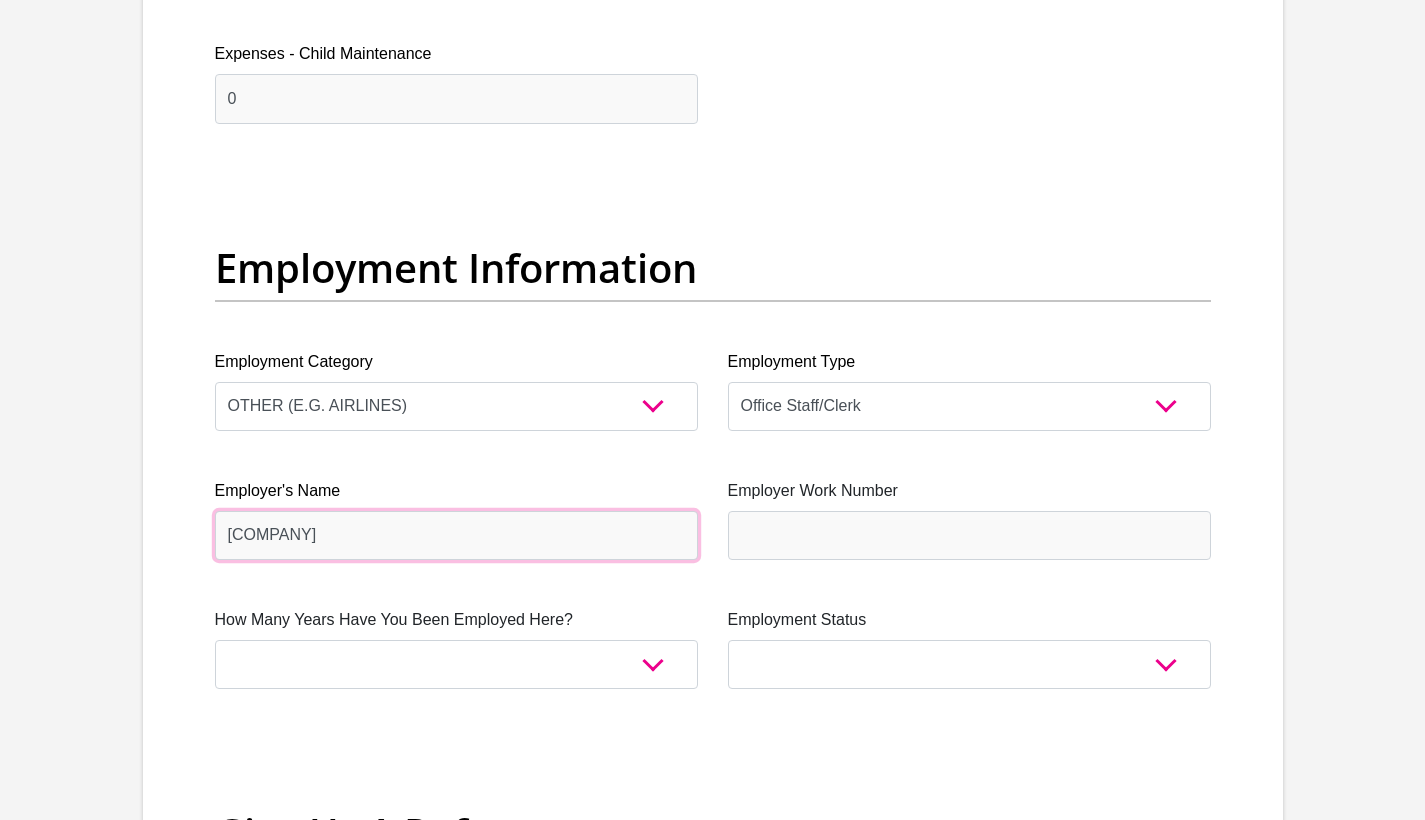 type on "KatisaHospitality" 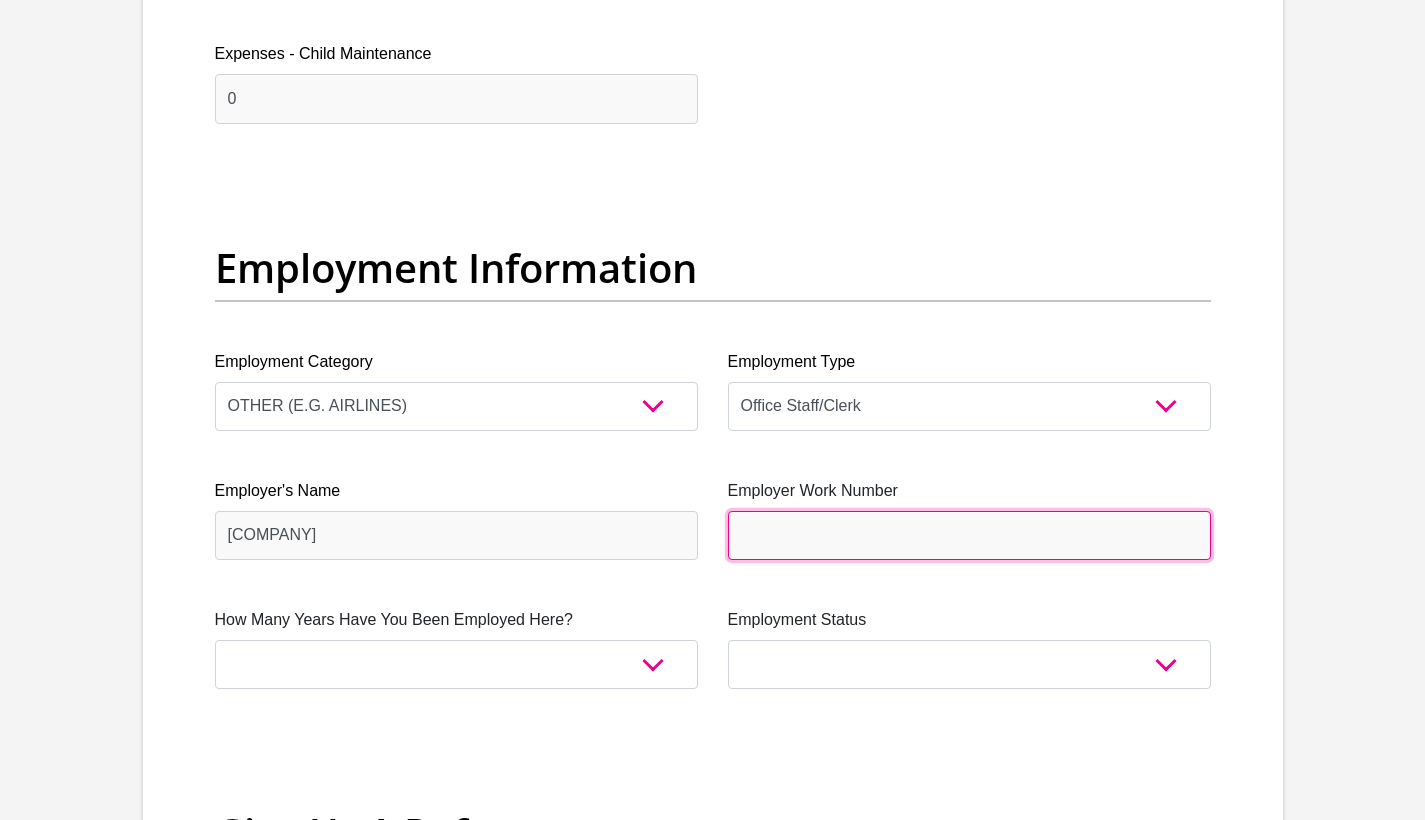 click on "Employer Work Number" at bounding box center (969, 535) 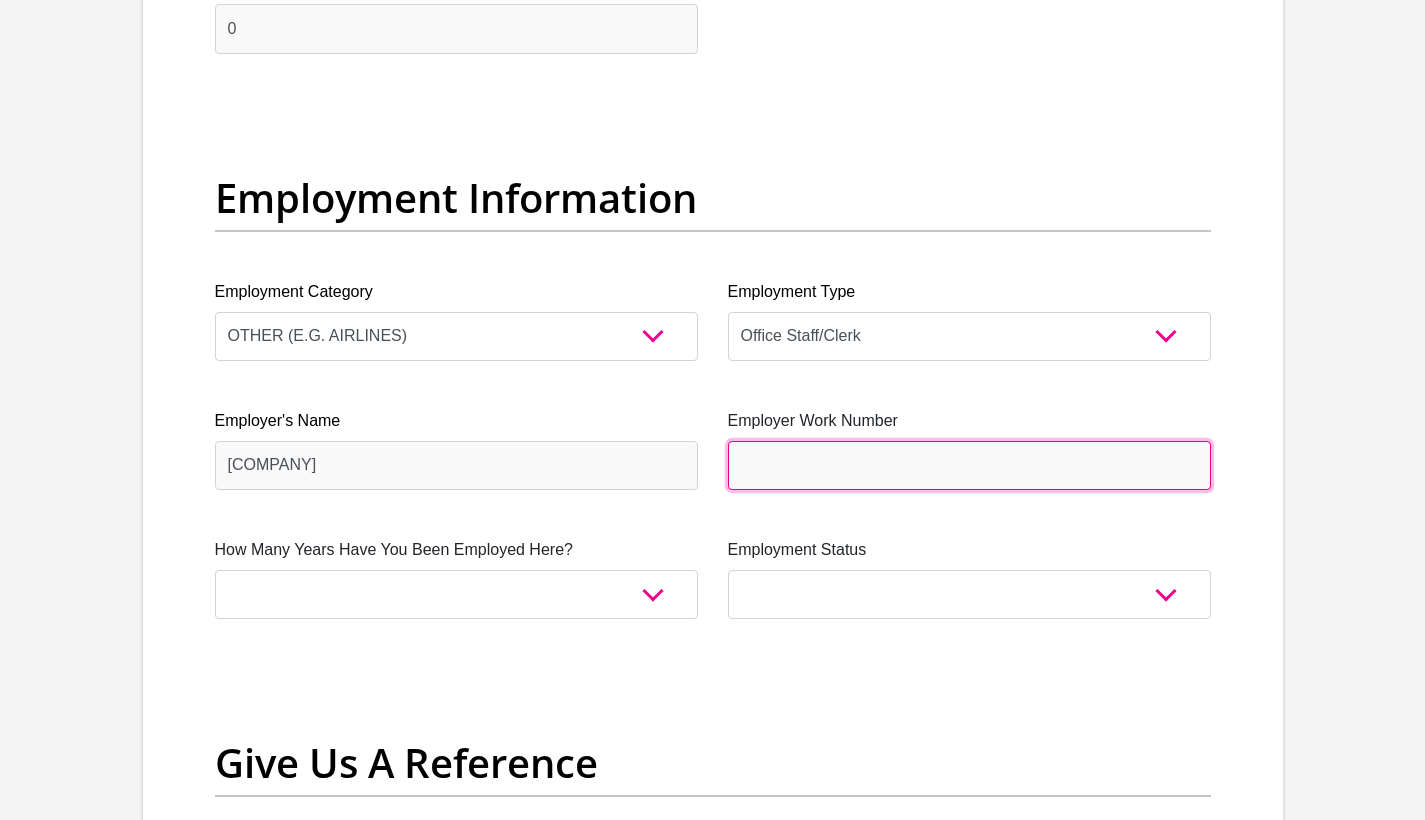 scroll, scrollTop: 3552, scrollLeft: 0, axis: vertical 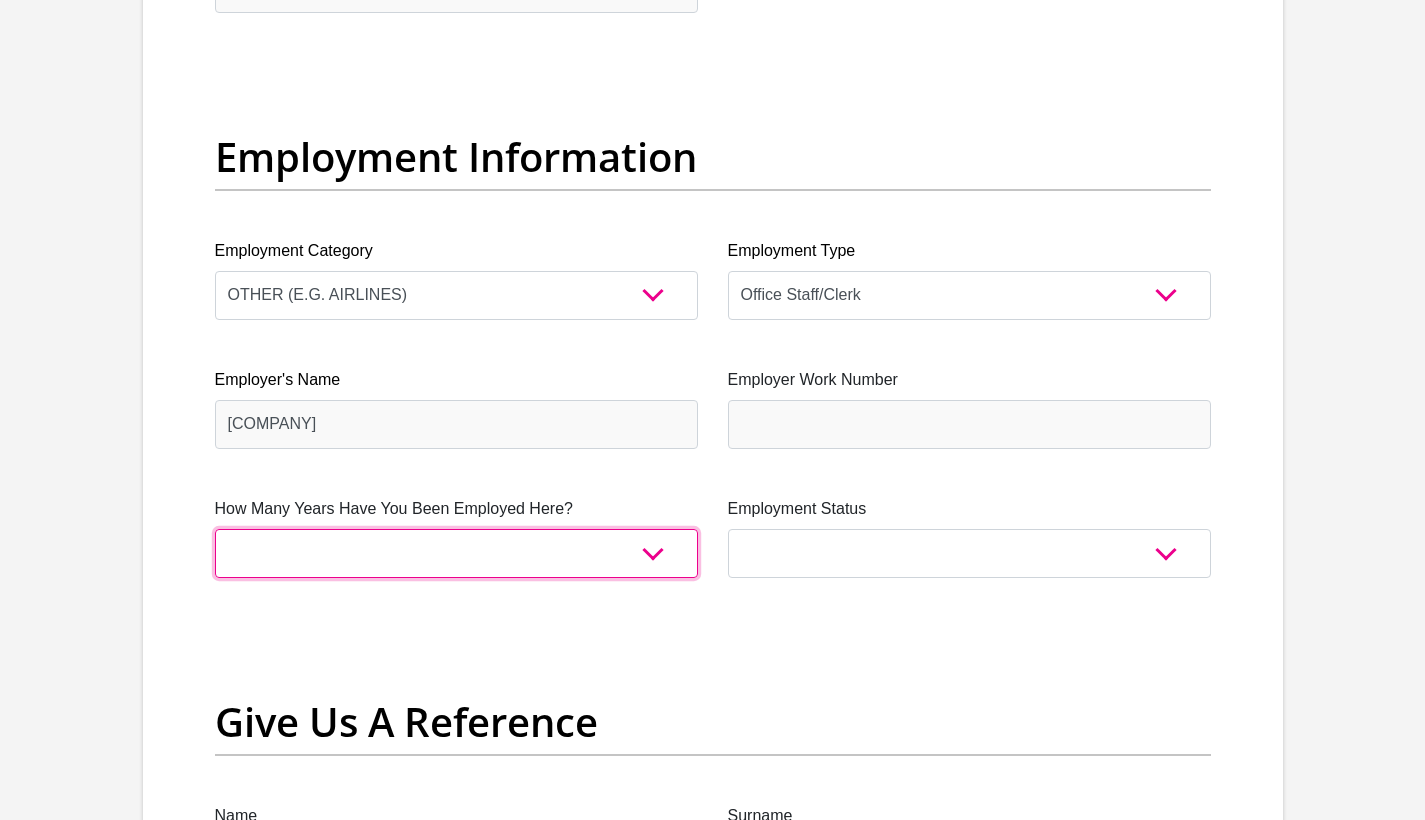 select on "24" 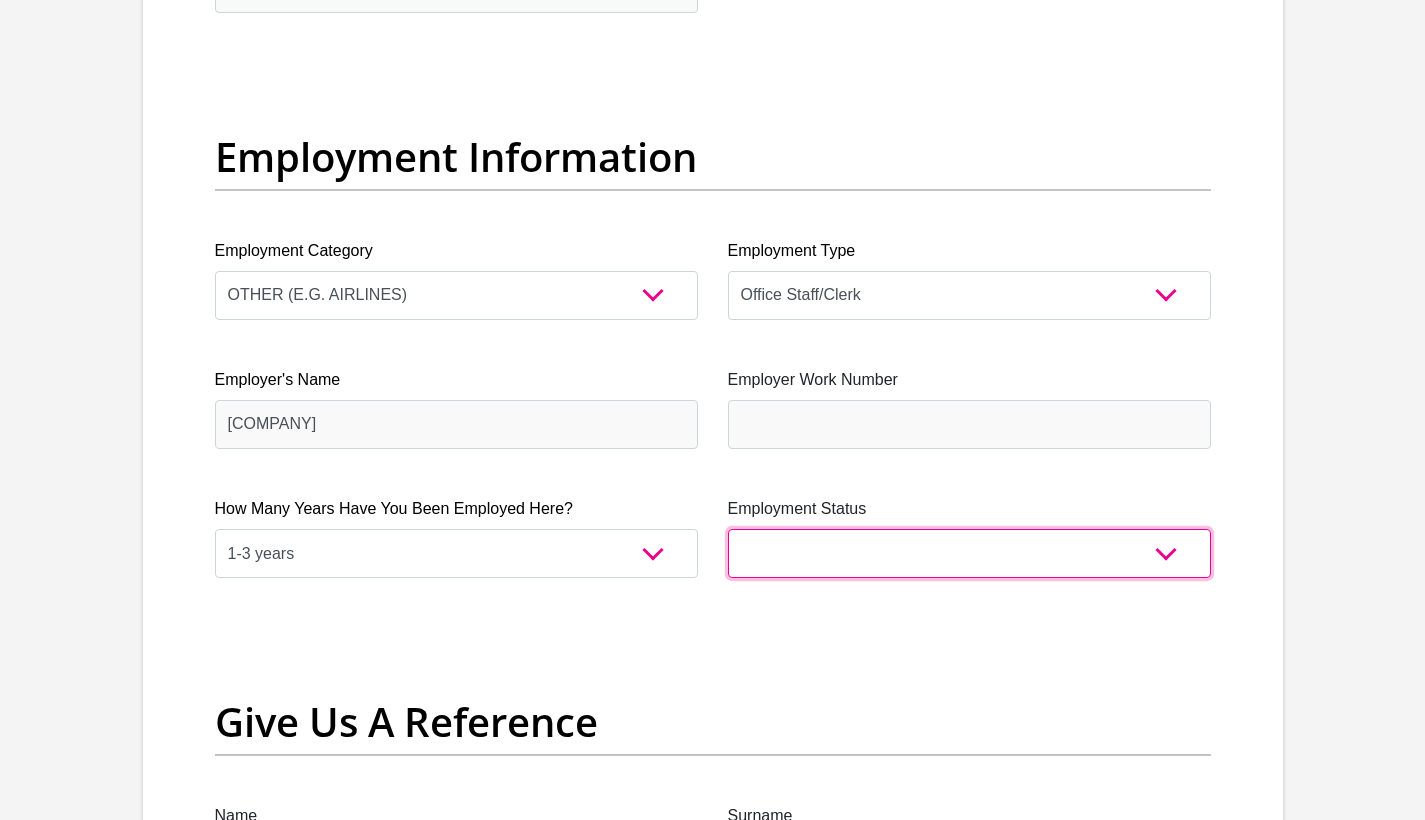 select on "1" 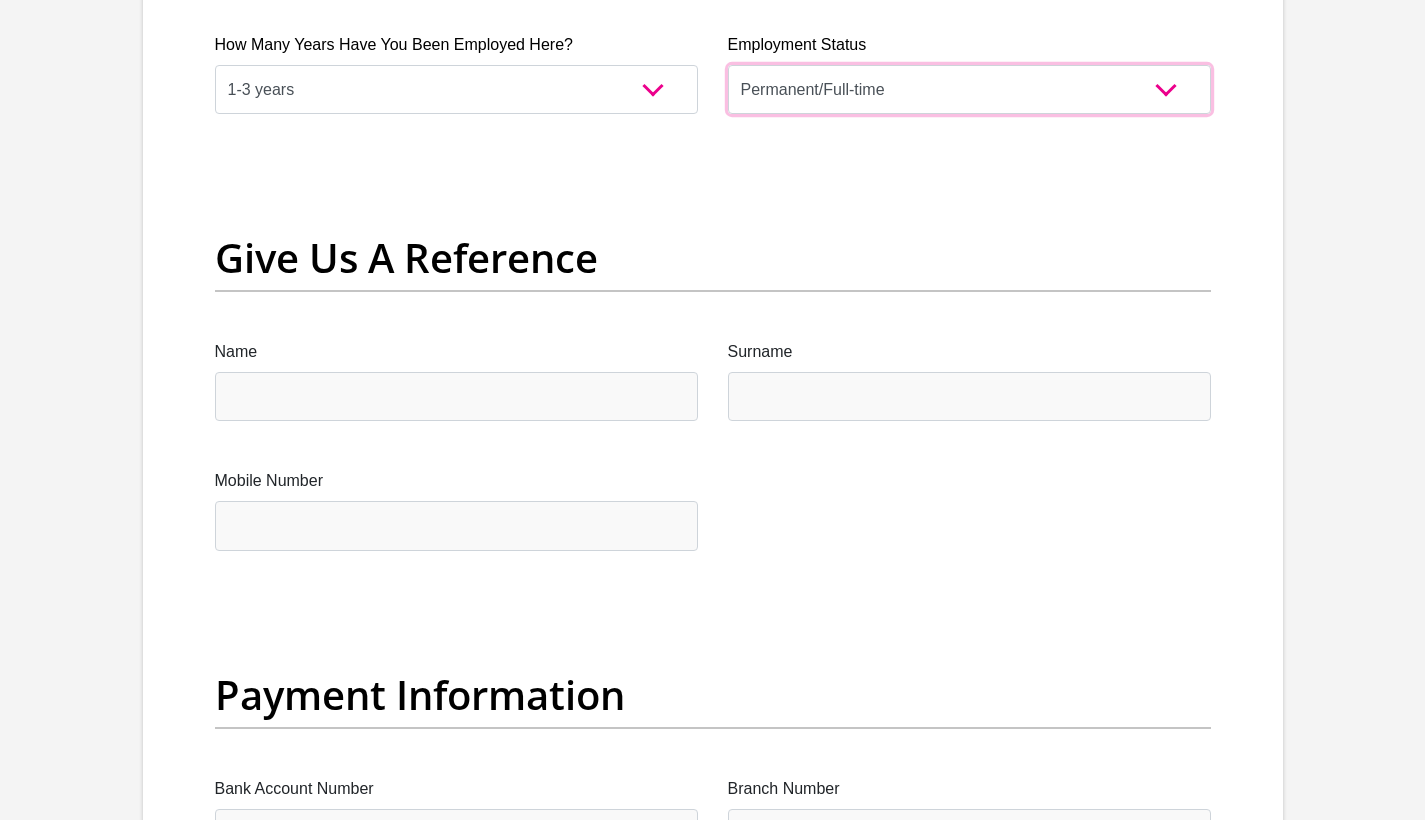 scroll, scrollTop: 4037, scrollLeft: 0, axis: vertical 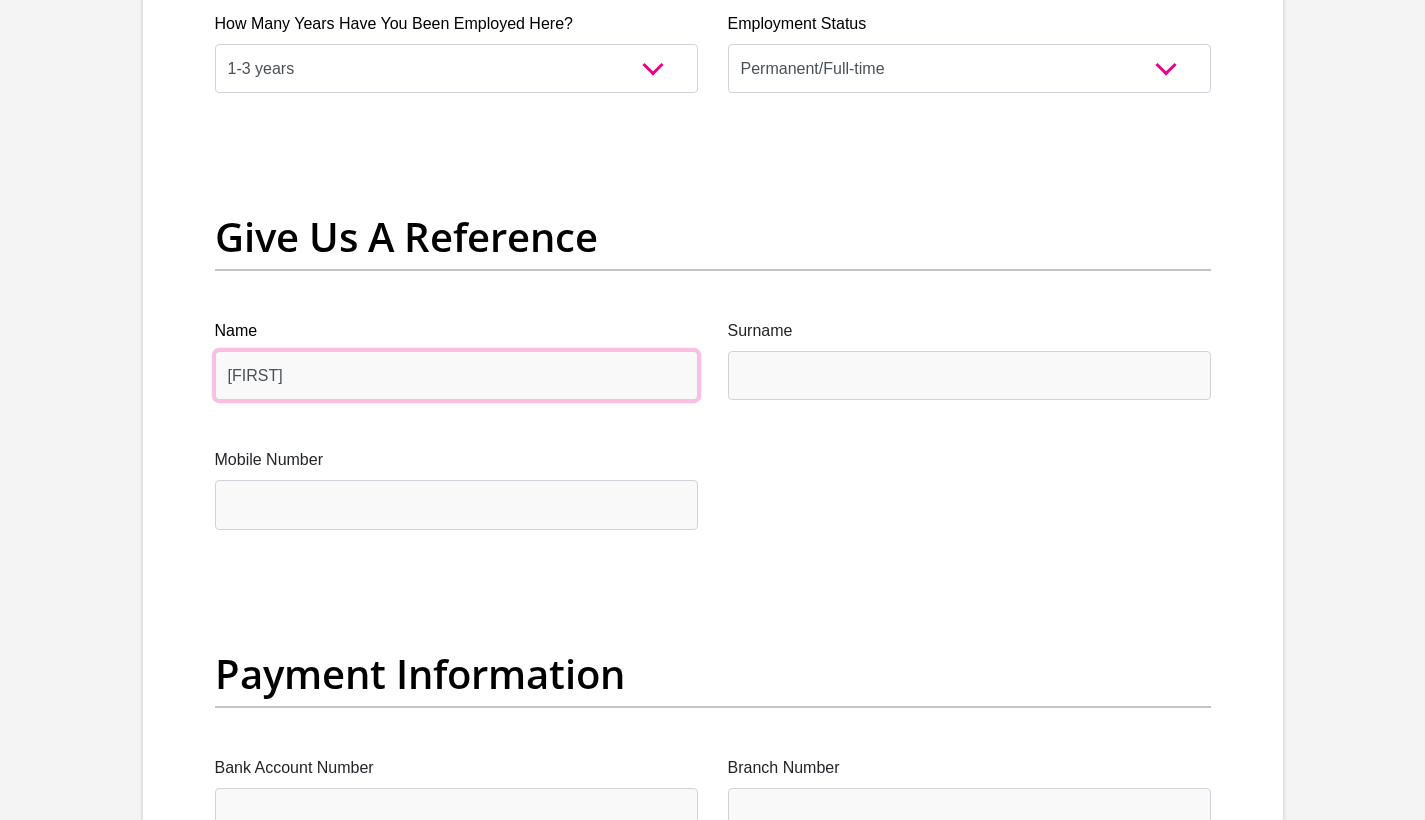 type on "Elaine" 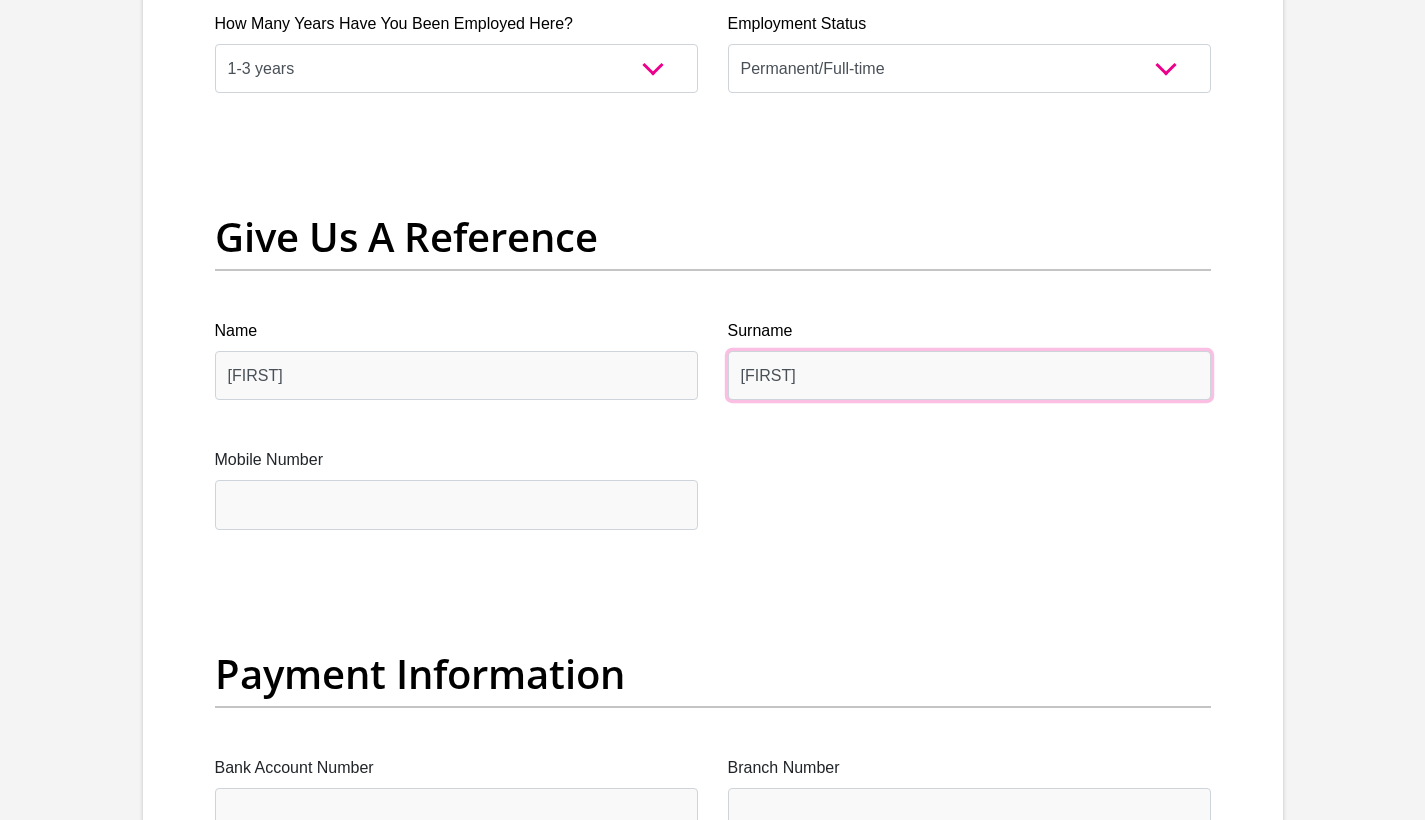 type on "Alexander" 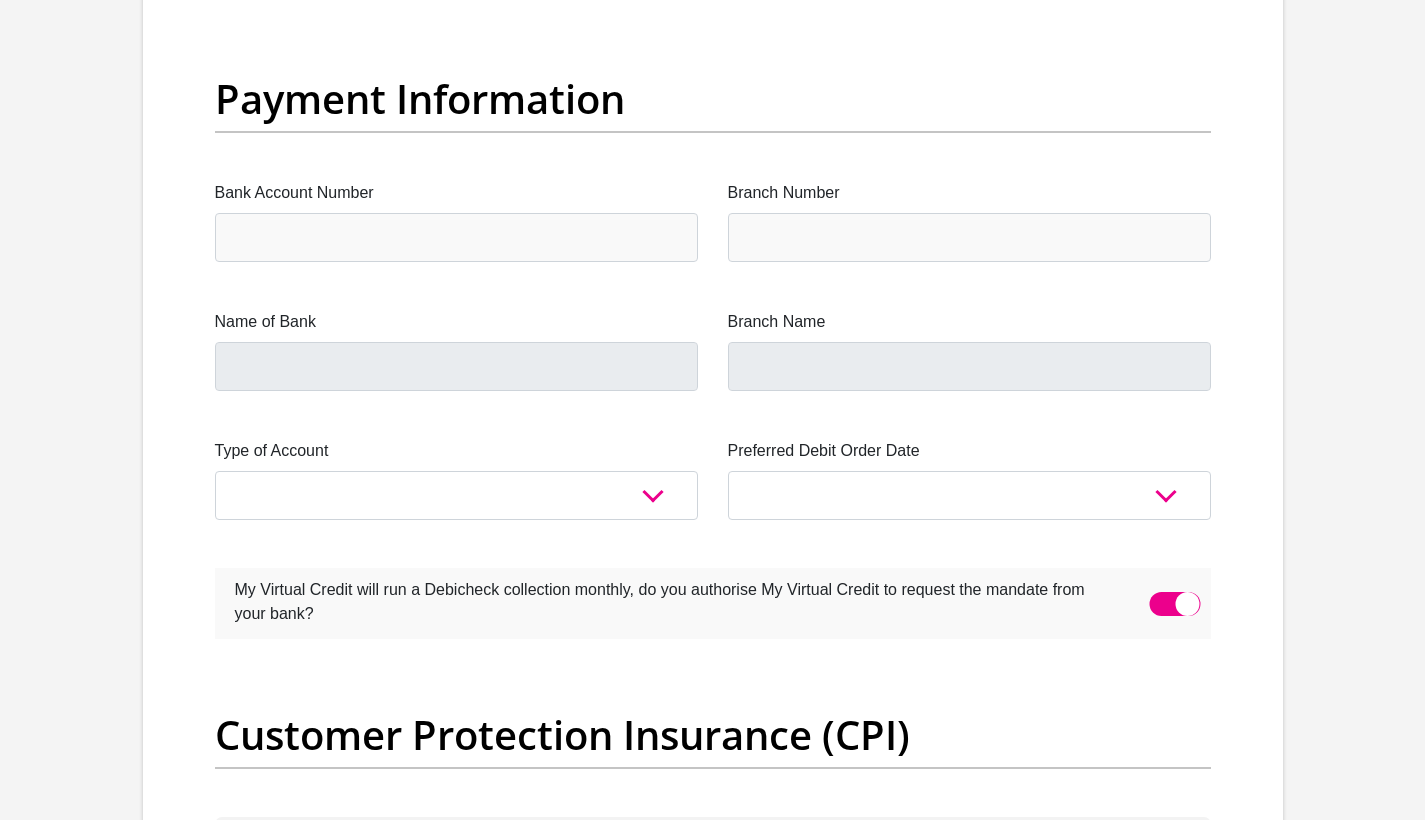 scroll, scrollTop: 4614, scrollLeft: 0, axis: vertical 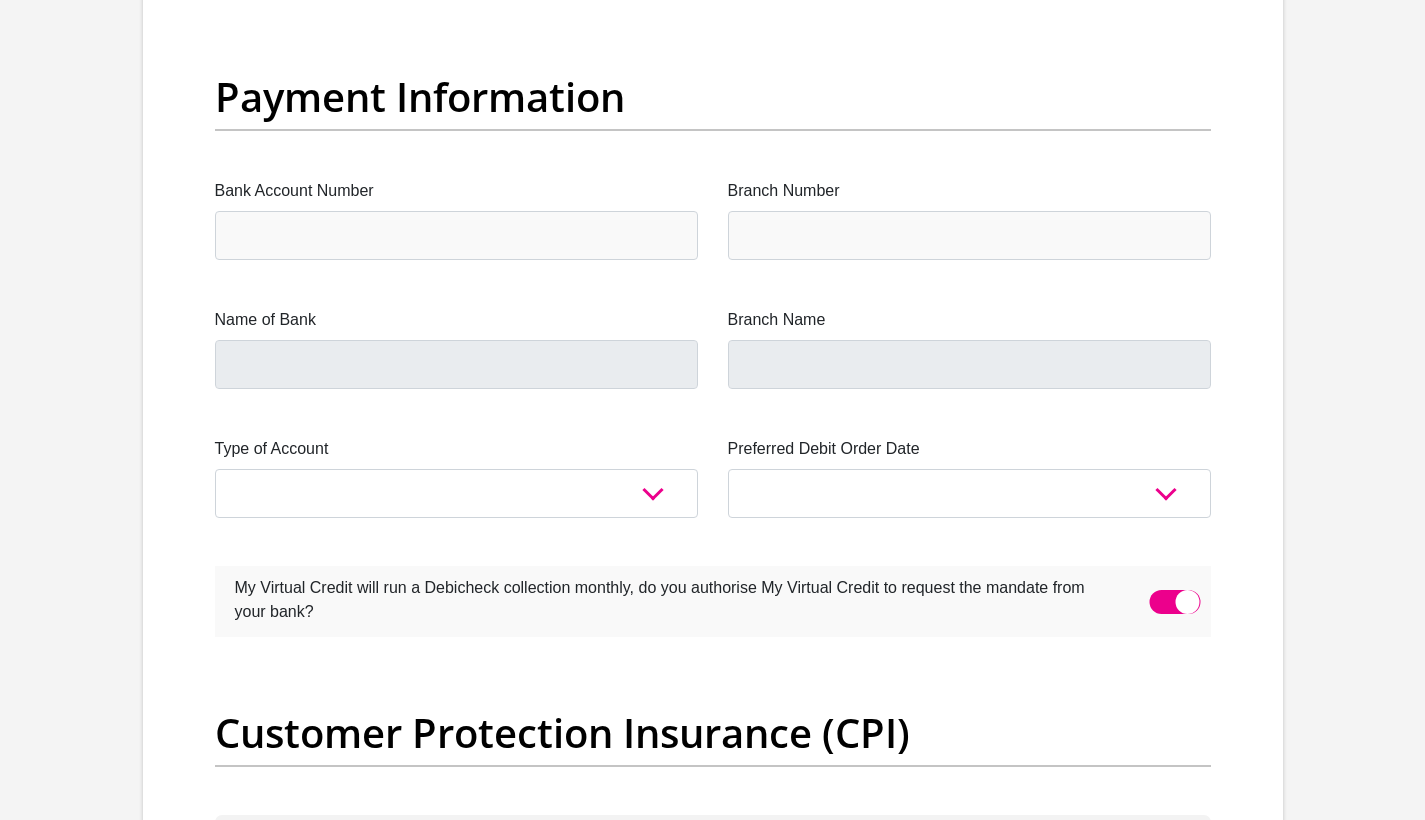 type on "0736842406" 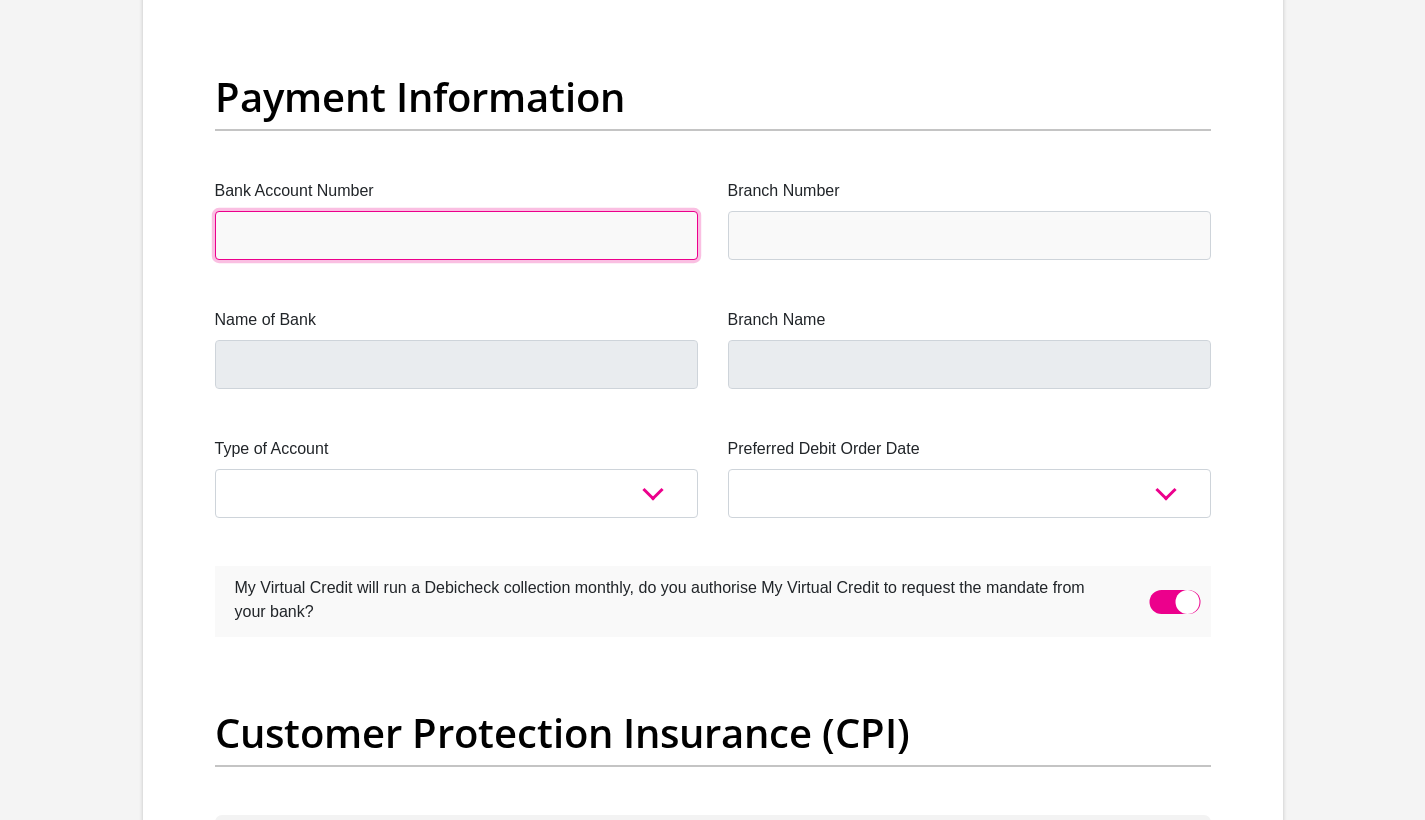 click on "Bank Account Number" at bounding box center (456, 235) 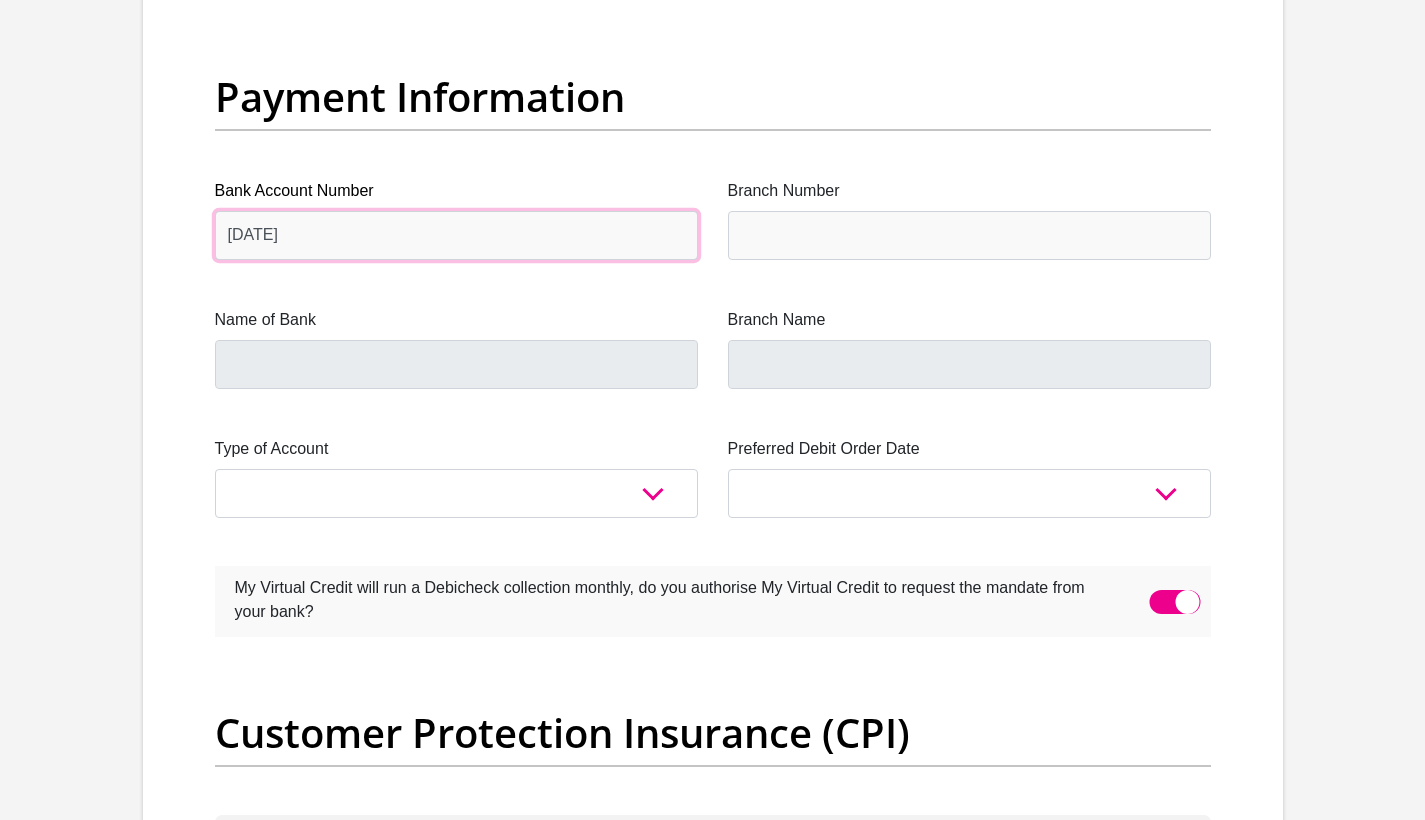 type on "1936052359" 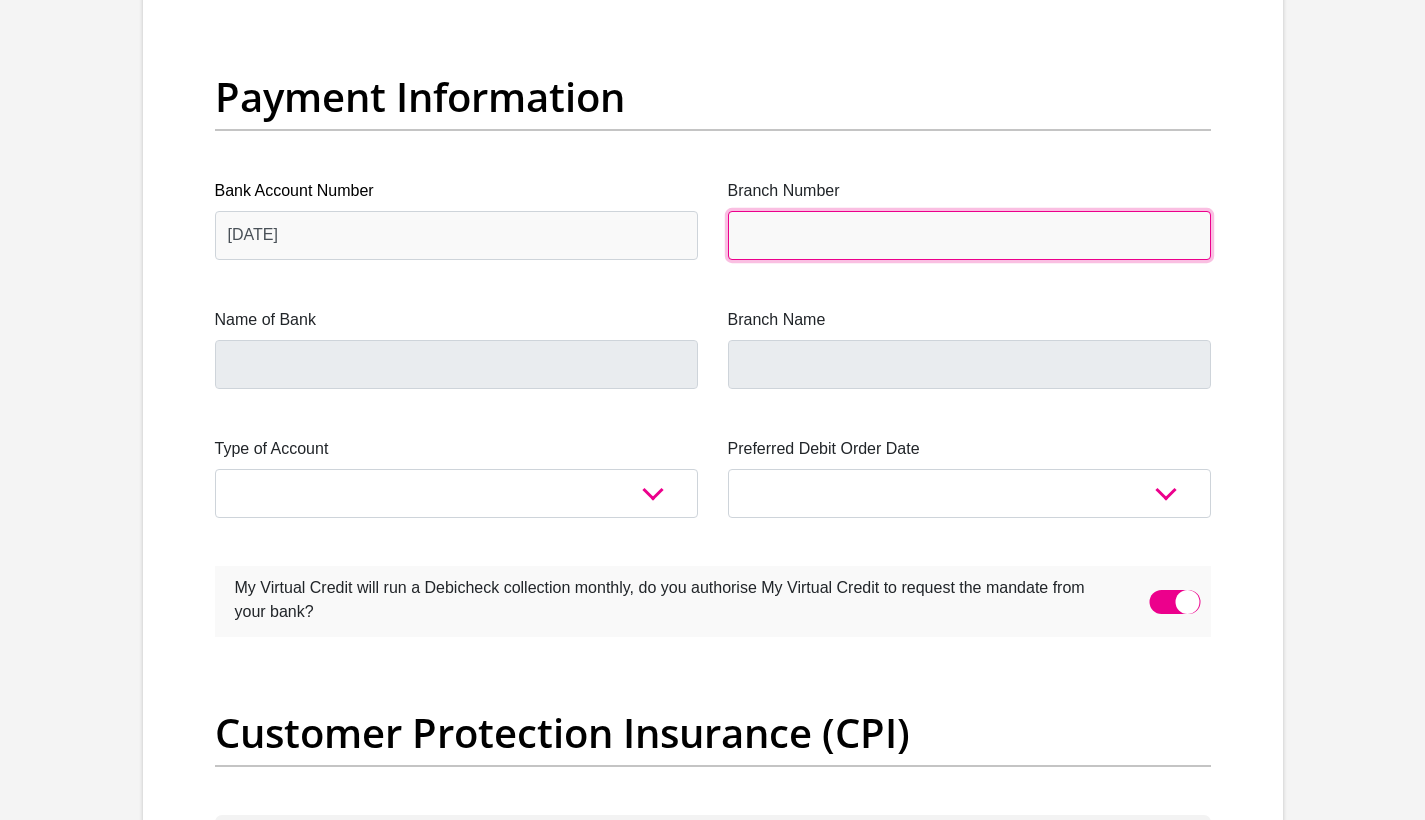 click on "Branch Number" at bounding box center [969, 235] 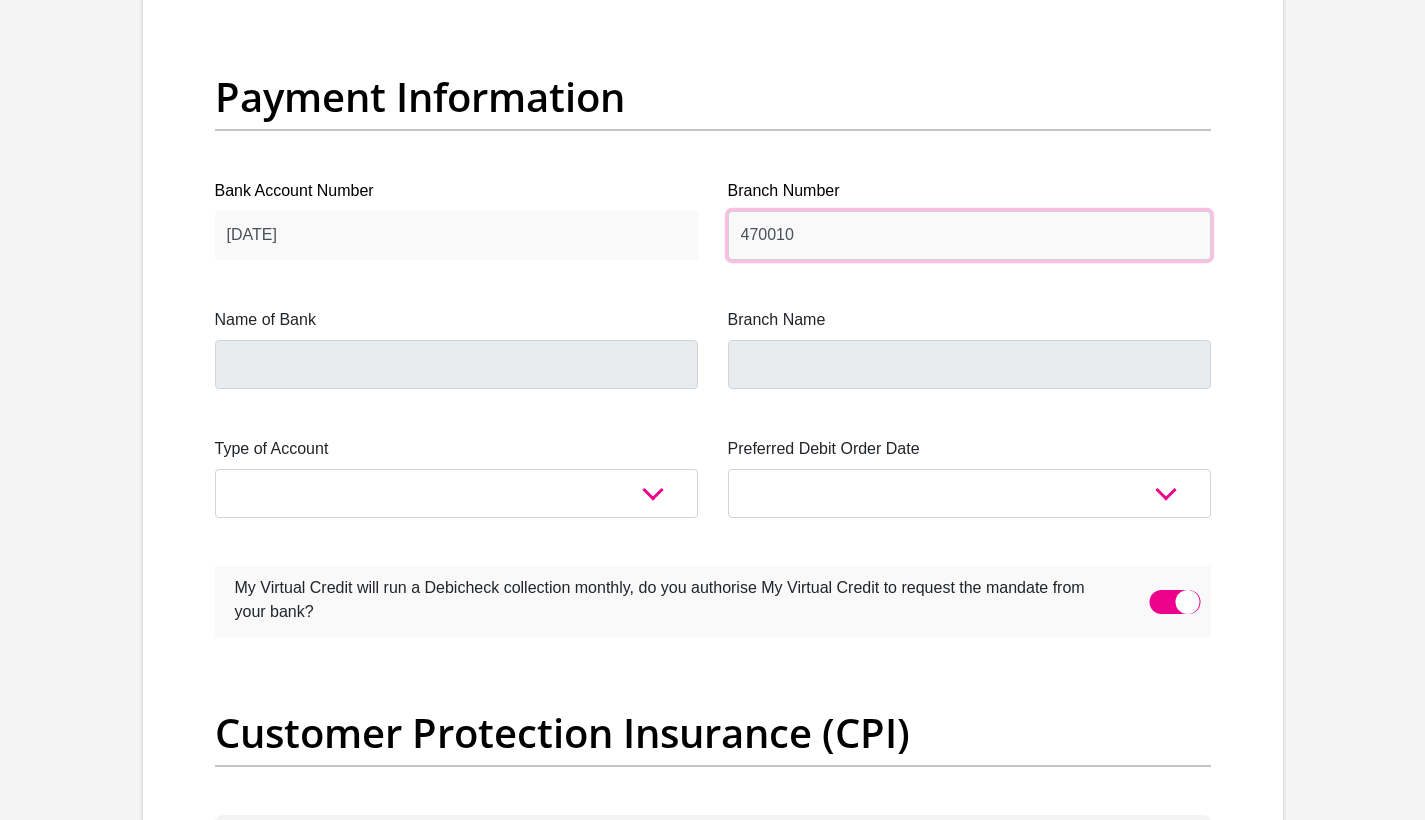 type on "470010" 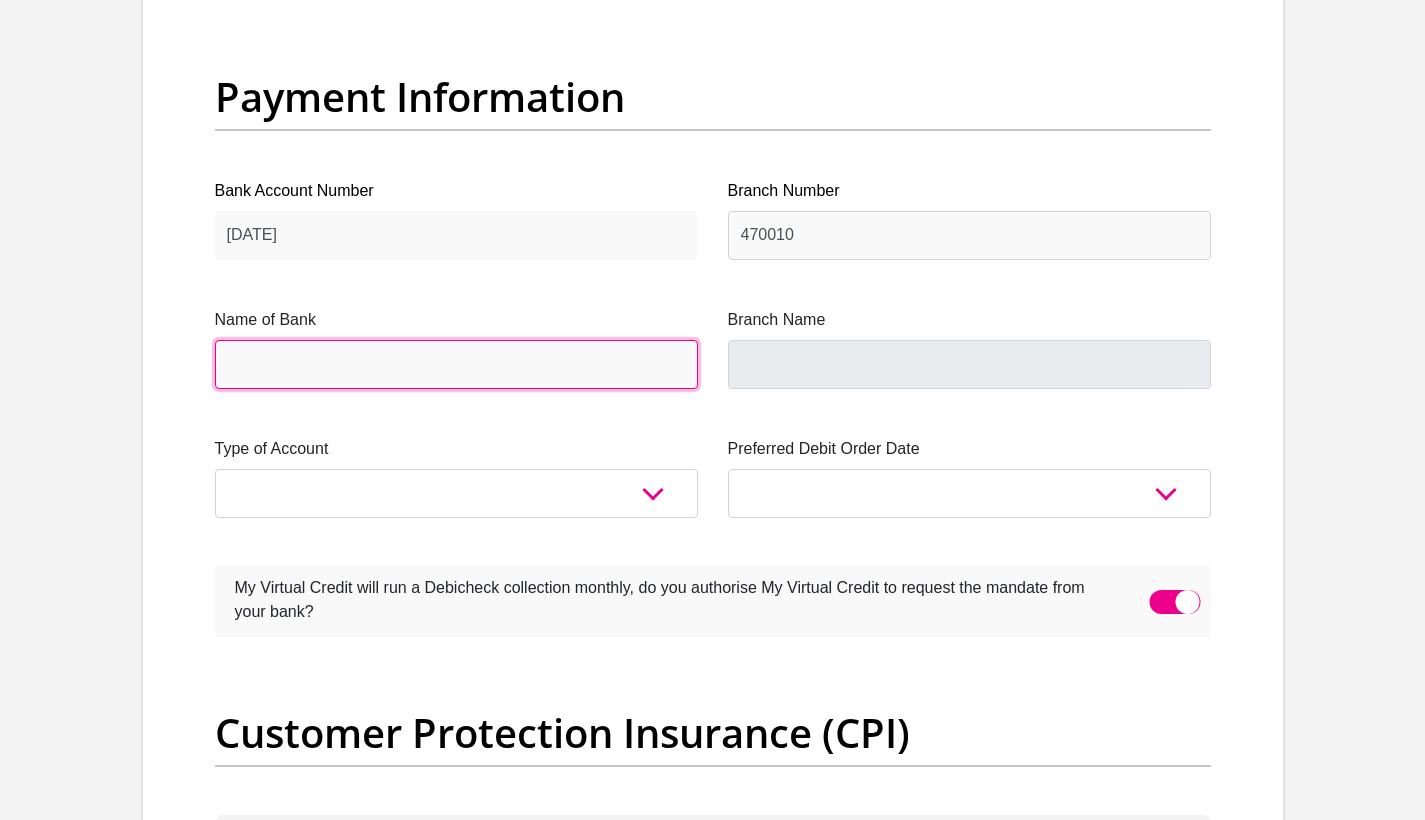 click on "Name of Bank" at bounding box center [456, 364] 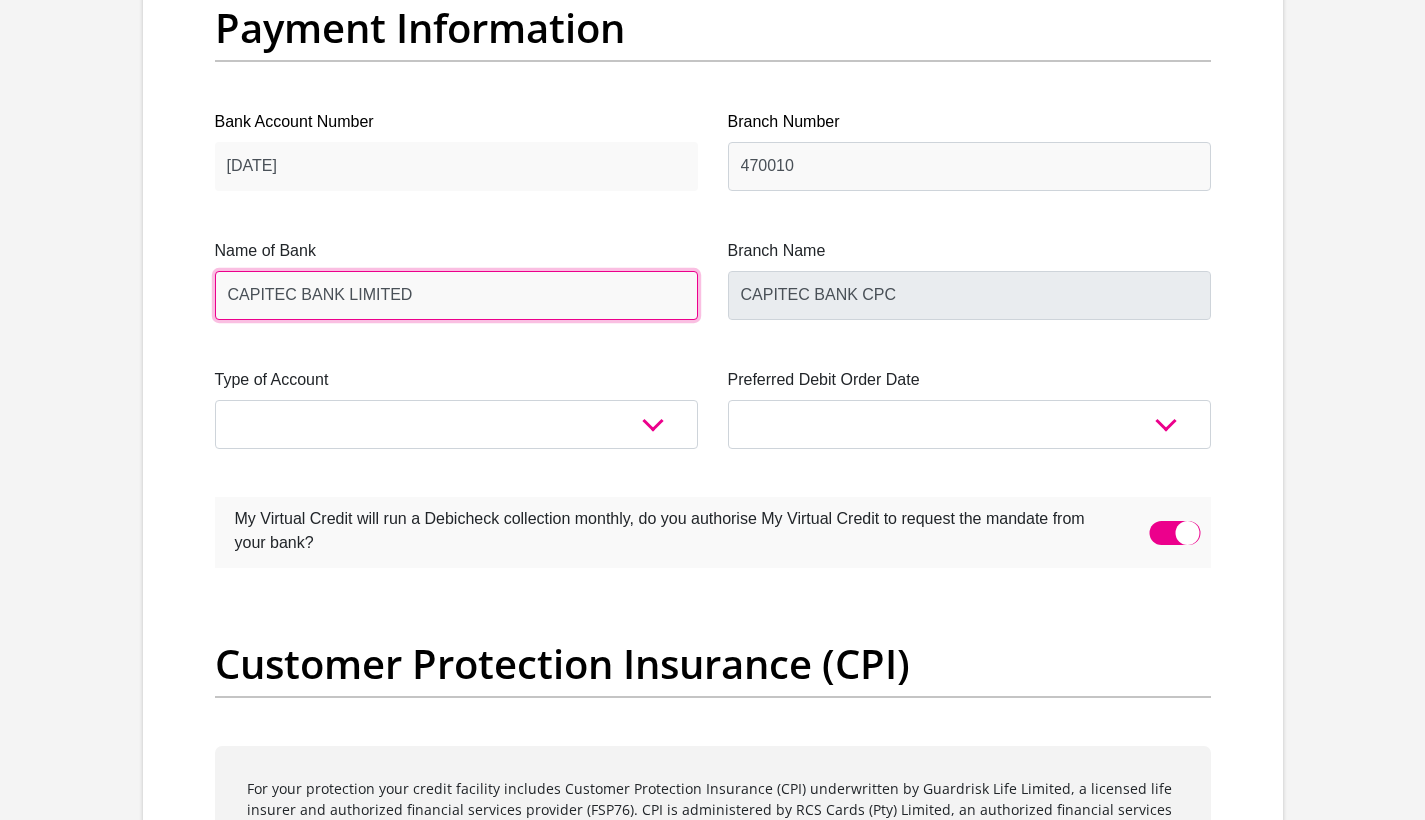 scroll, scrollTop: 4721, scrollLeft: 0, axis: vertical 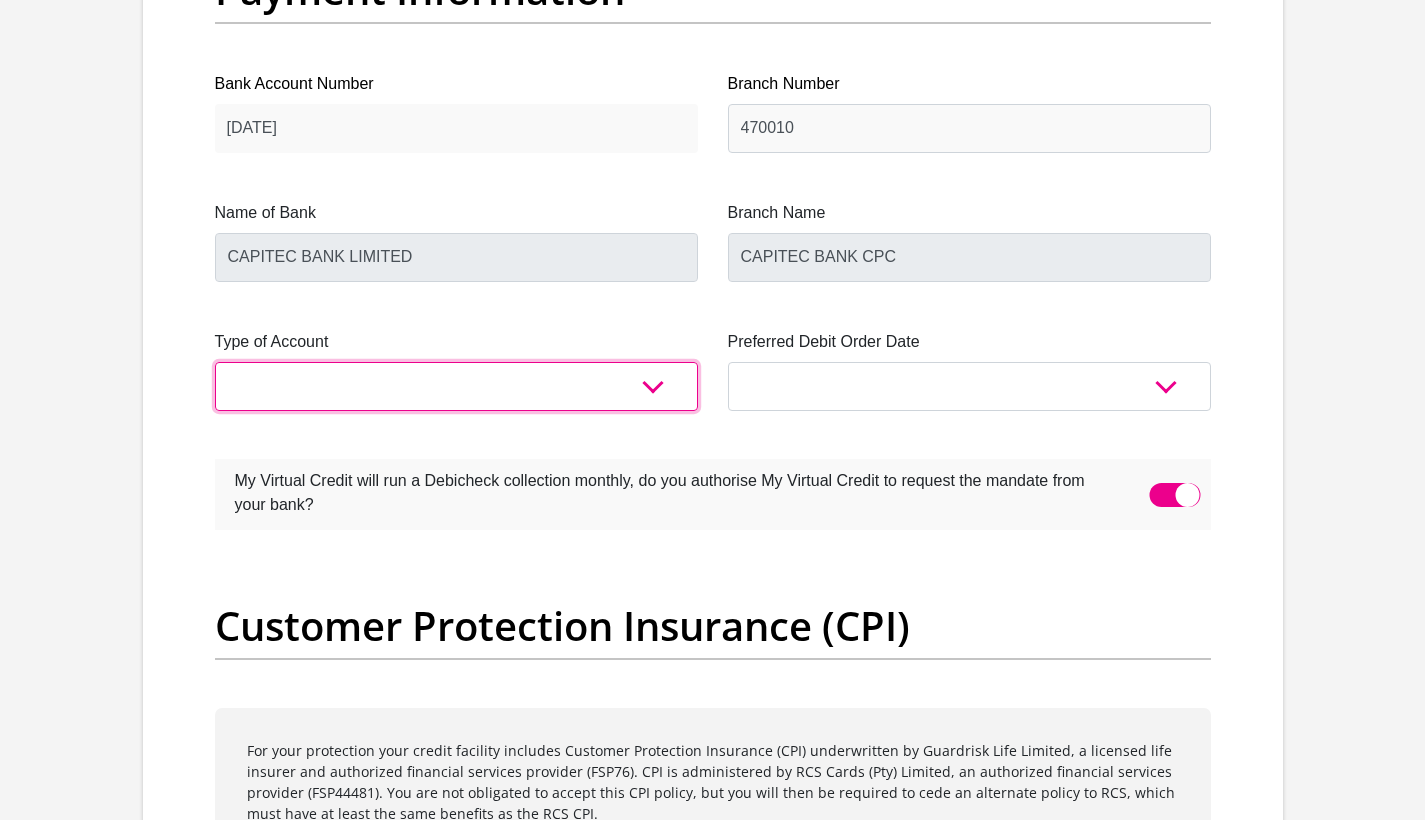 select on "SAV" 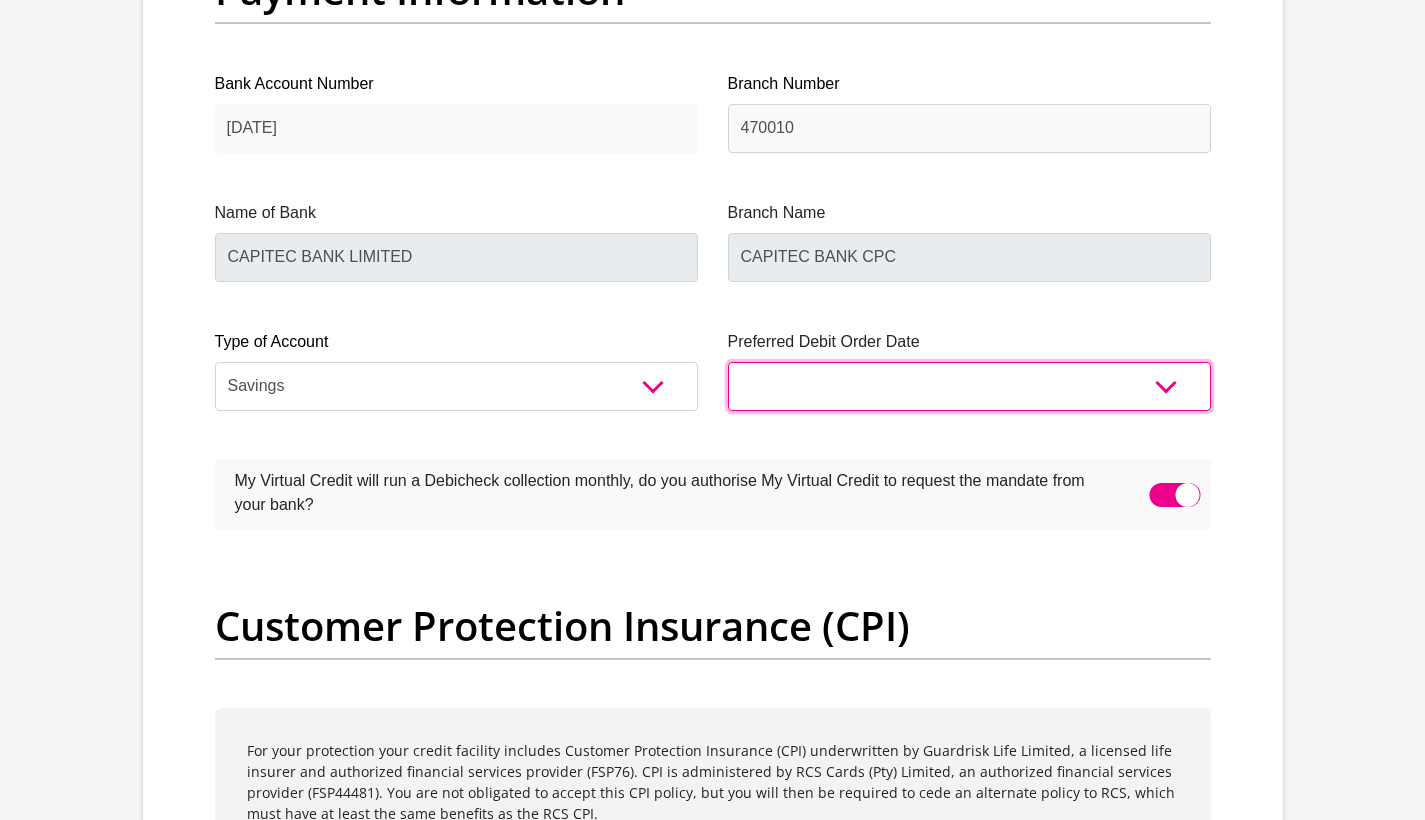 select on "30" 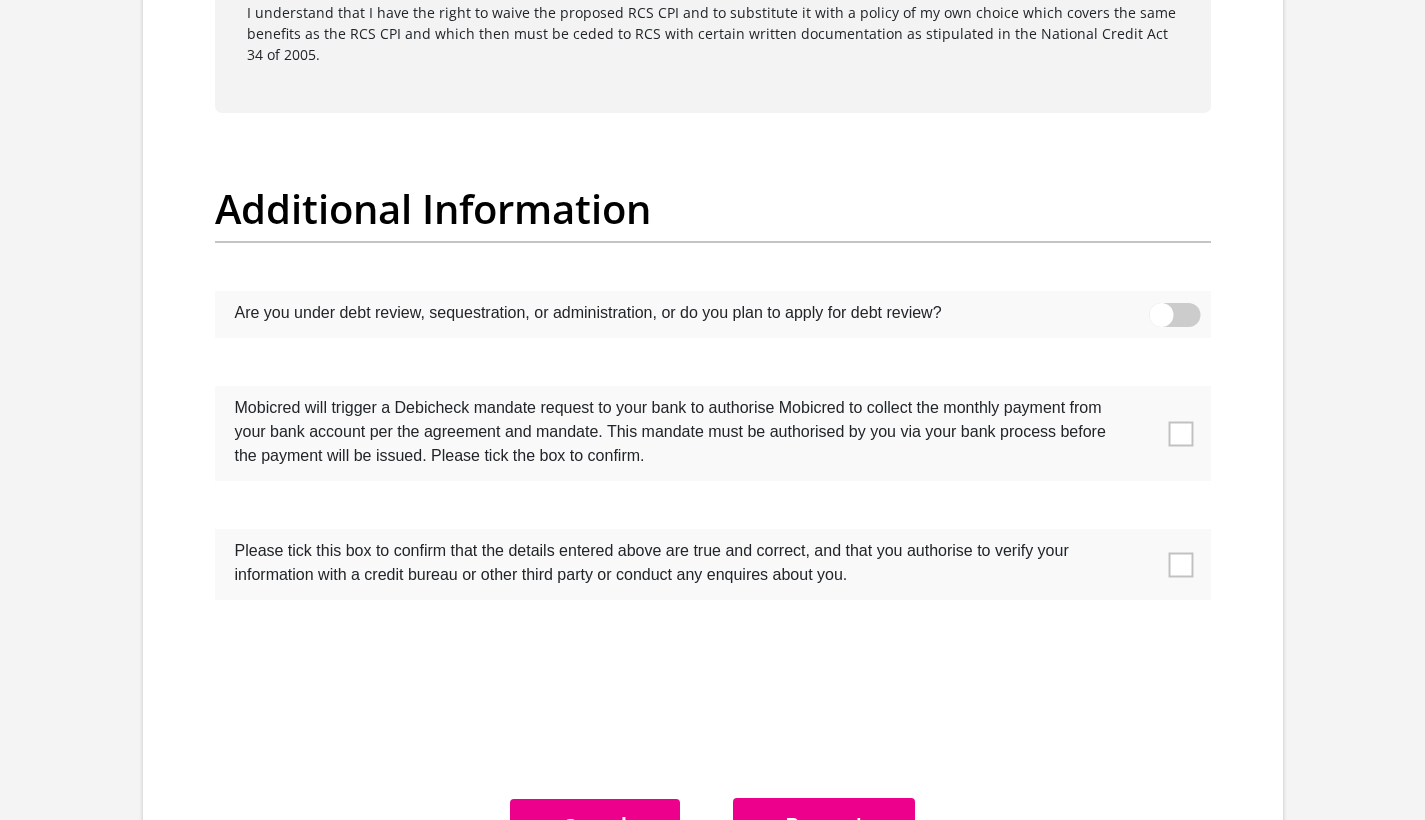 scroll, scrollTop: 6157, scrollLeft: 0, axis: vertical 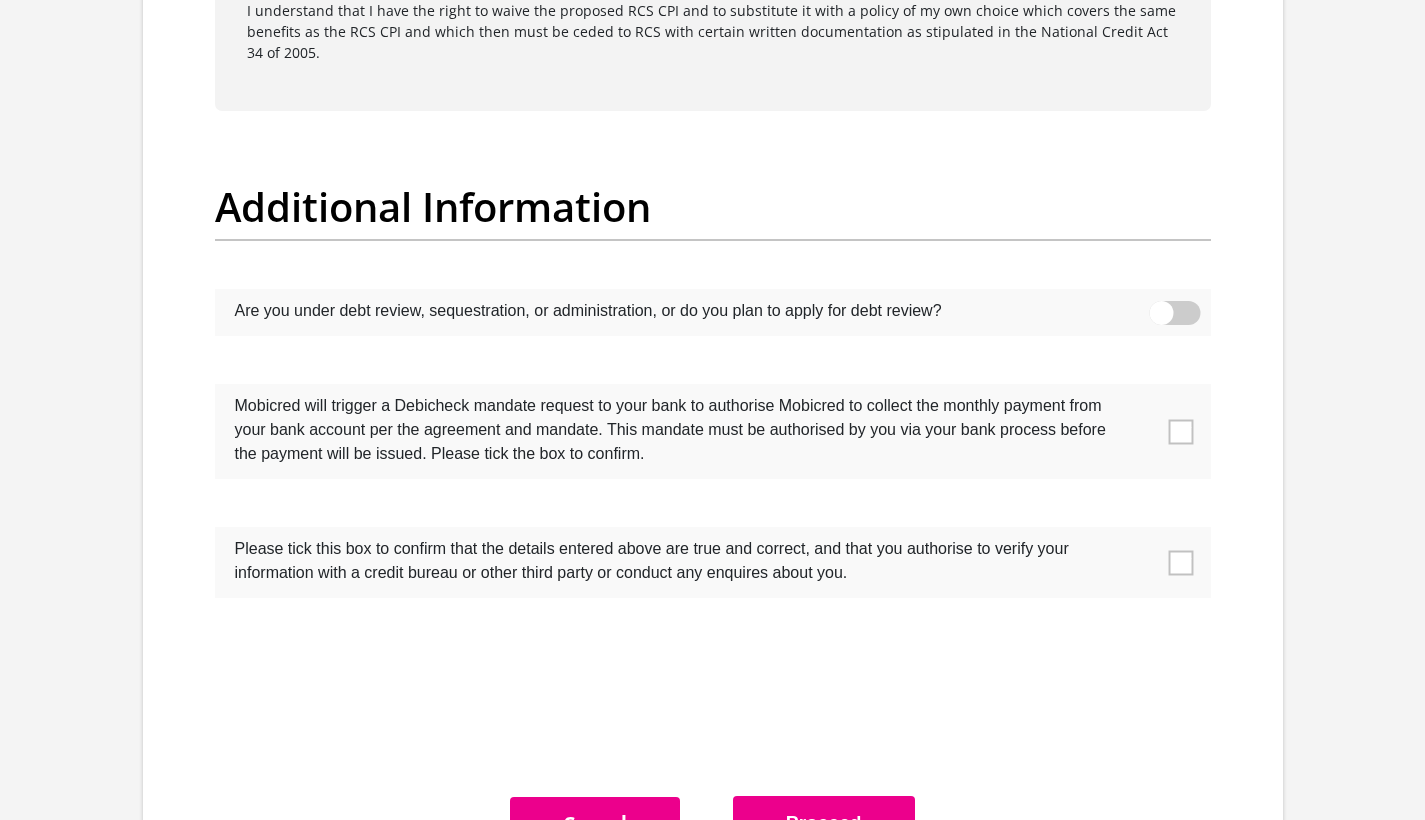 click at bounding box center (1180, 431) 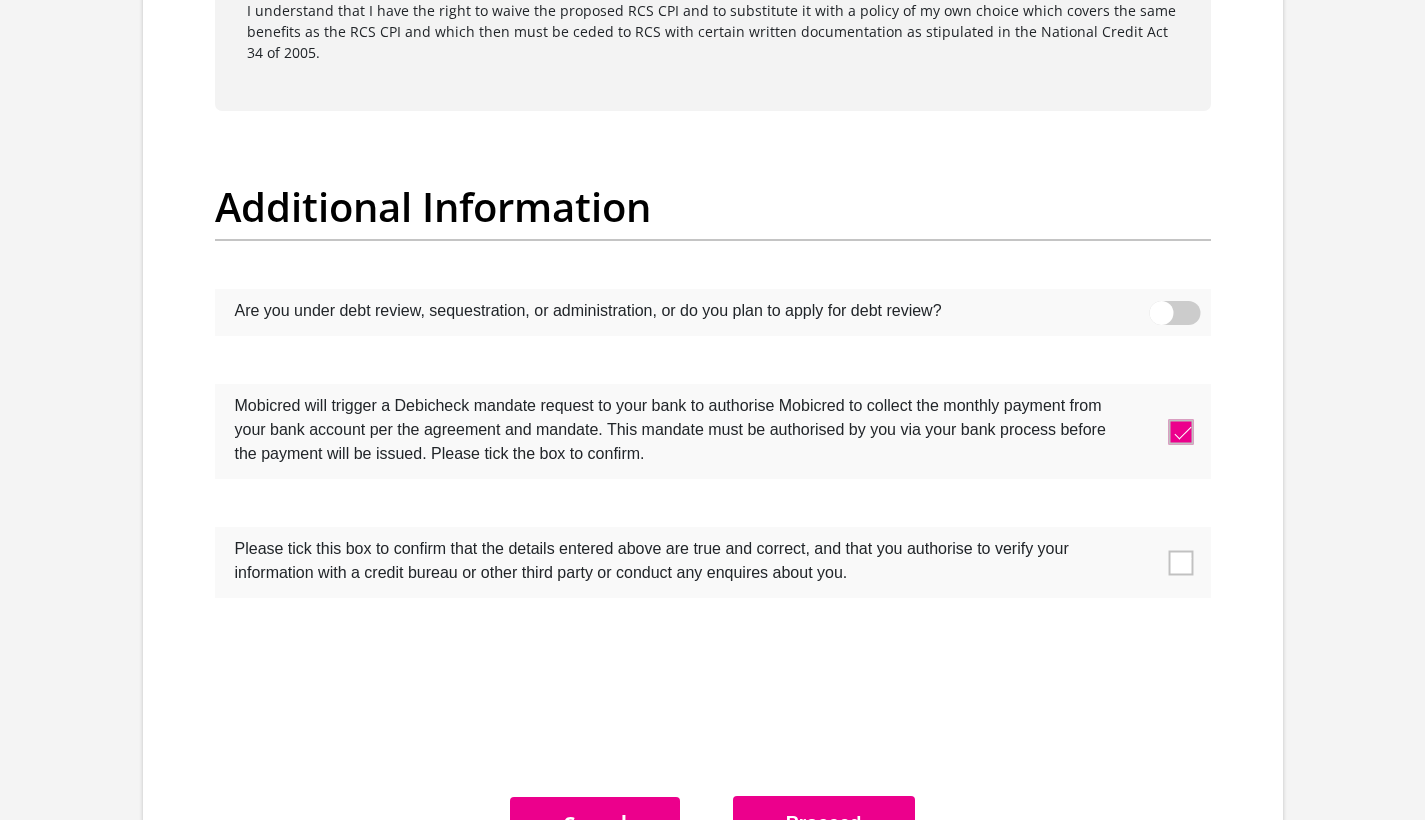 click at bounding box center [1180, 562] 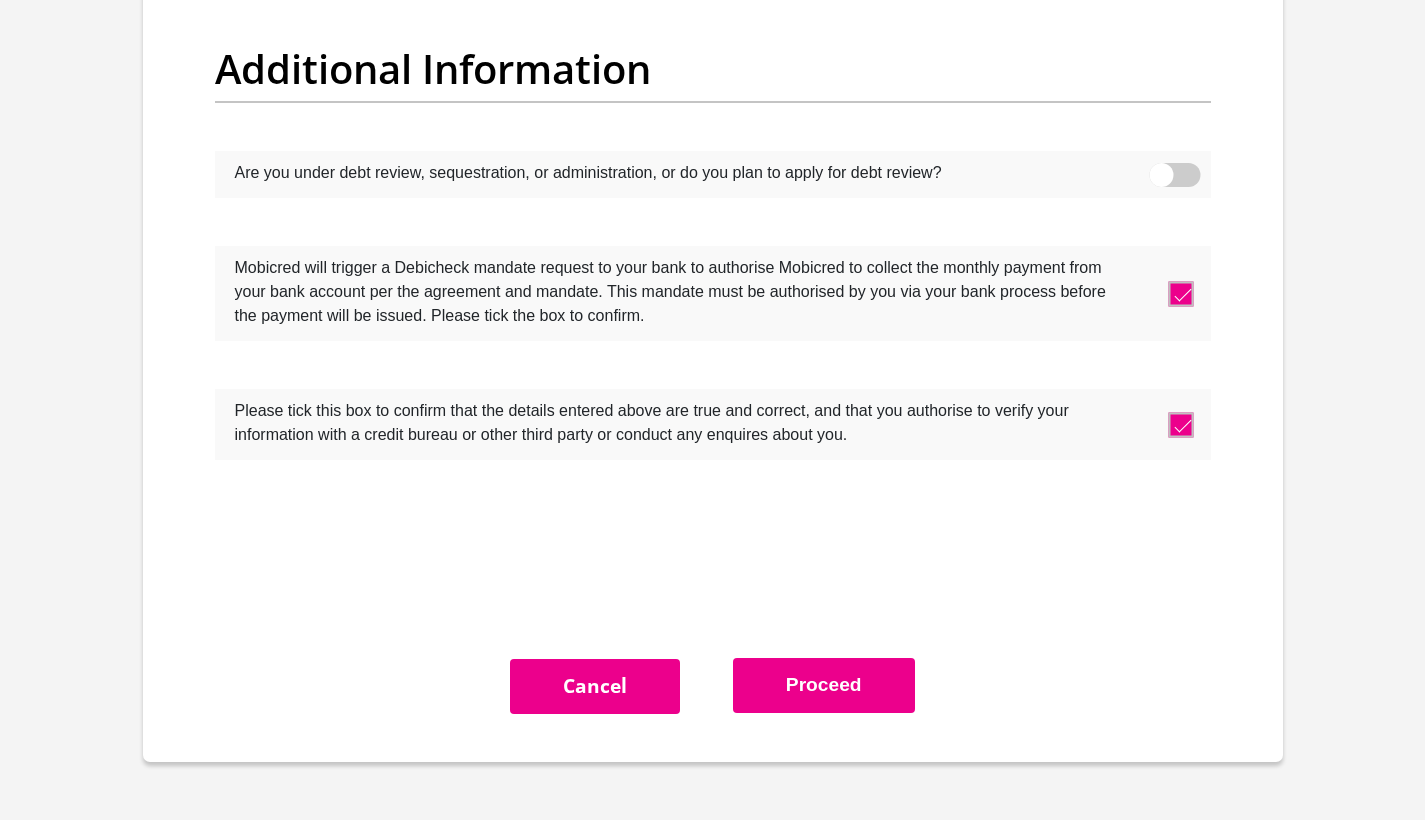 scroll, scrollTop: 6297, scrollLeft: 0, axis: vertical 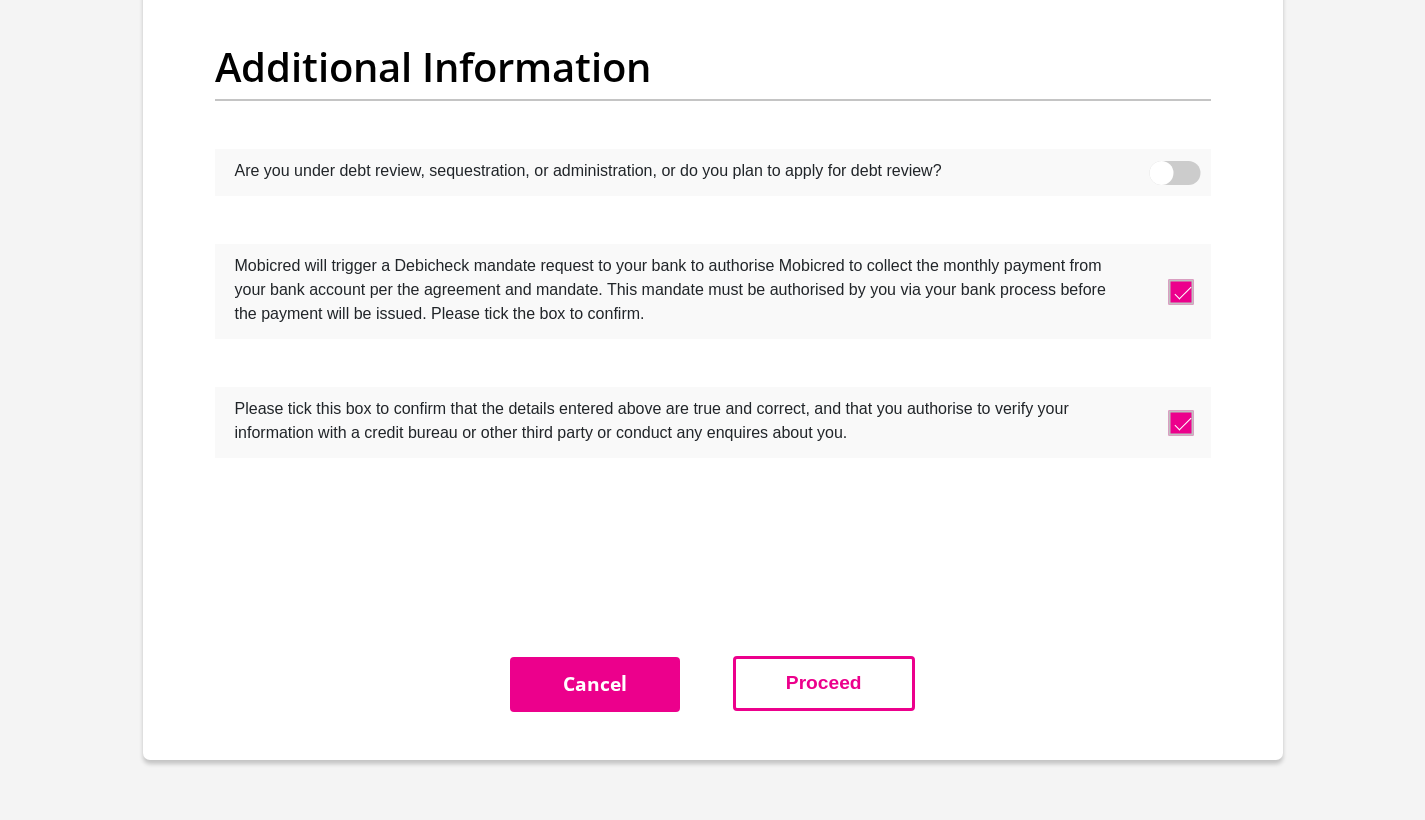 click on "Proceed" at bounding box center (824, 683) 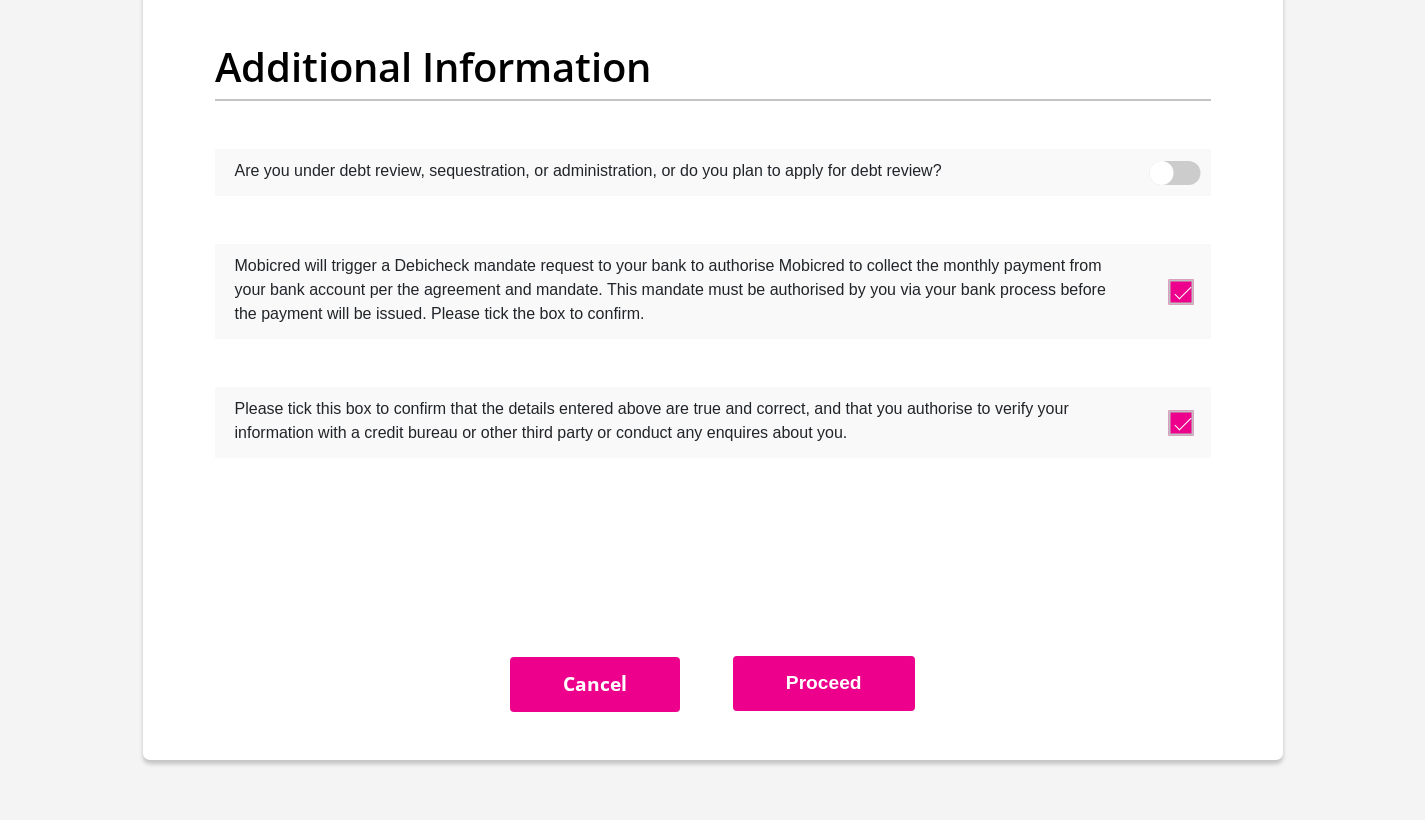 scroll, scrollTop: 0, scrollLeft: 0, axis: both 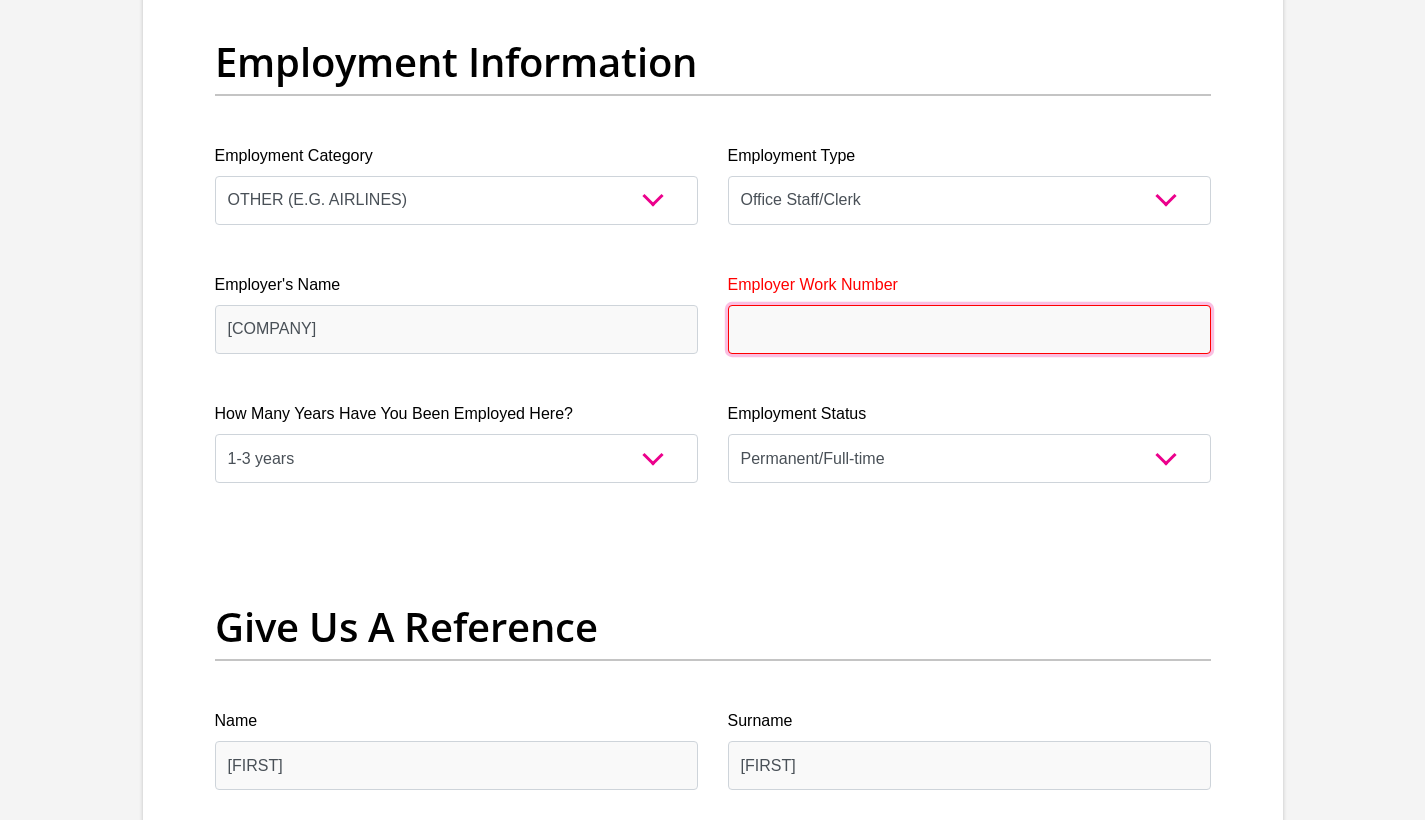 click on "Employer Work Number" at bounding box center (969, 329) 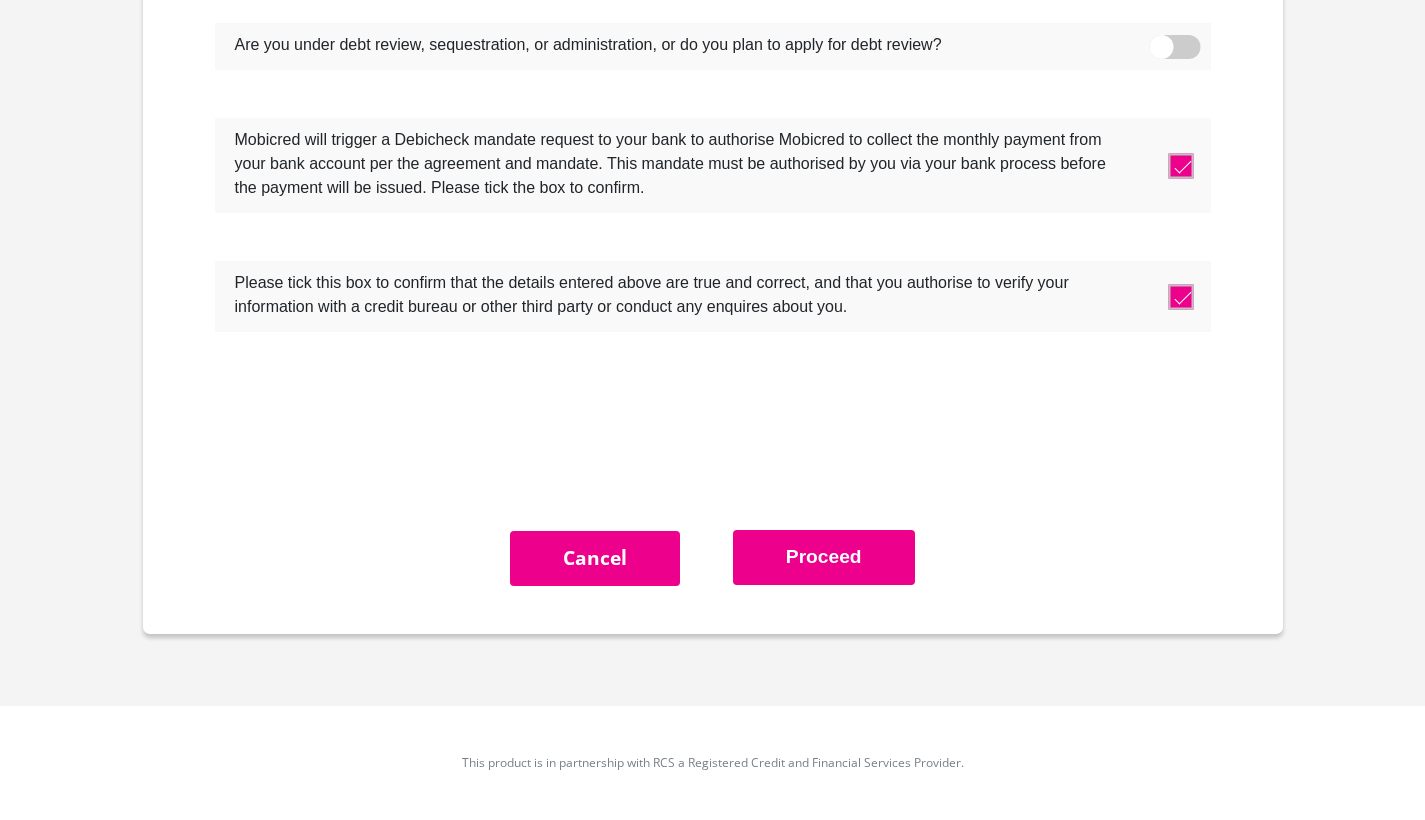 scroll, scrollTop: 6424, scrollLeft: 0, axis: vertical 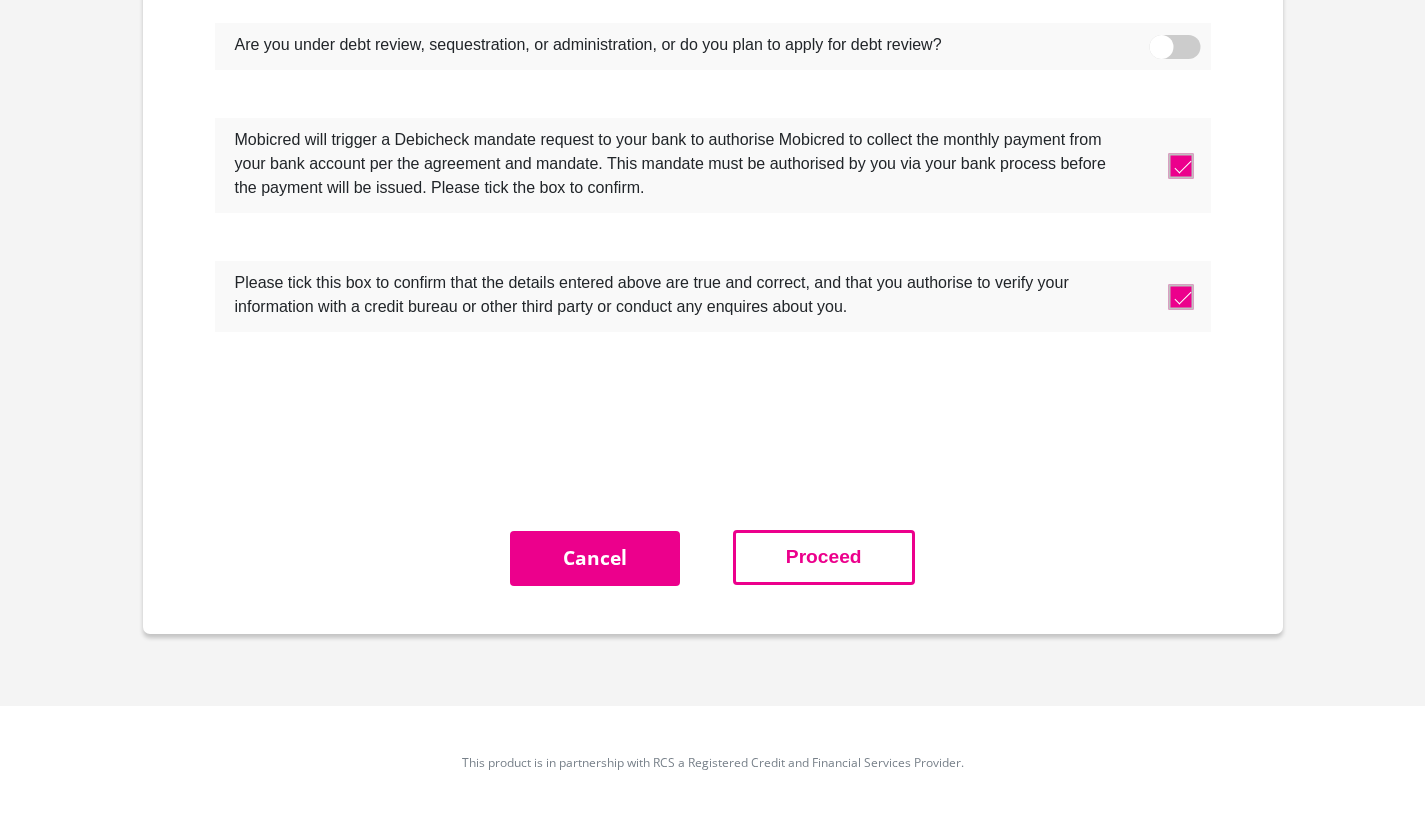 click on "Proceed" at bounding box center [824, 557] 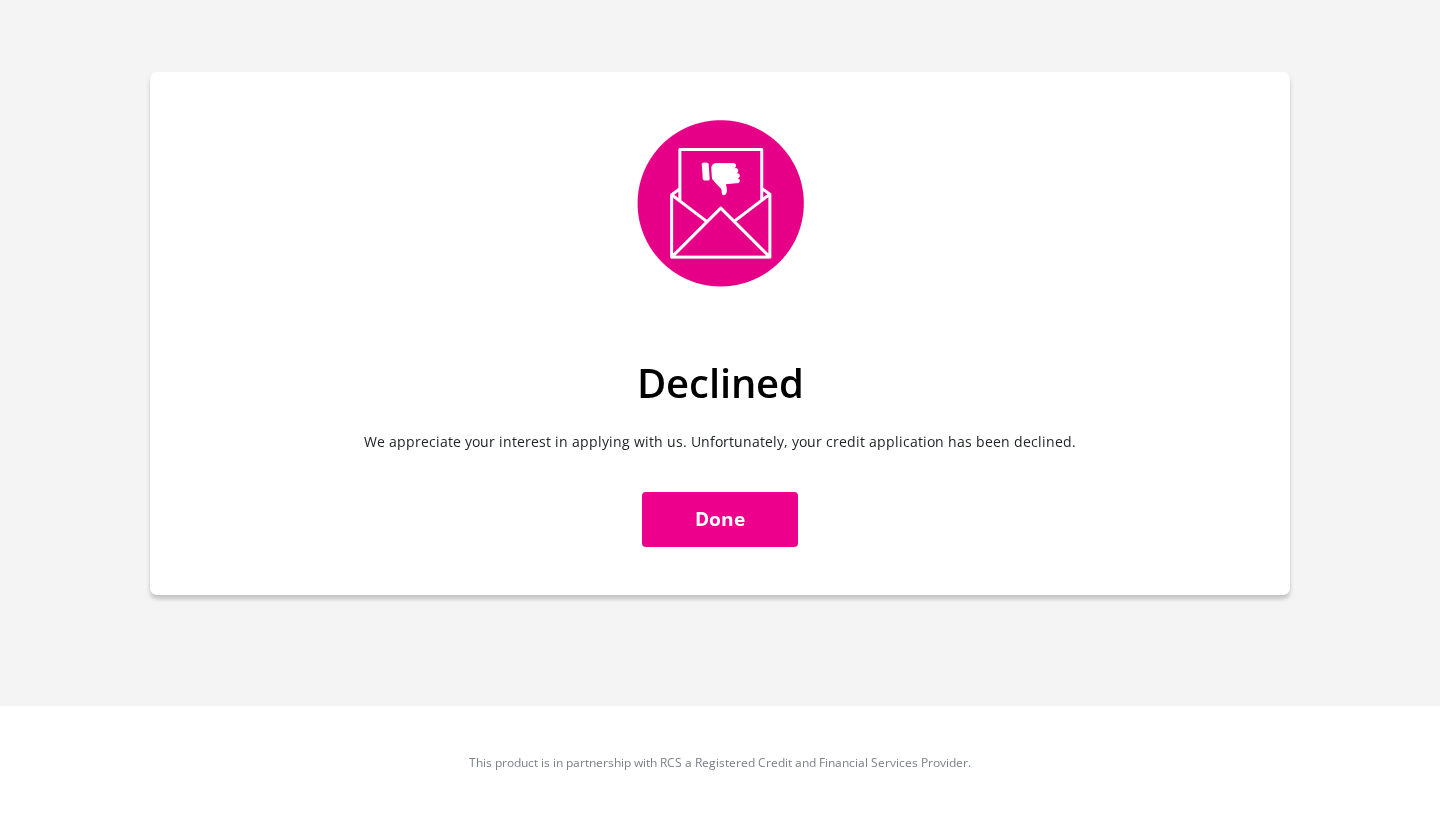 scroll, scrollTop: 0, scrollLeft: 0, axis: both 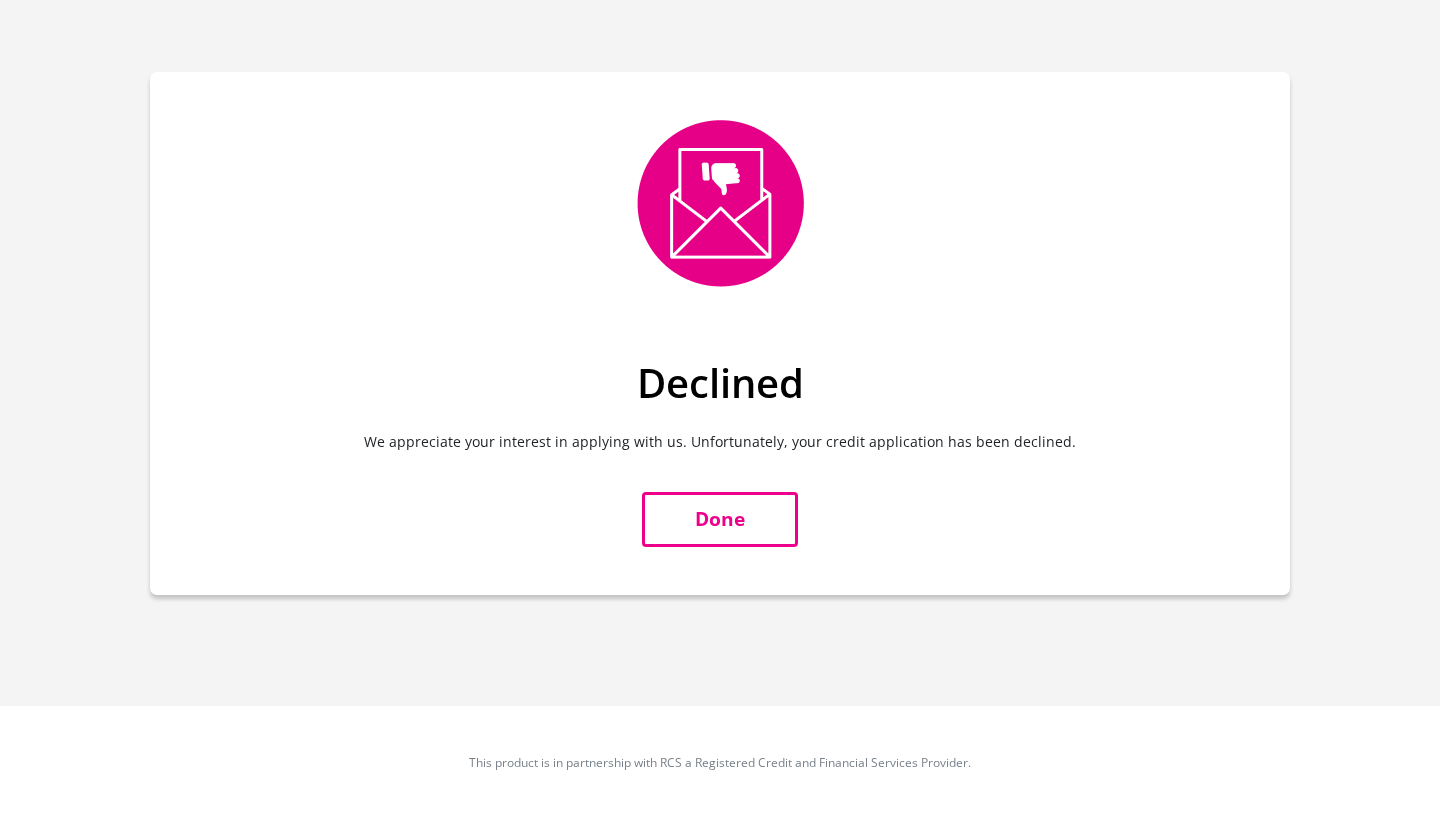 click on "Done" at bounding box center (720, 519) 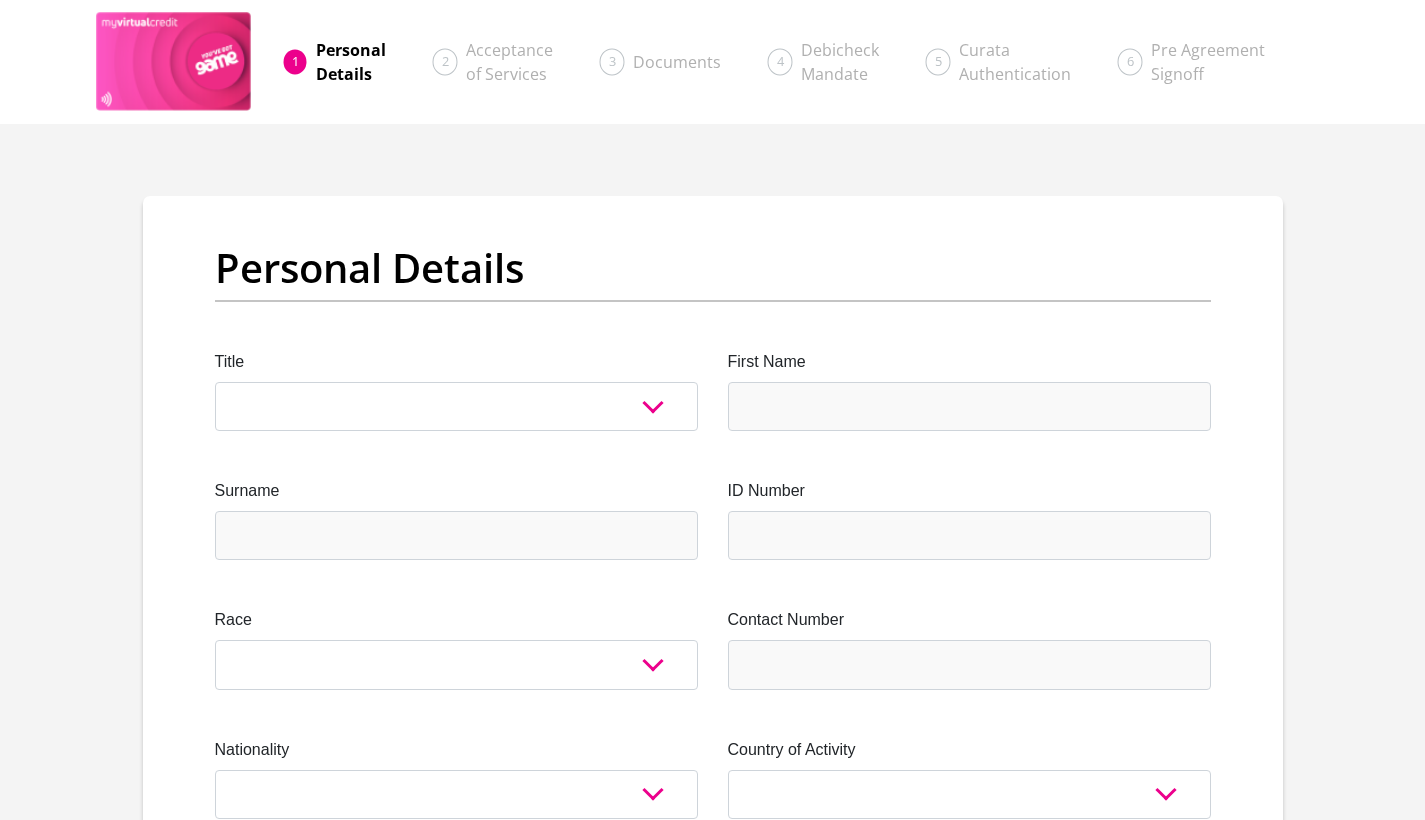 scroll, scrollTop: 0, scrollLeft: 0, axis: both 